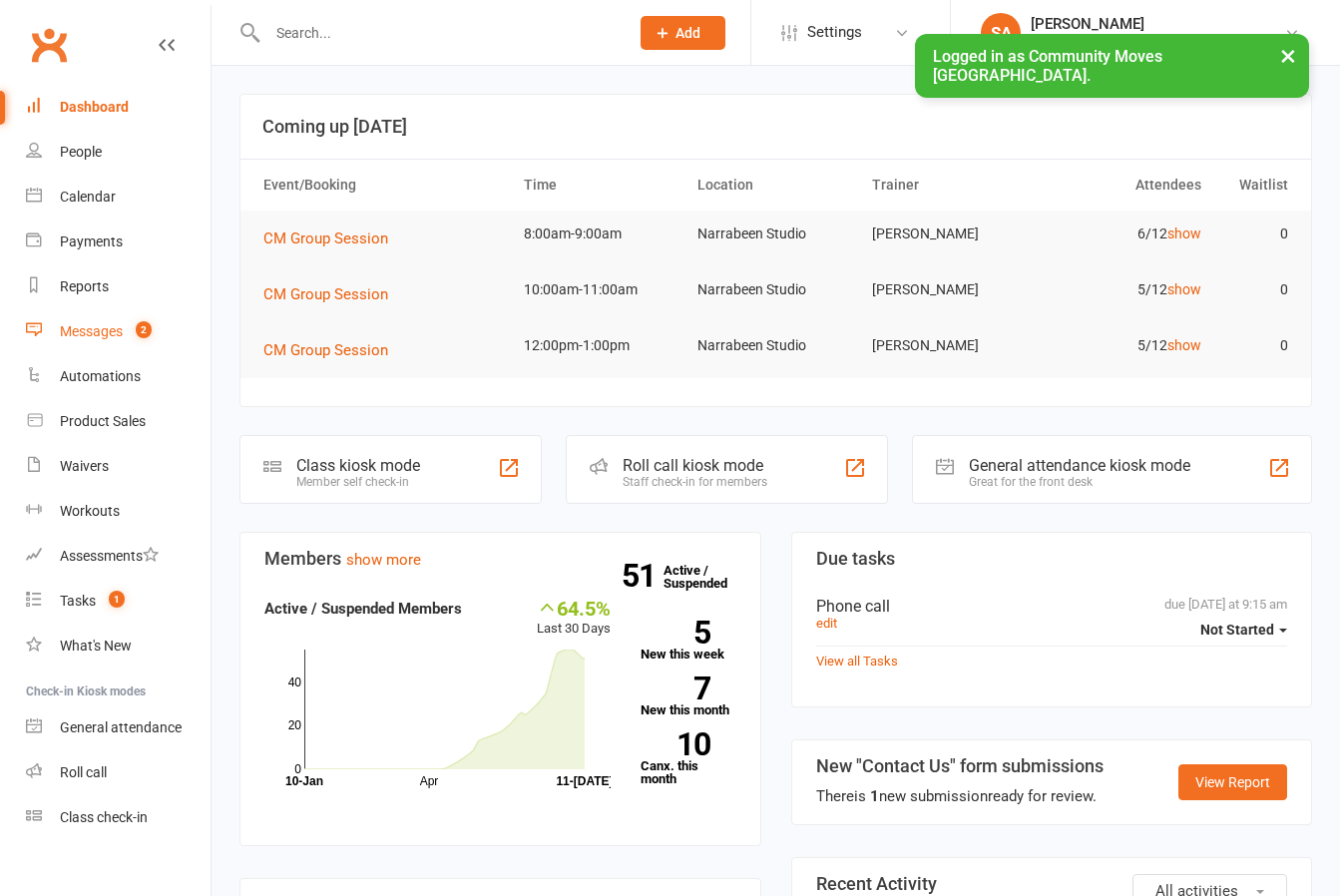 scroll, scrollTop: 0, scrollLeft: 0, axis: both 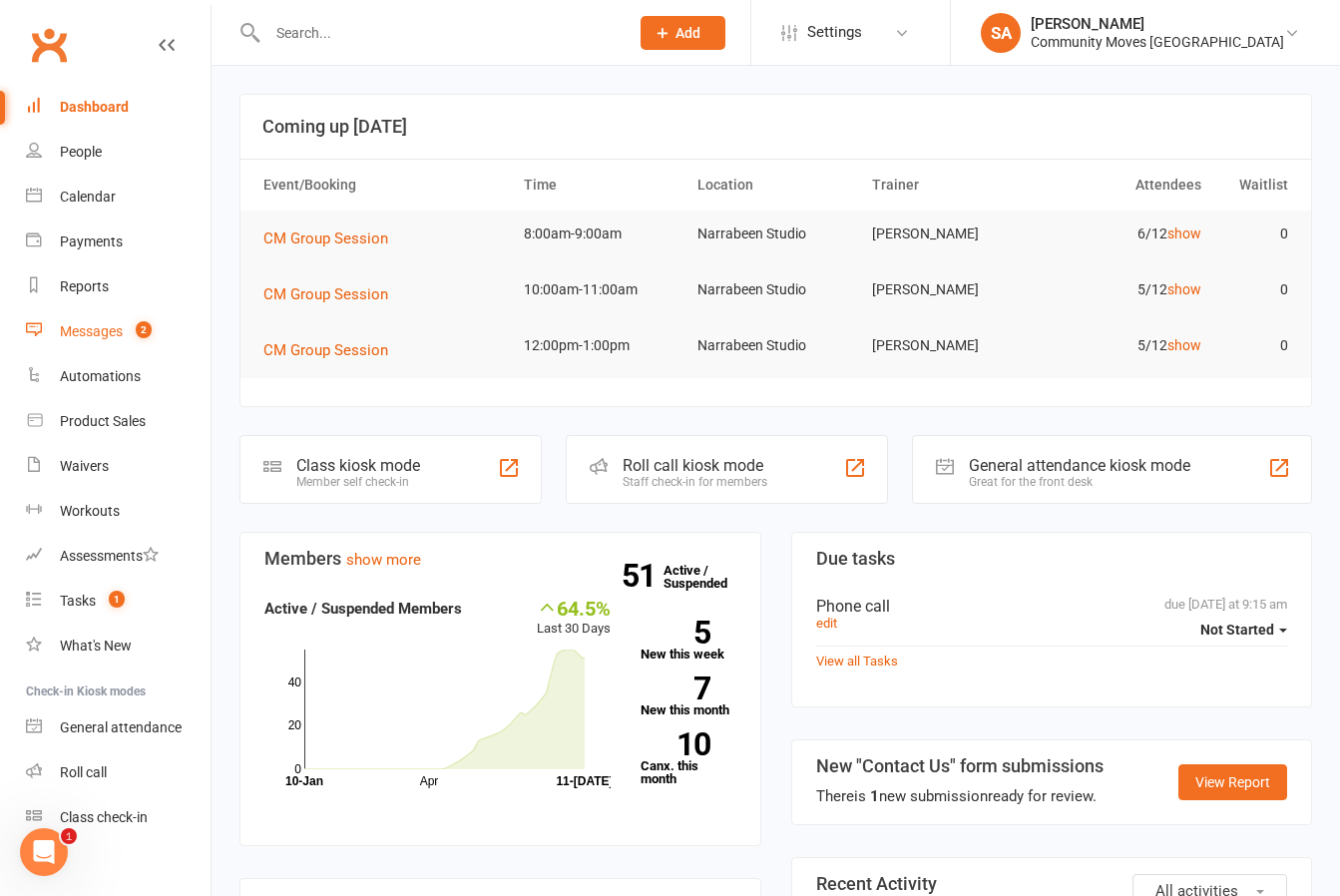 click on "Messages" at bounding box center [91, 331] 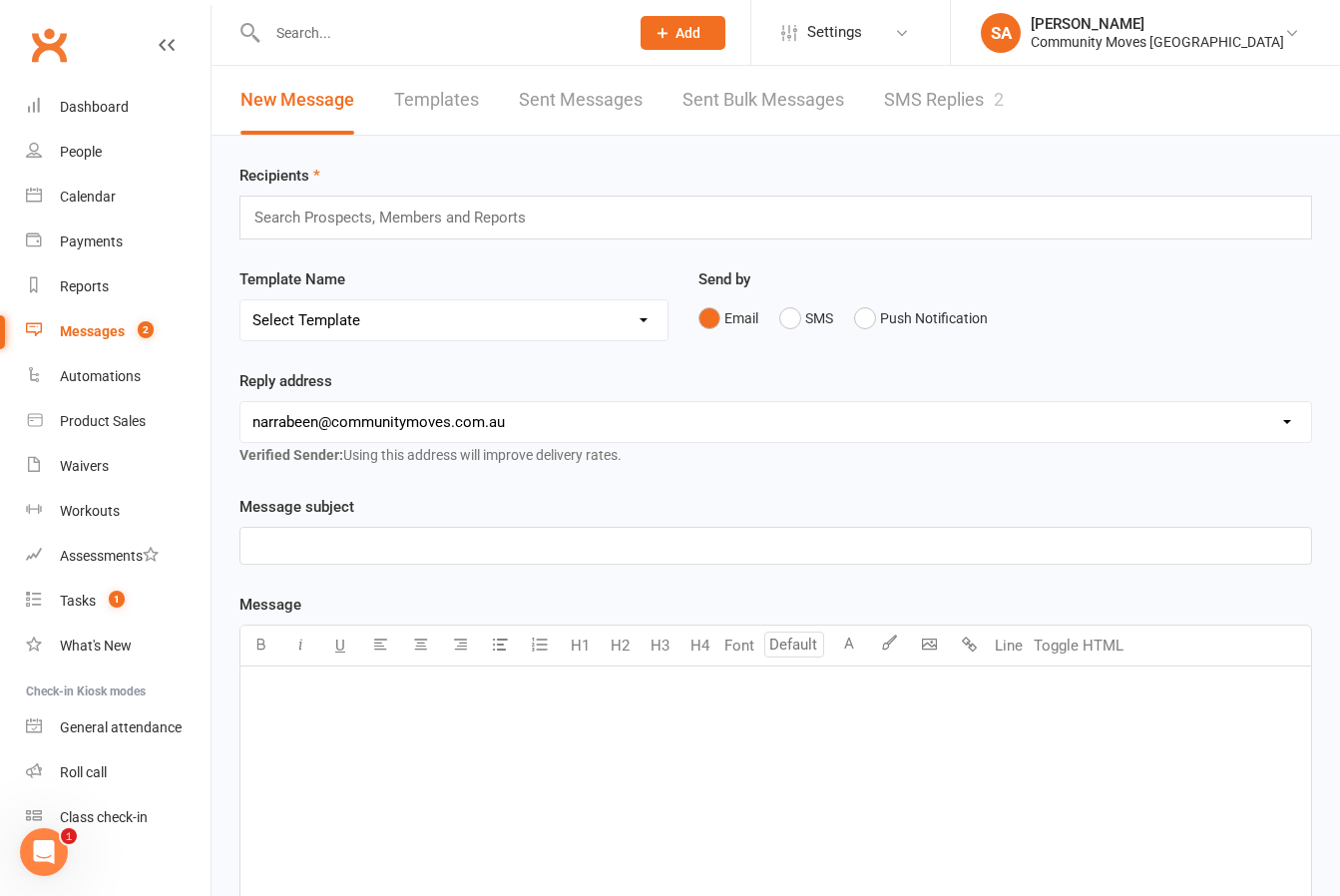 click on "Messages" at bounding box center [92, 331] 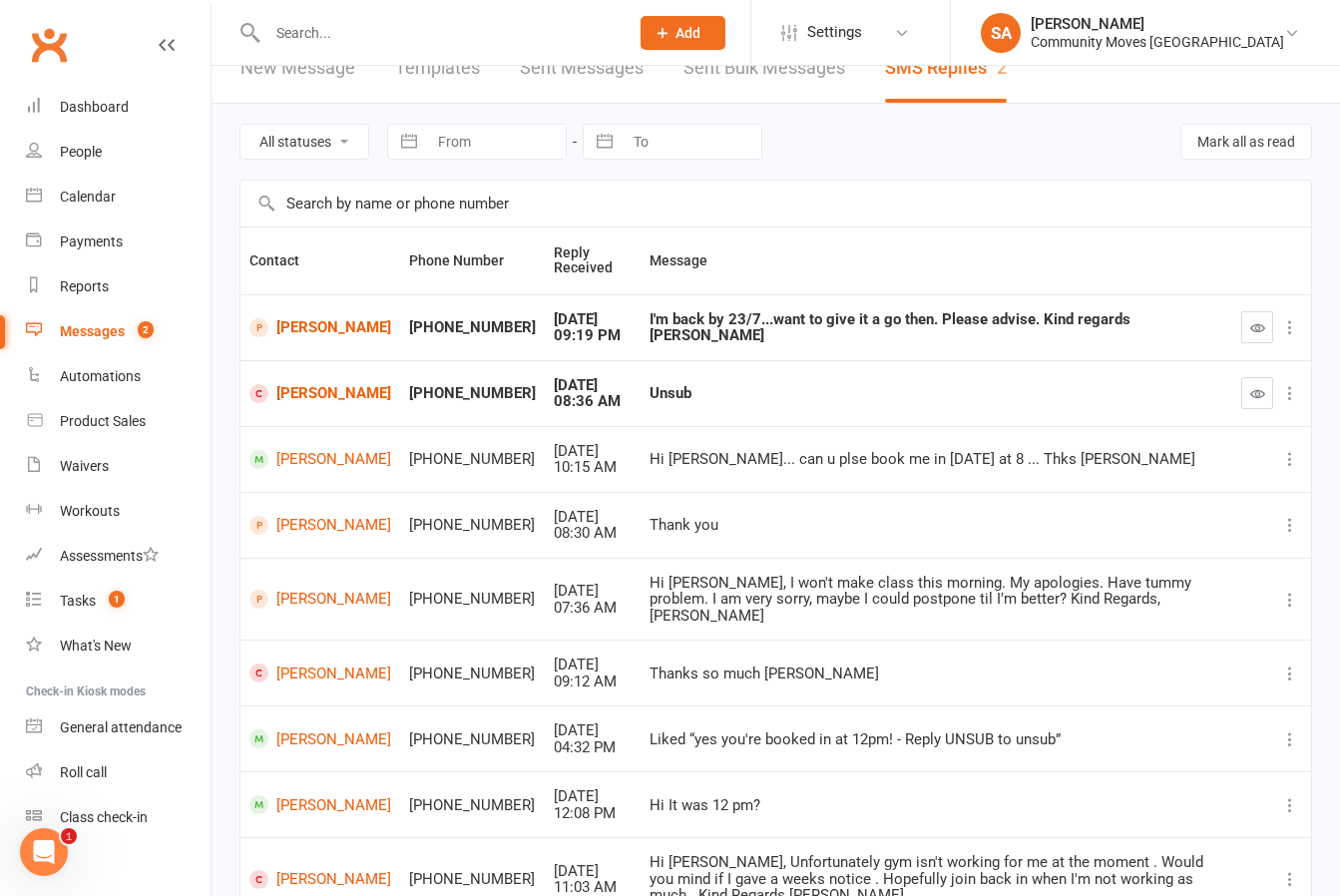 scroll, scrollTop: 30, scrollLeft: 0, axis: vertical 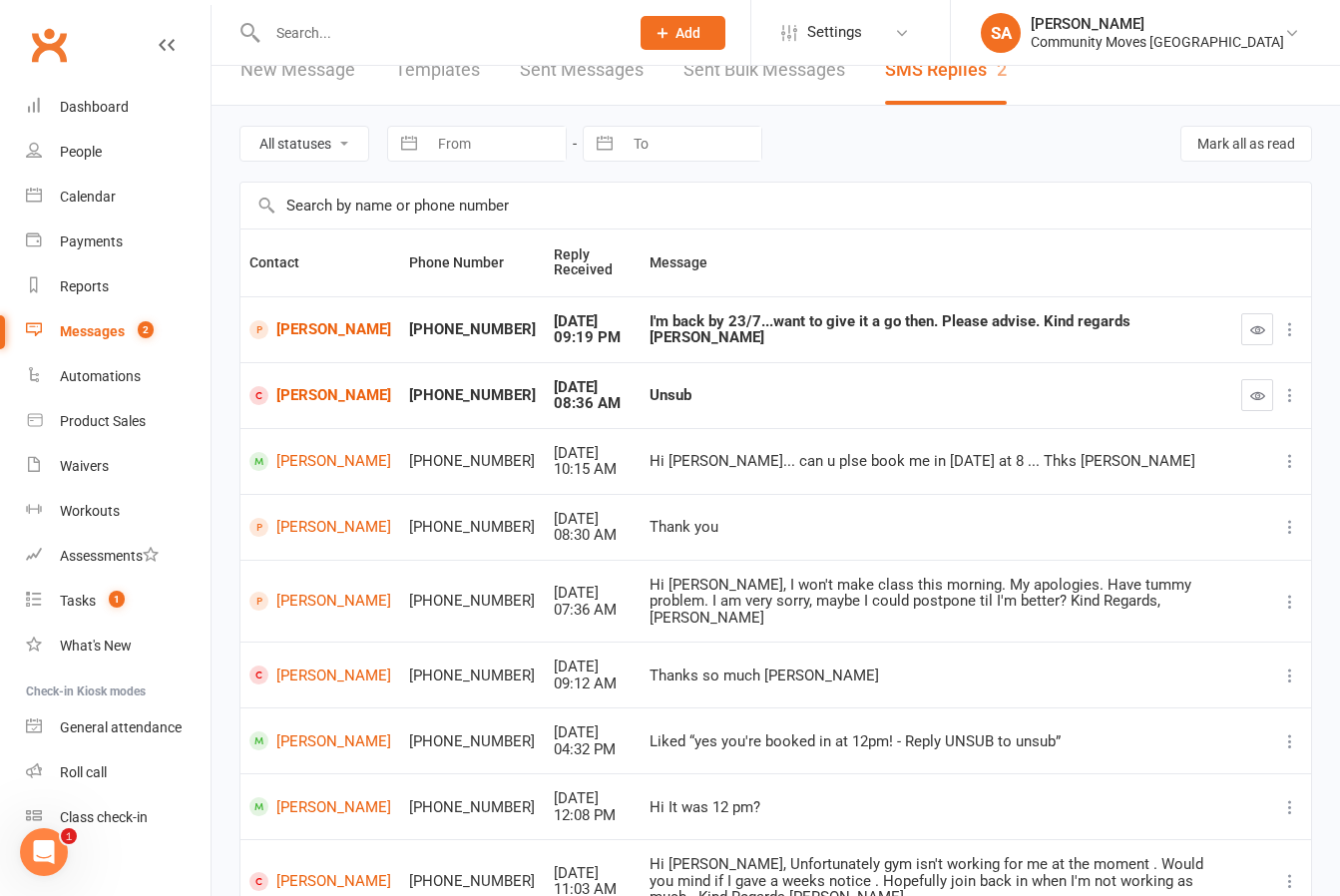 click at bounding box center (438, 33) 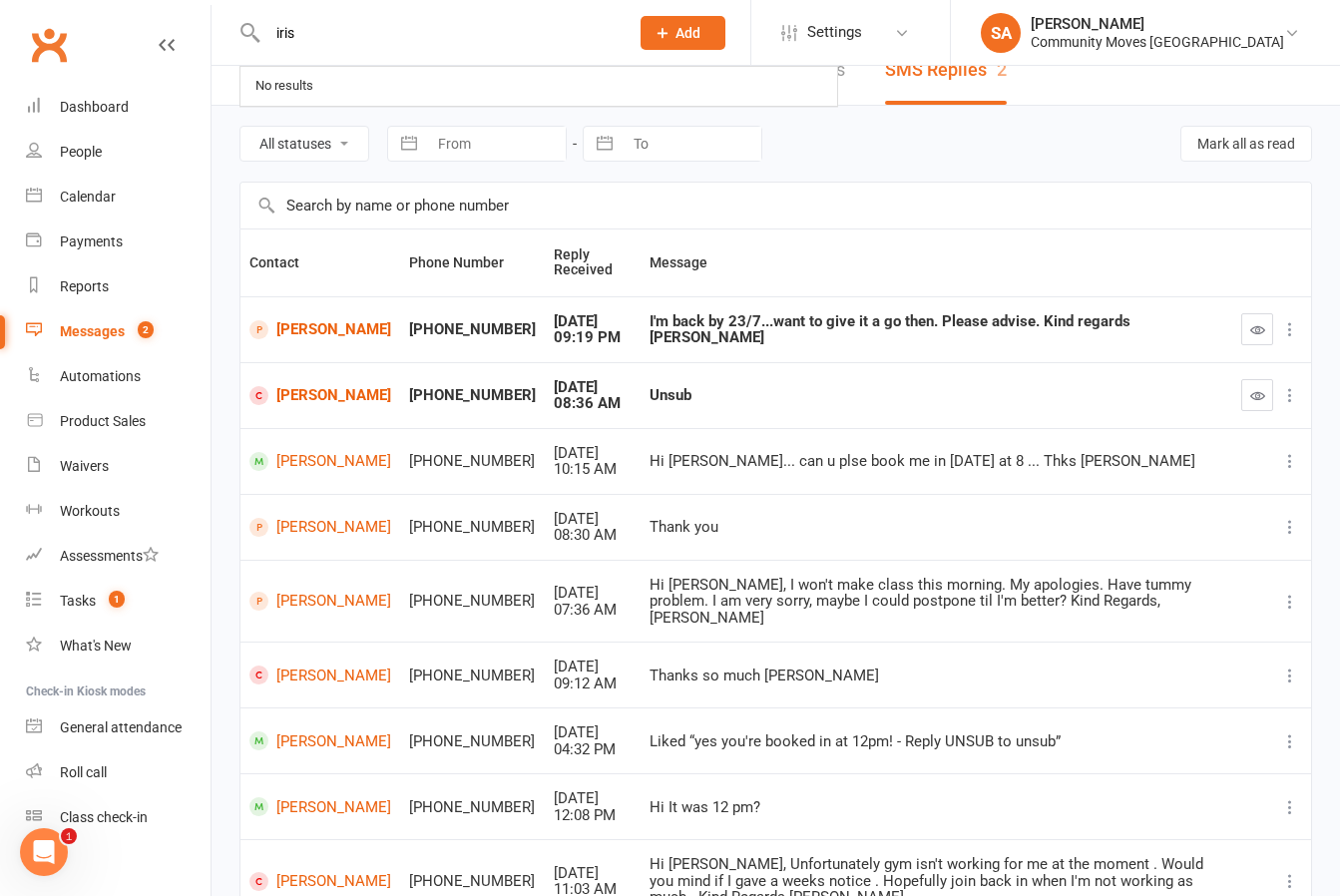 type on "iris" 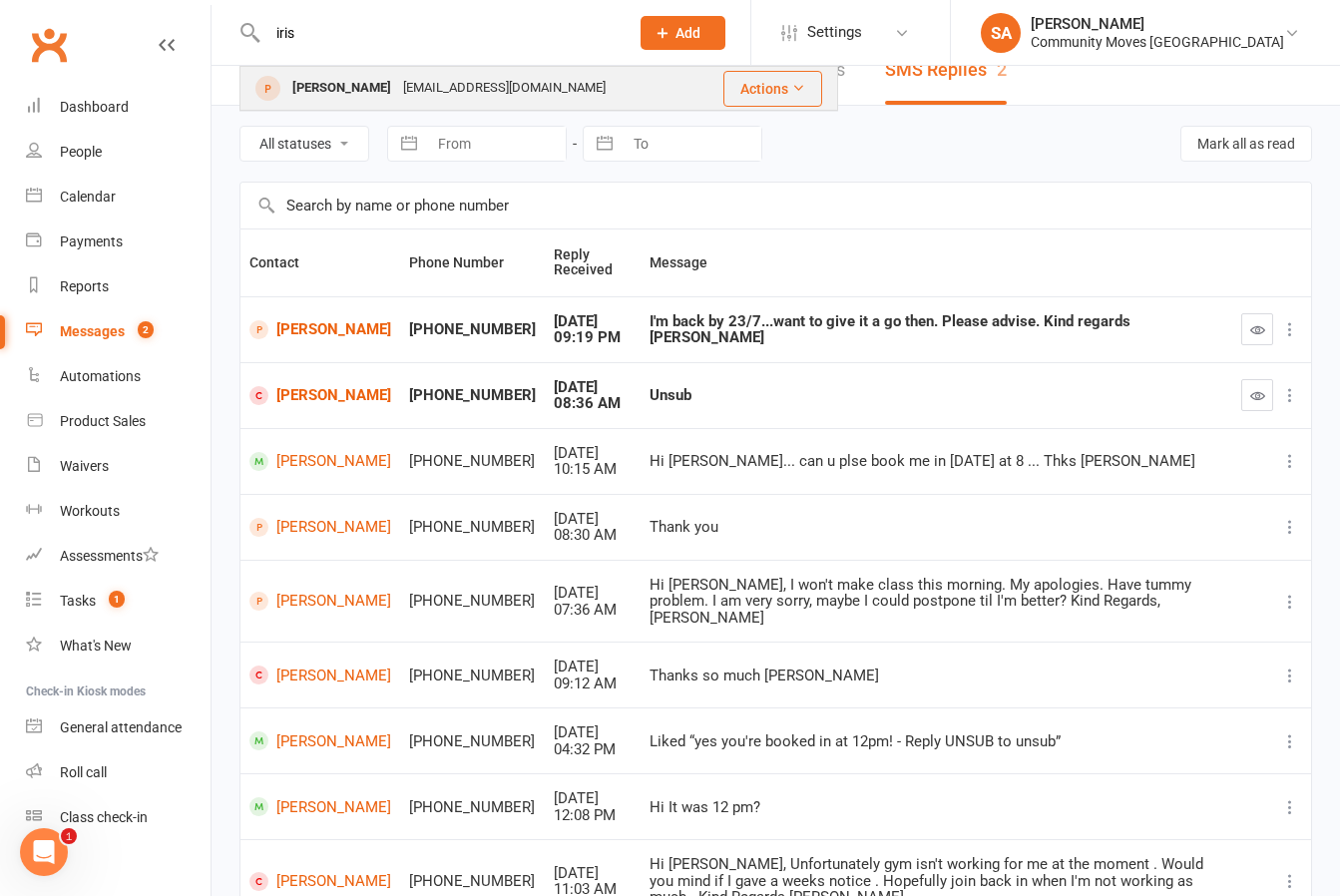 click on "[PERSON_NAME]" at bounding box center (341, 88) 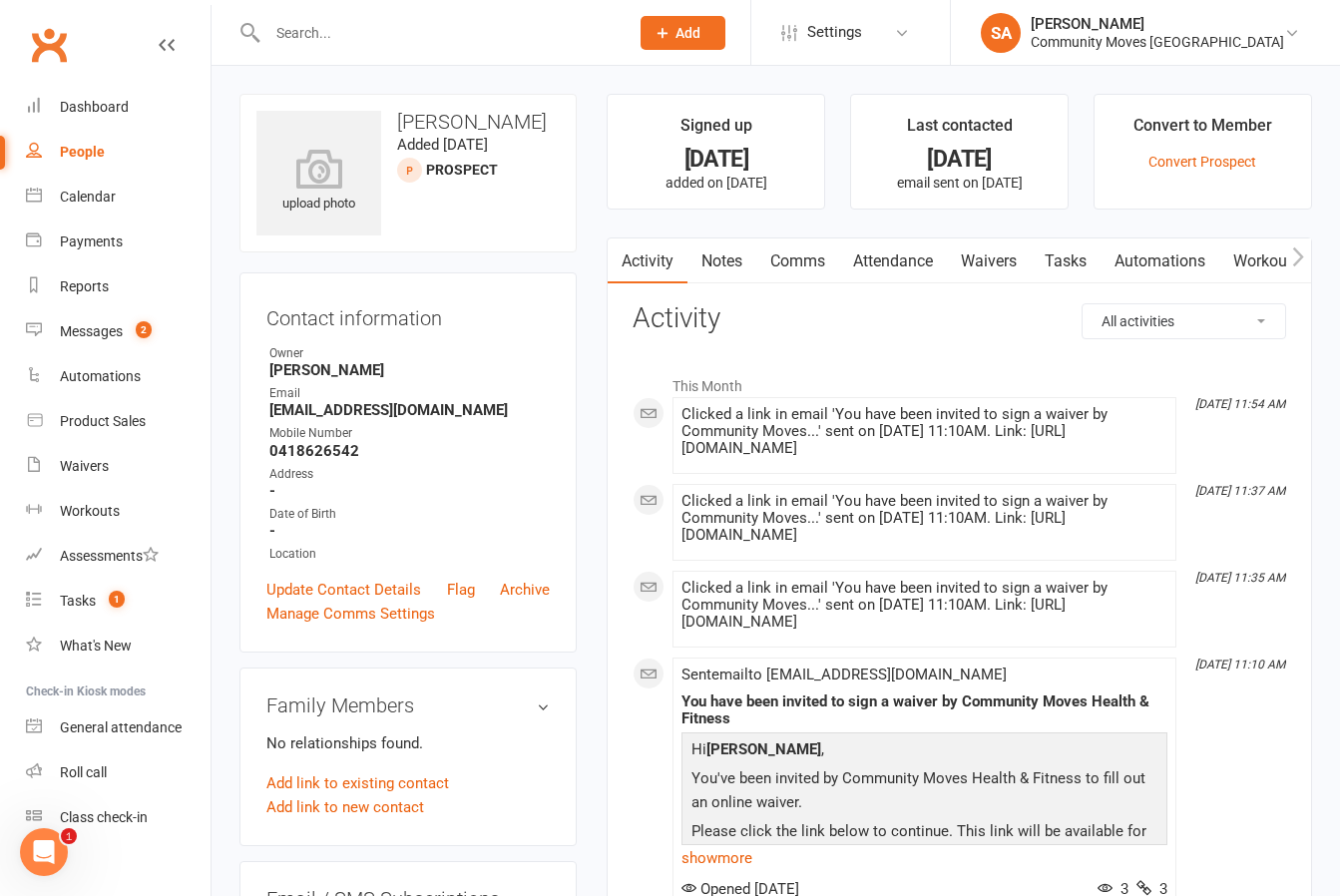 scroll, scrollTop: 0, scrollLeft: 0, axis: both 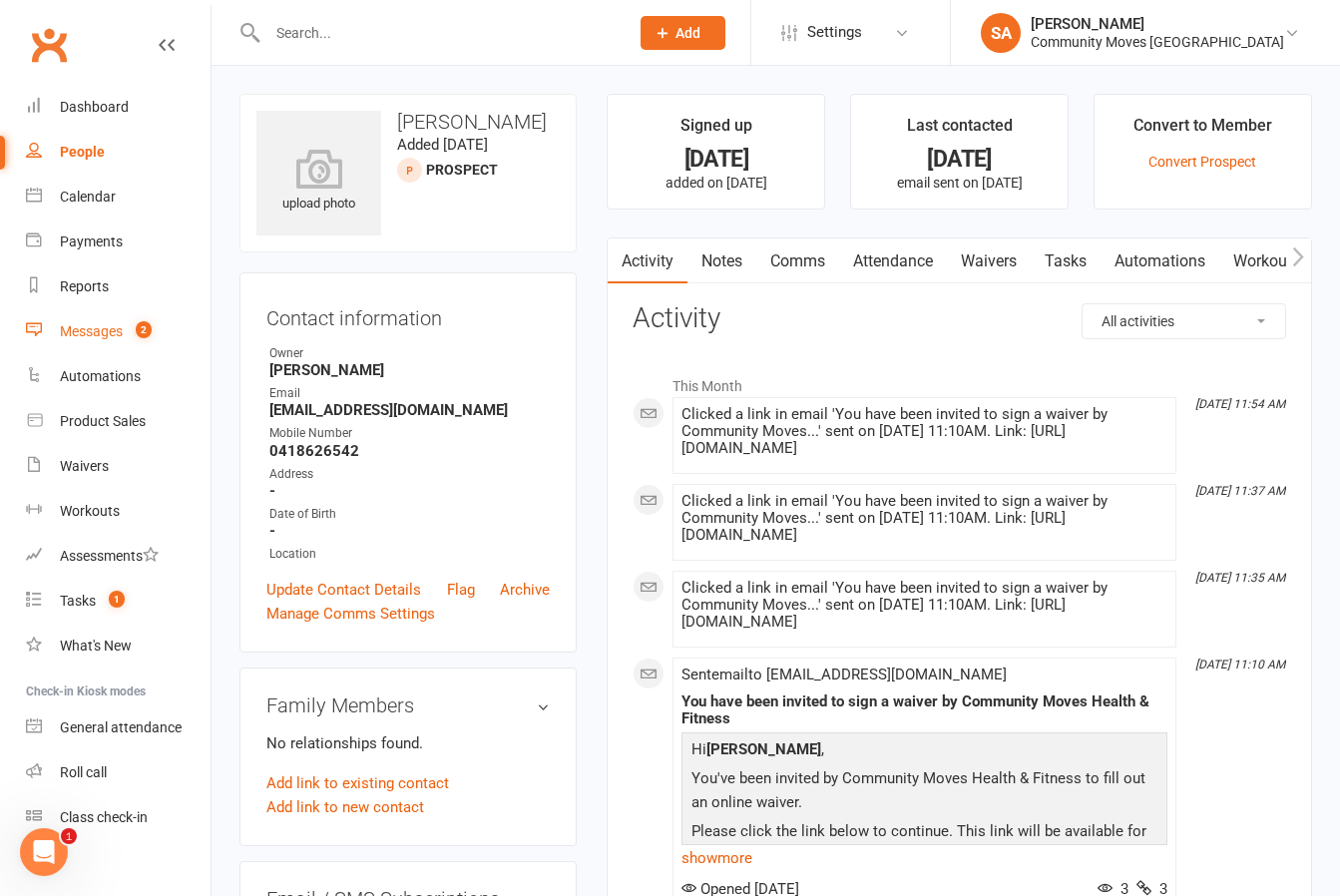 click on "Messages" at bounding box center (91, 331) 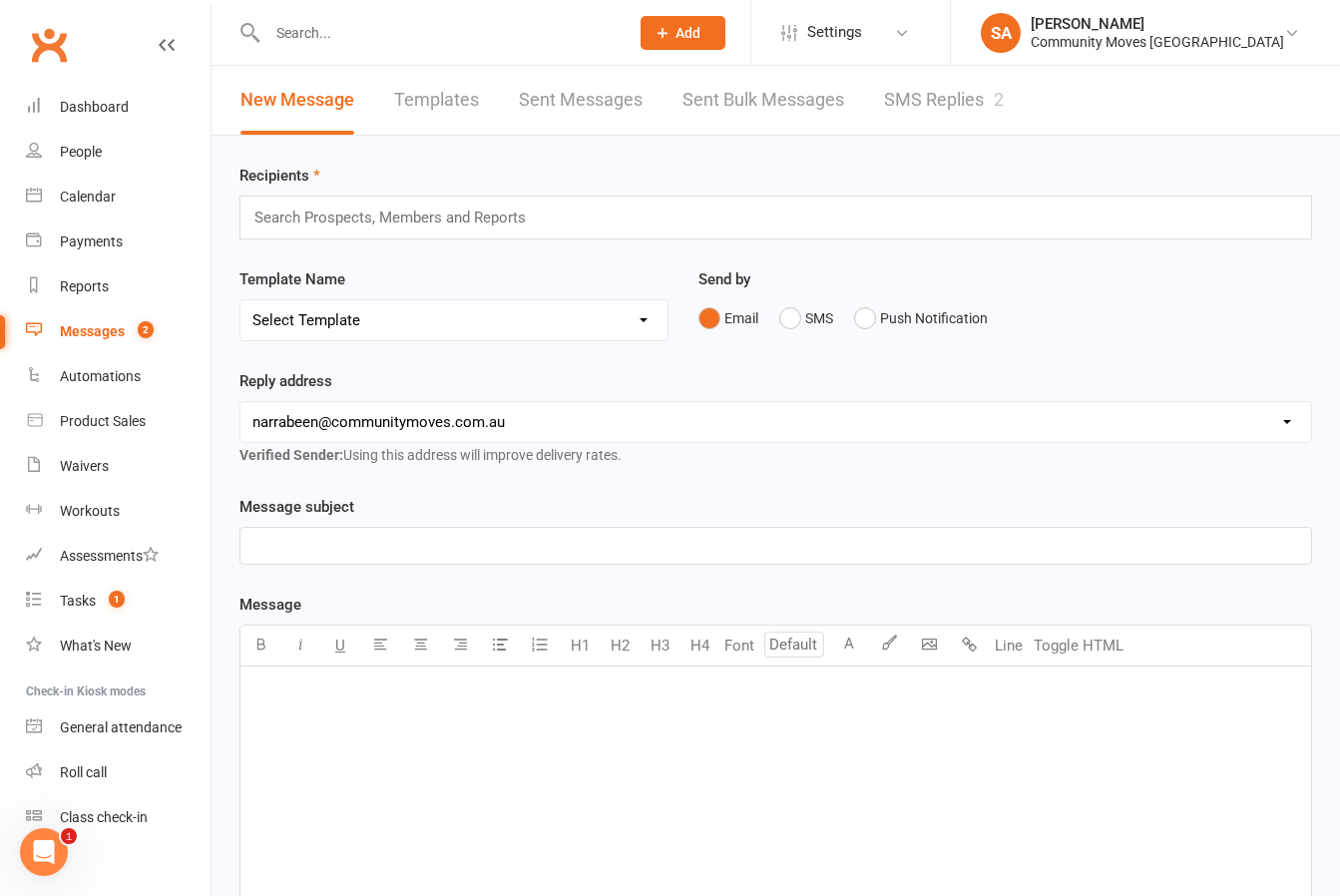 click at bounding box center (438, 33) 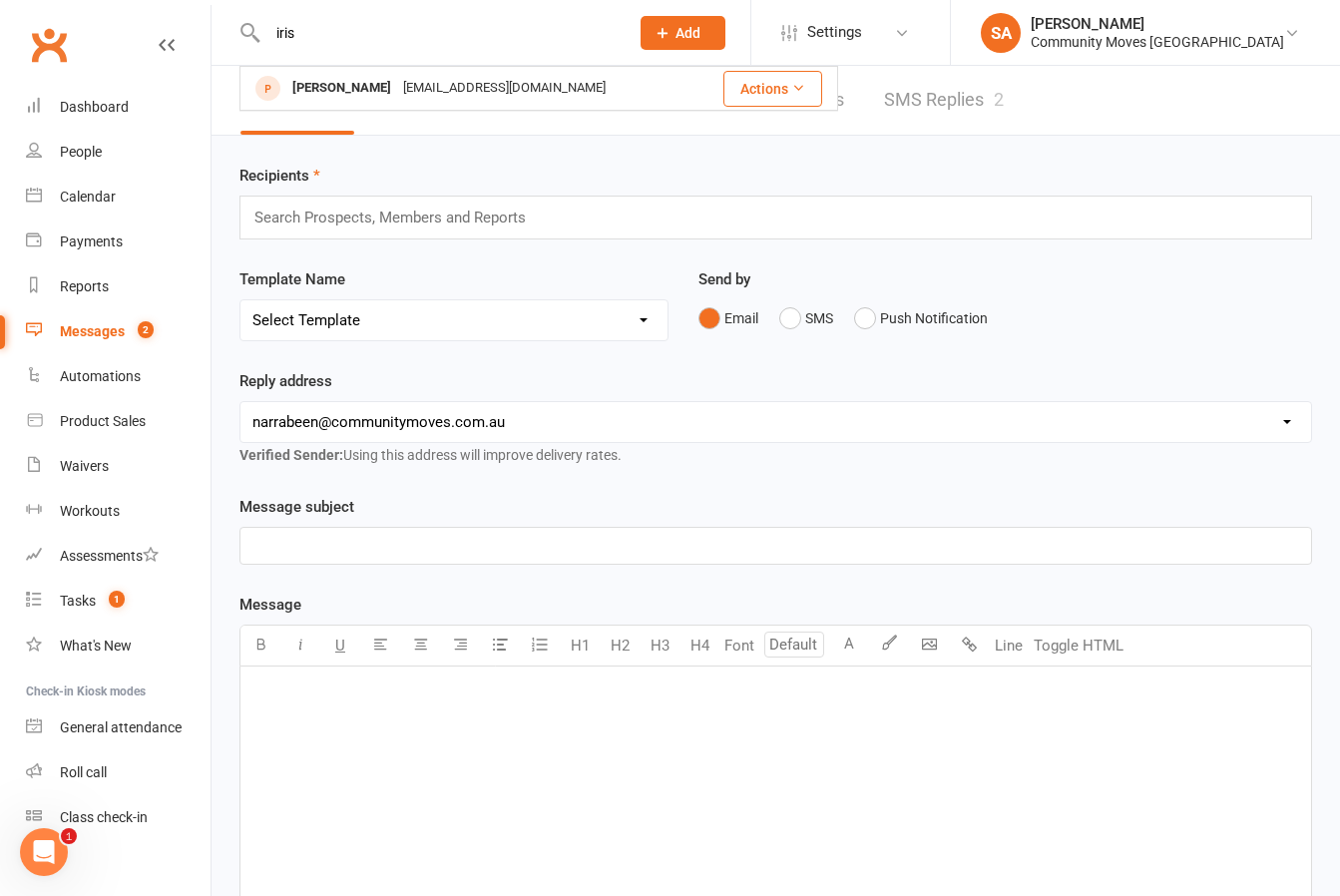 type on "iris" 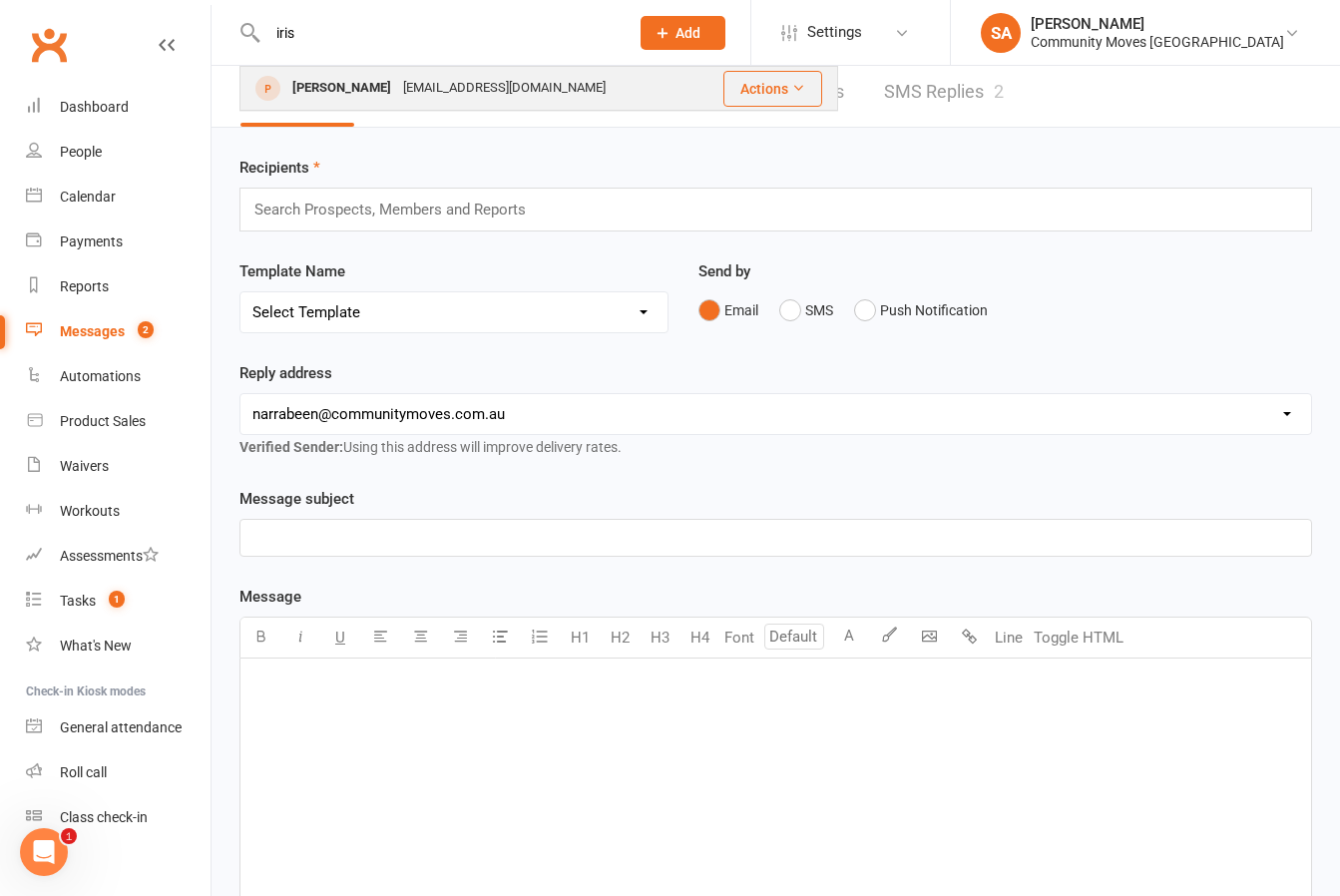 scroll, scrollTop: 8, scrollLeft: 1, axis: both 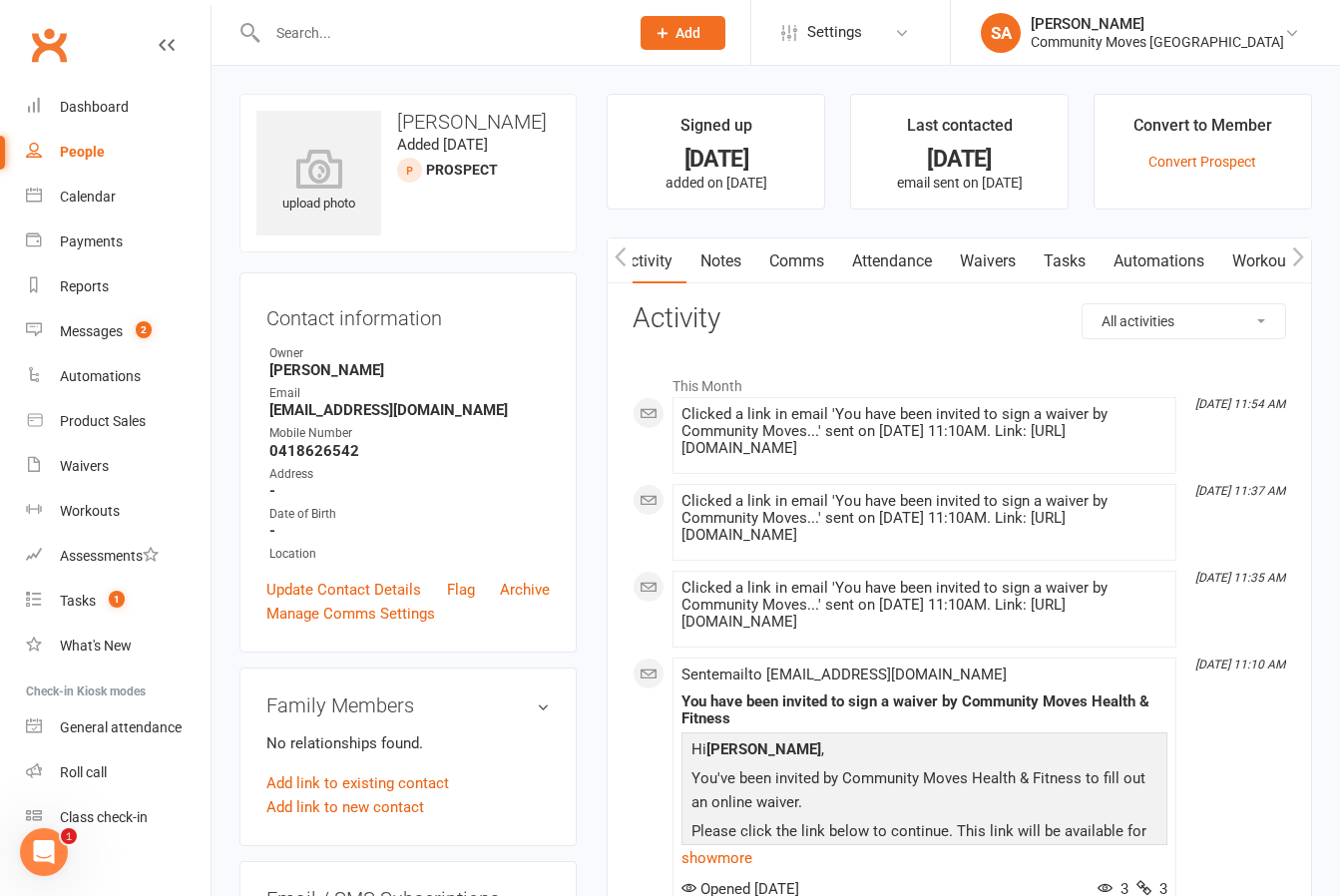 click on "Comms" at bounding box center [796, 261] 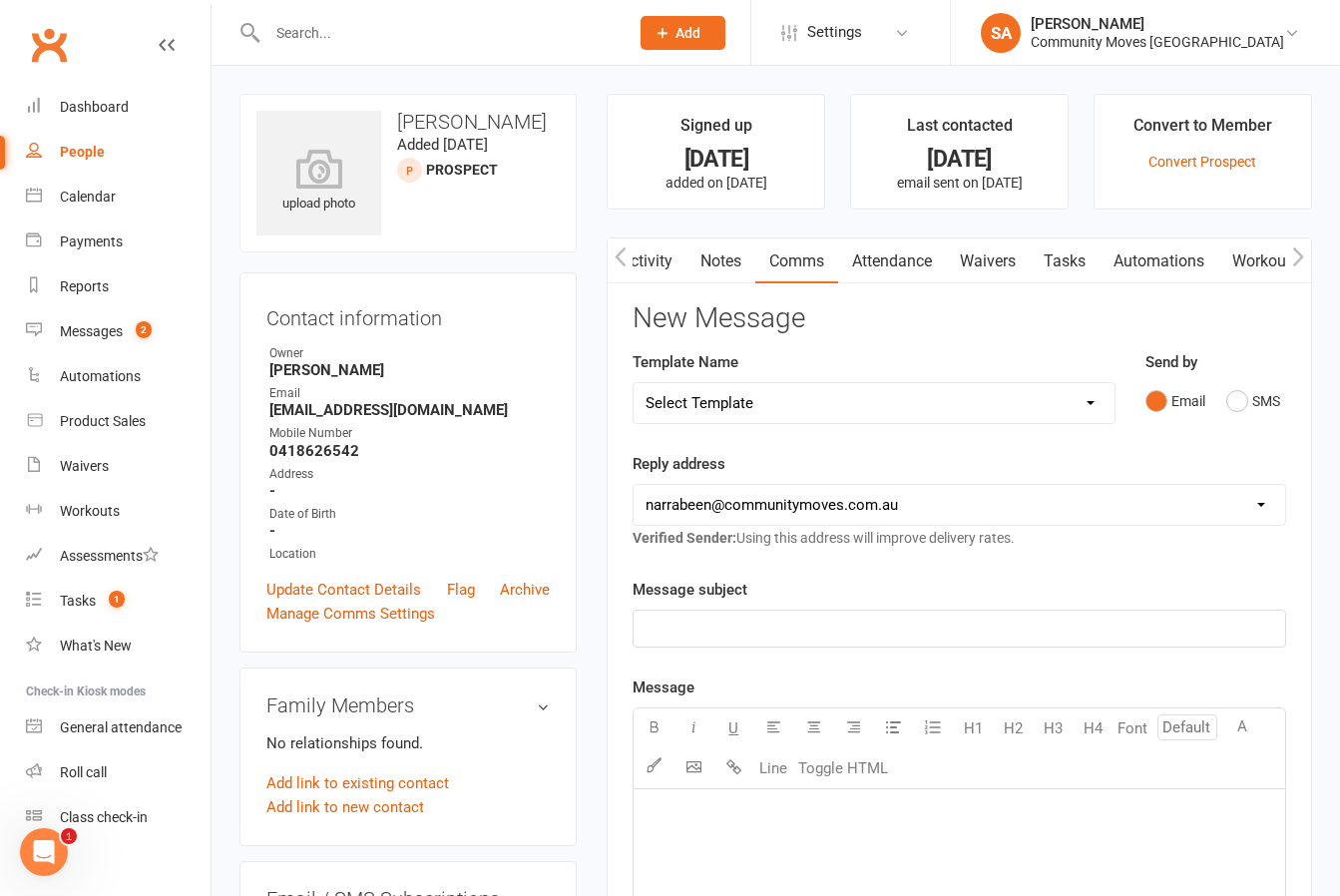 click on "﻿" 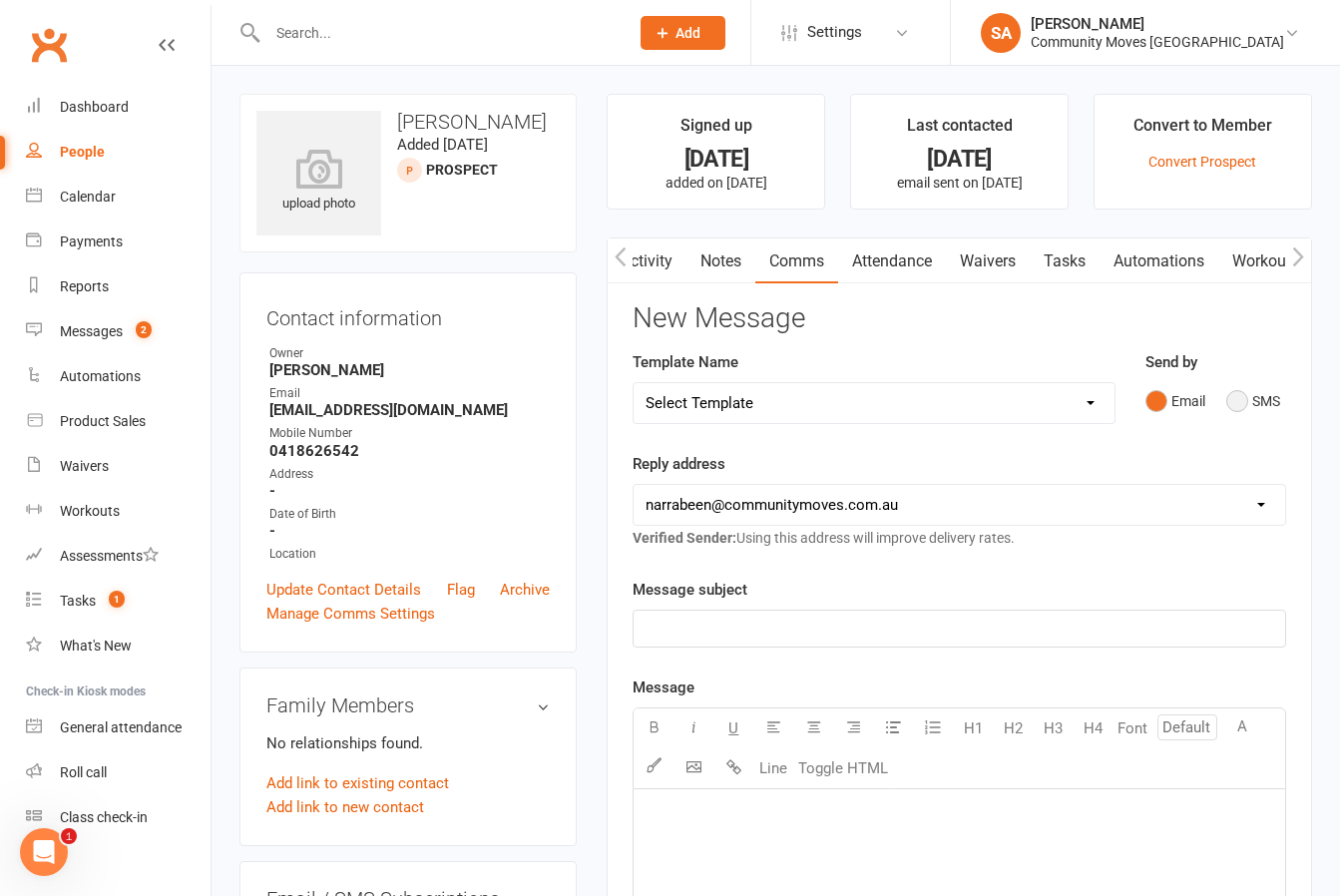 click on "SMS" at bounding box center (1253, 401) 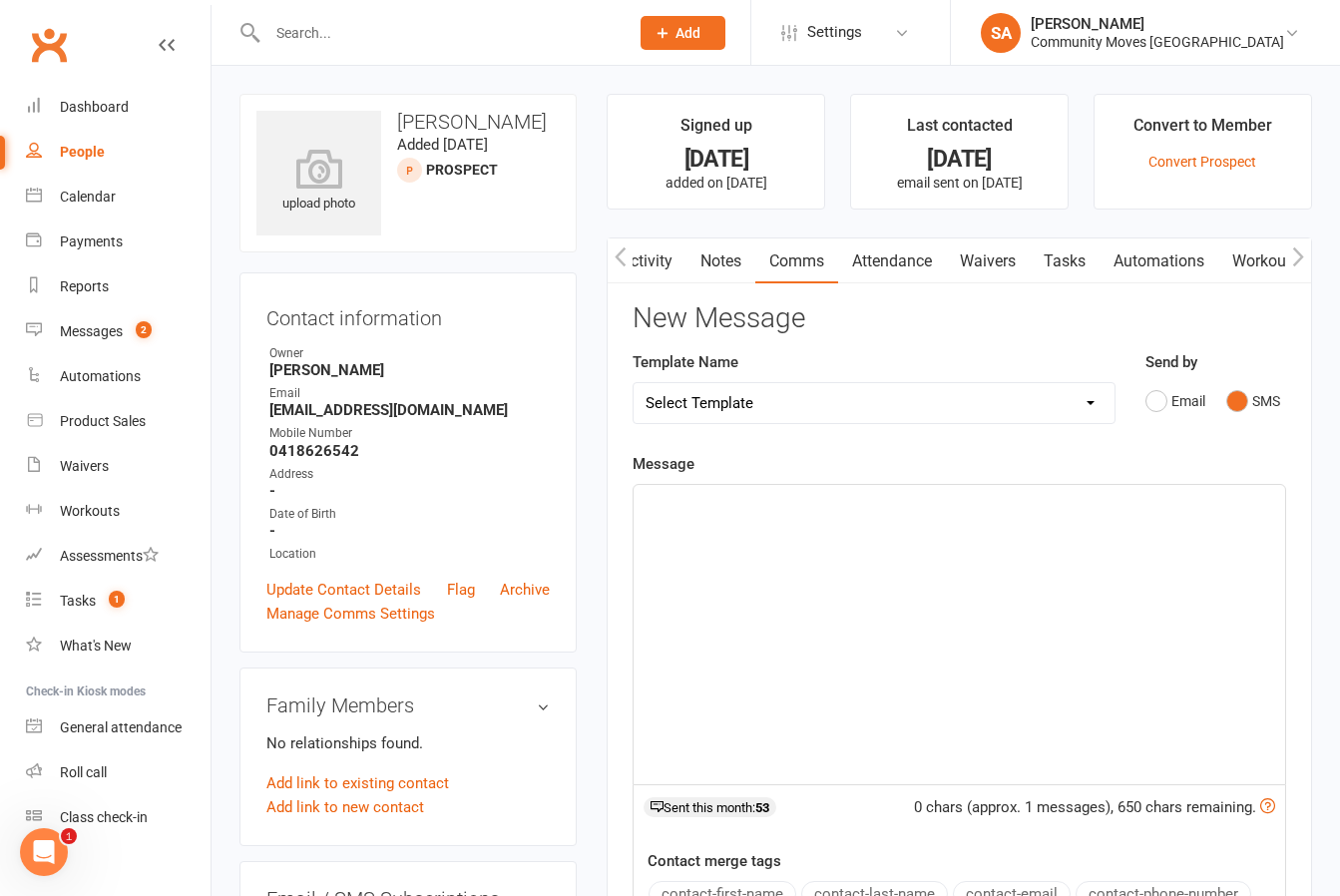 click on "﻿" 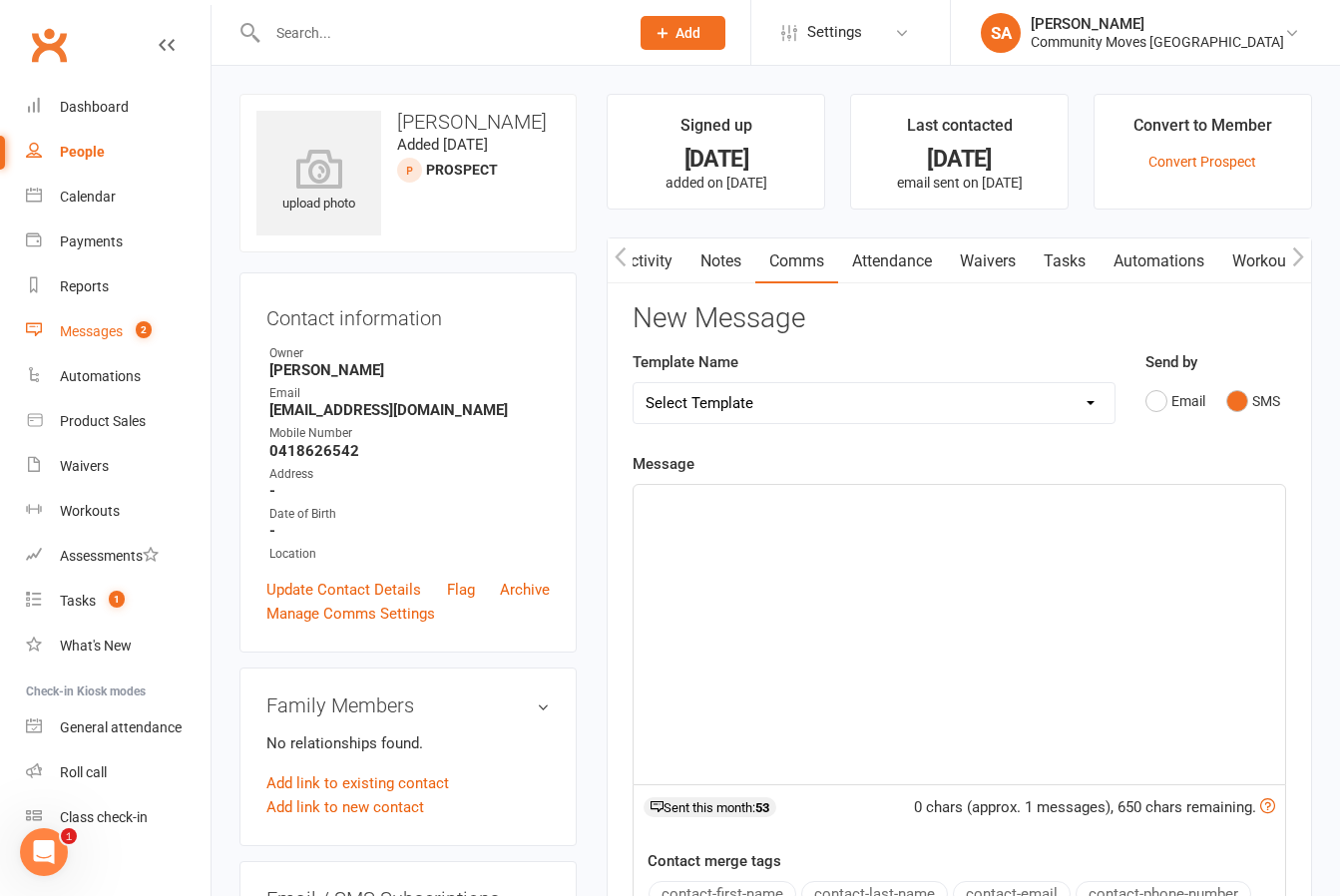 click on "Messages" at bounding box center [91, 331] 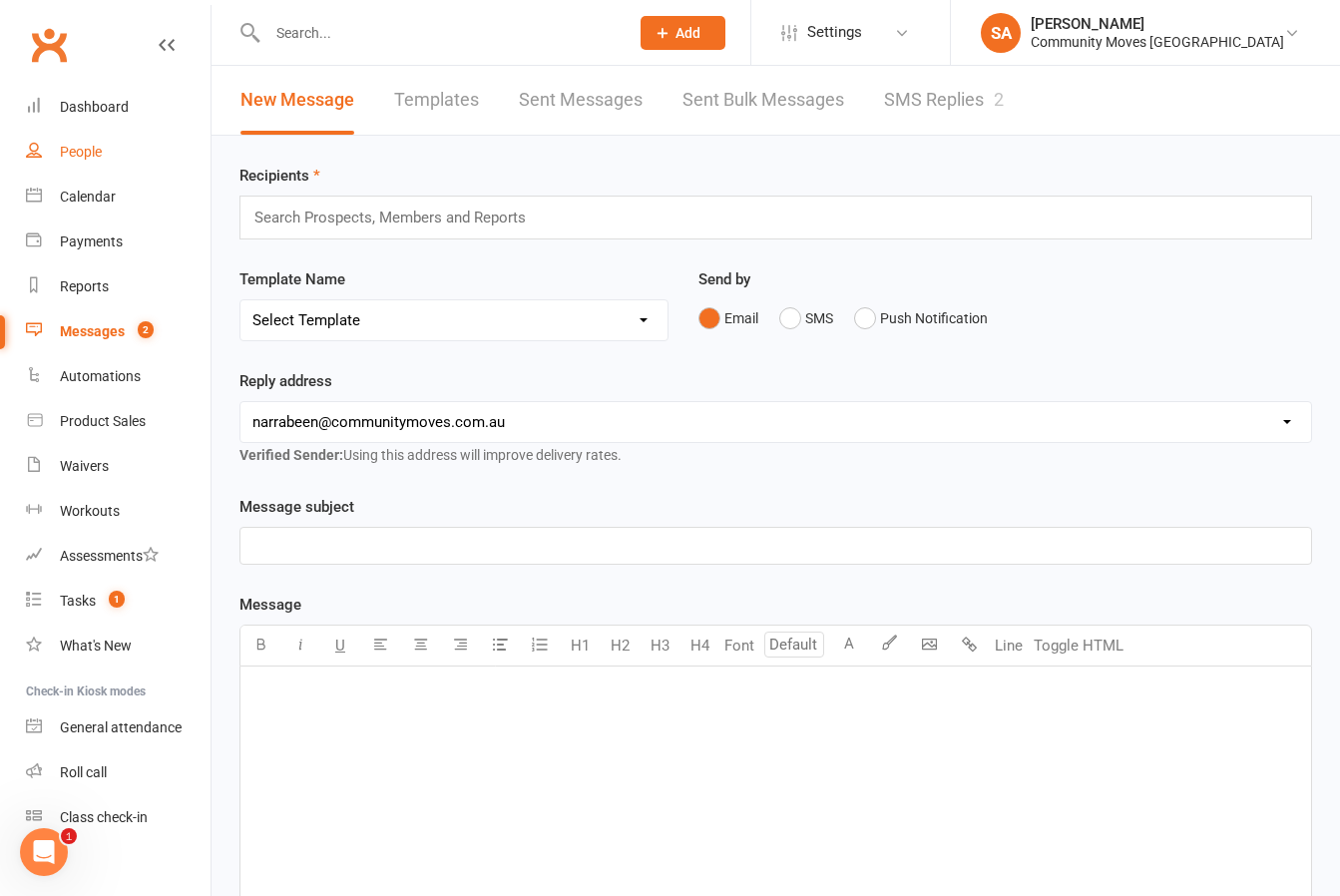 click on "People" at bounding box center [81, 152] 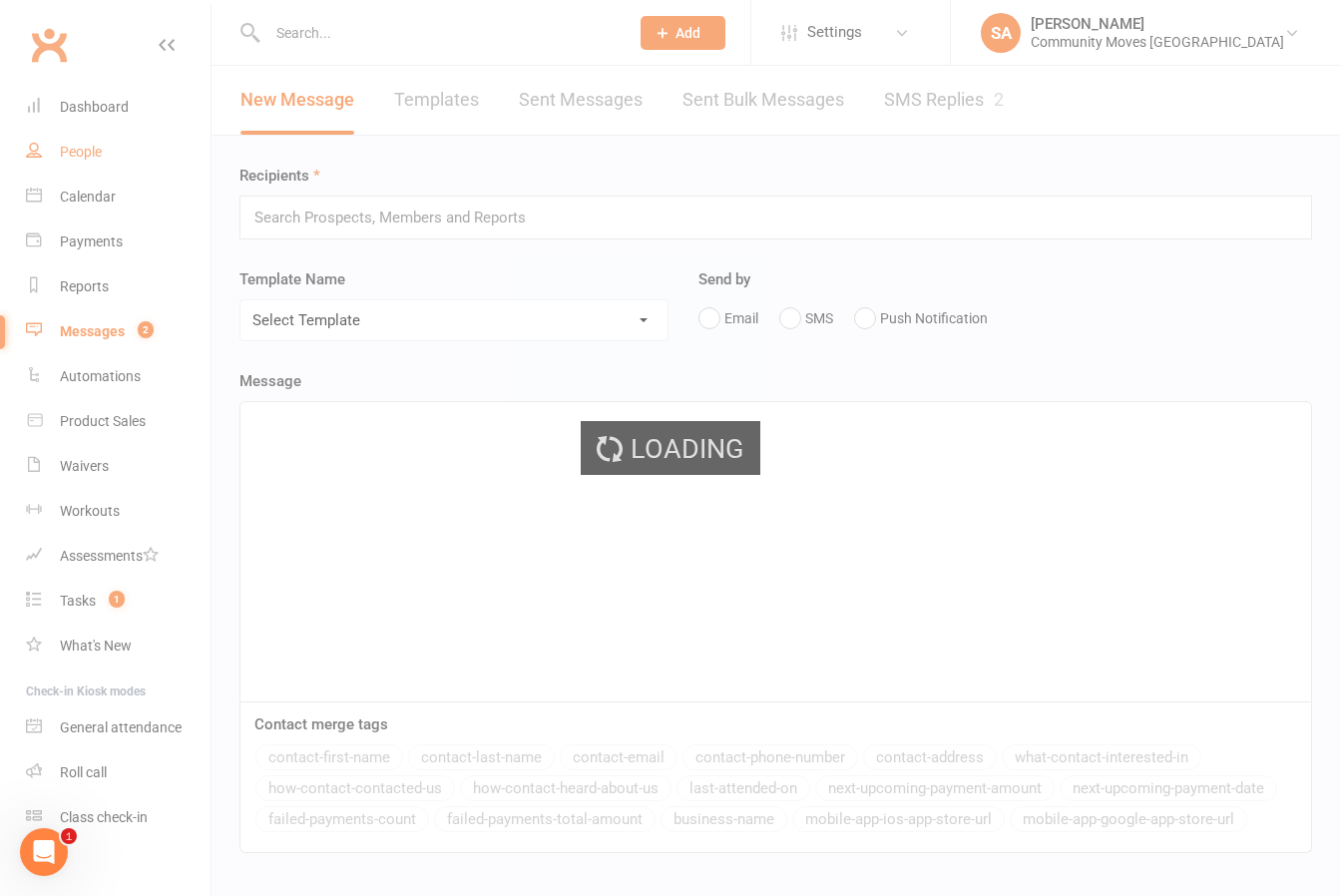 select on "100" 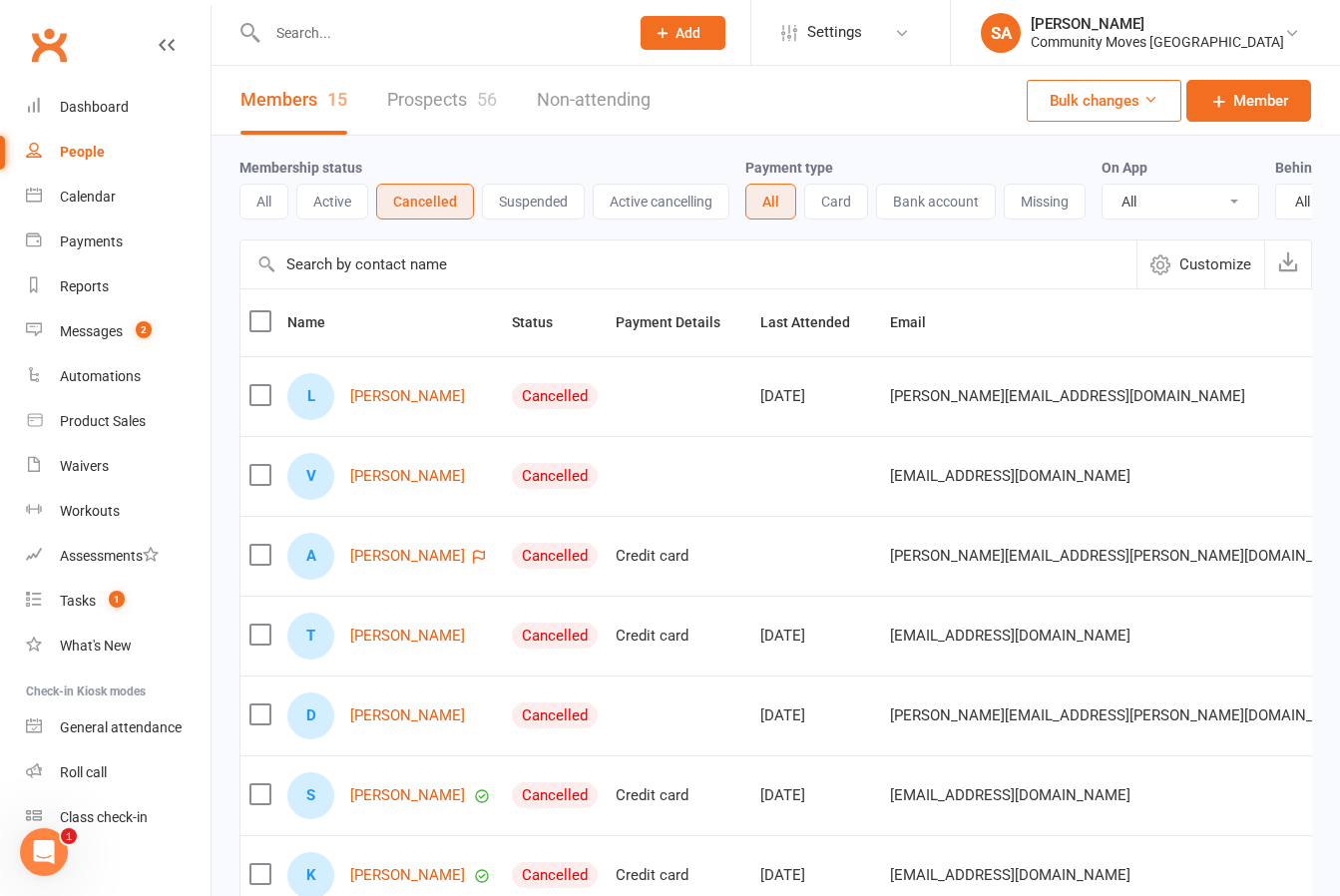 click on "Active" at bounding box center [332, 202] 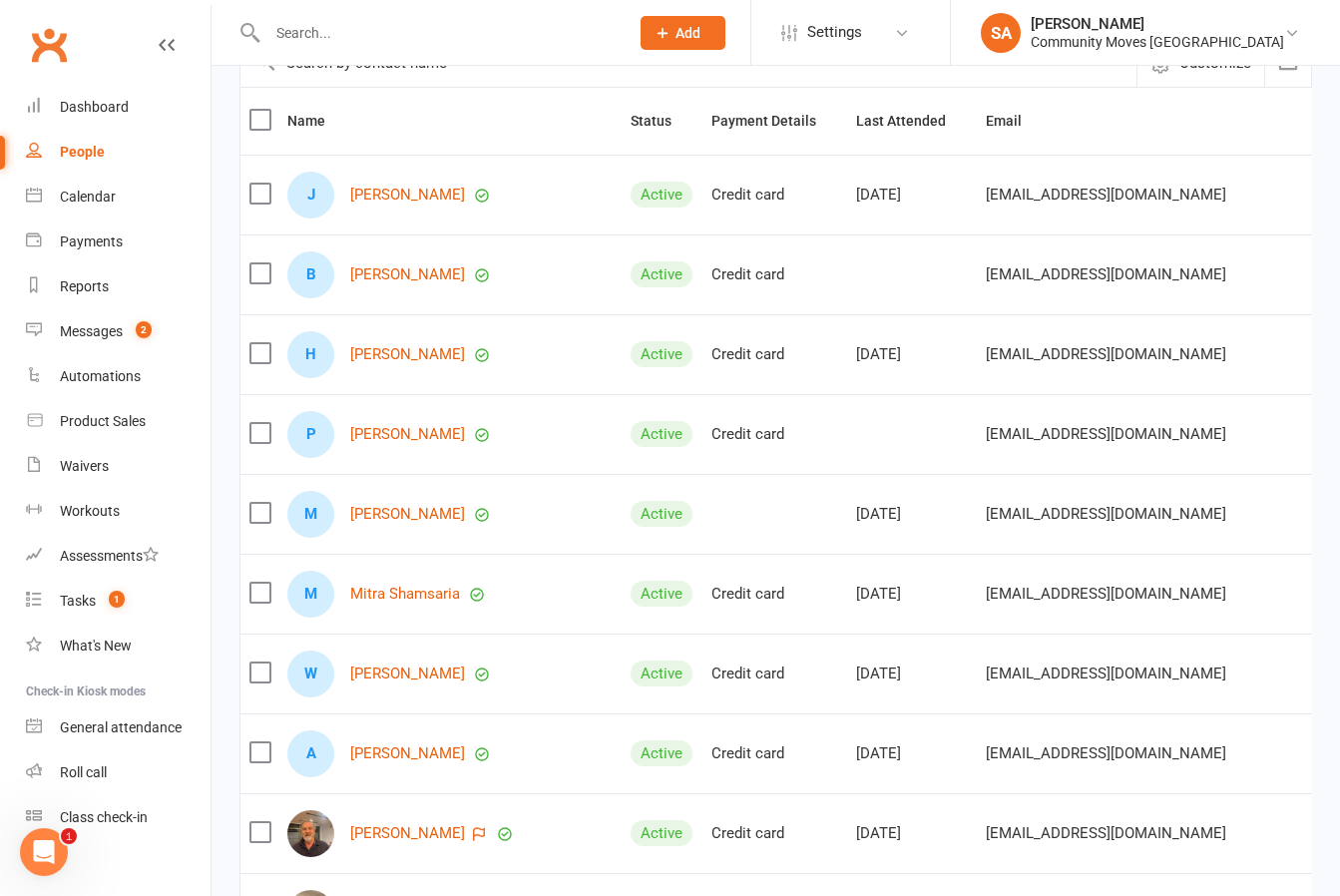 scroll, scrollTop: 213, scrollLeft: 0, axis: vertical 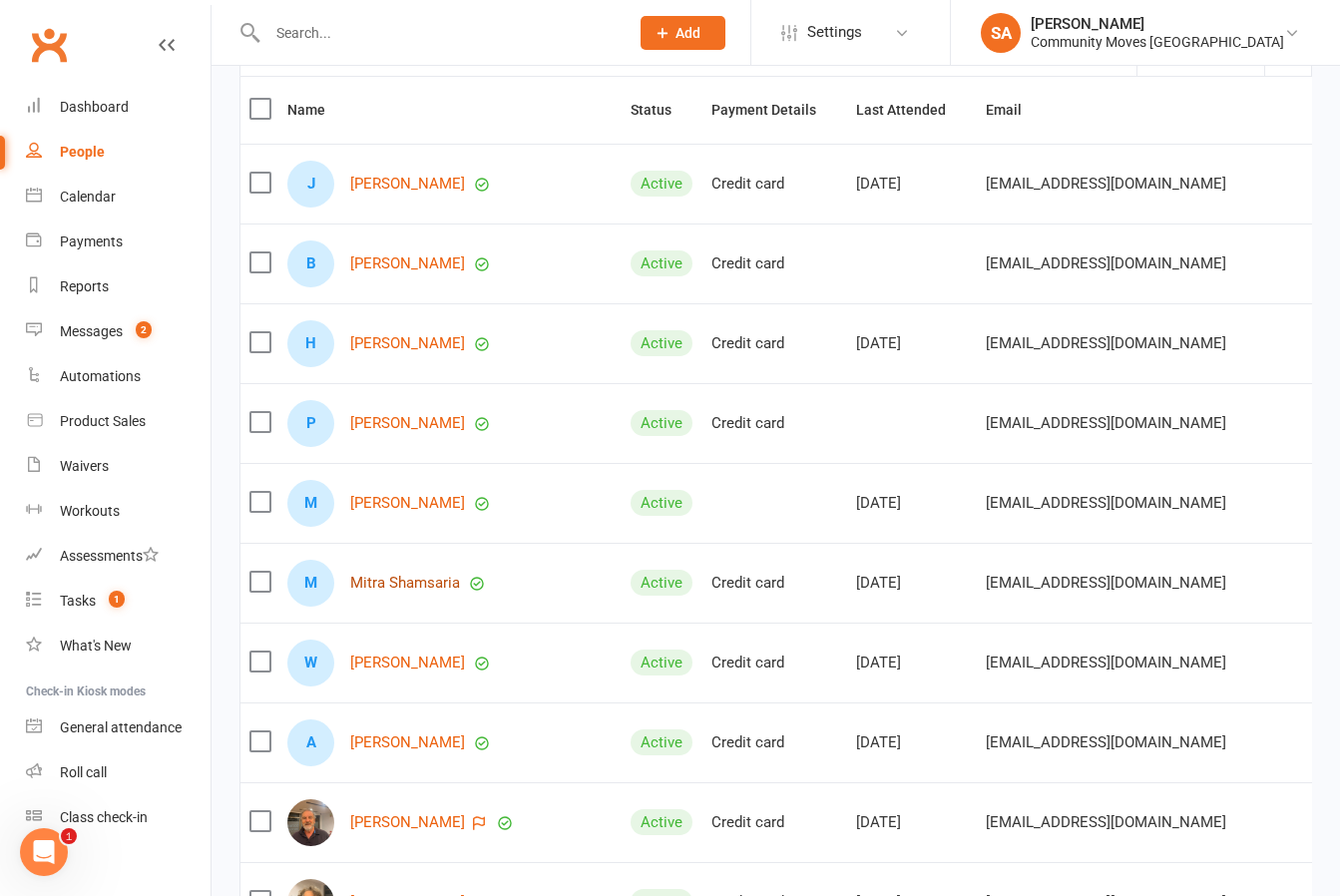 click on "Mitra Shamsaria" at bounding box center [405, 583] 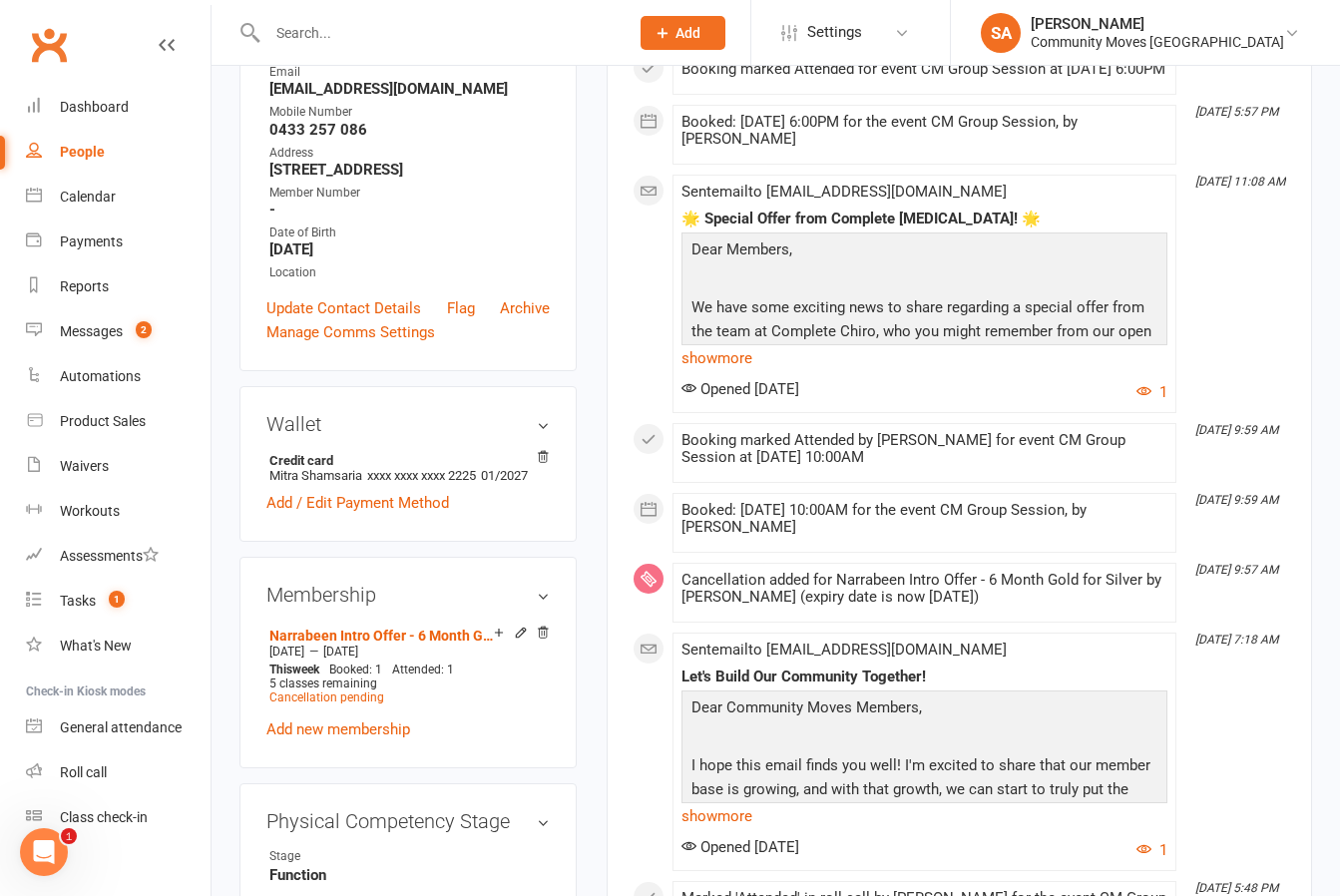 scroll, scrollTop: 380, scrollLeft: 0, axis: vertical 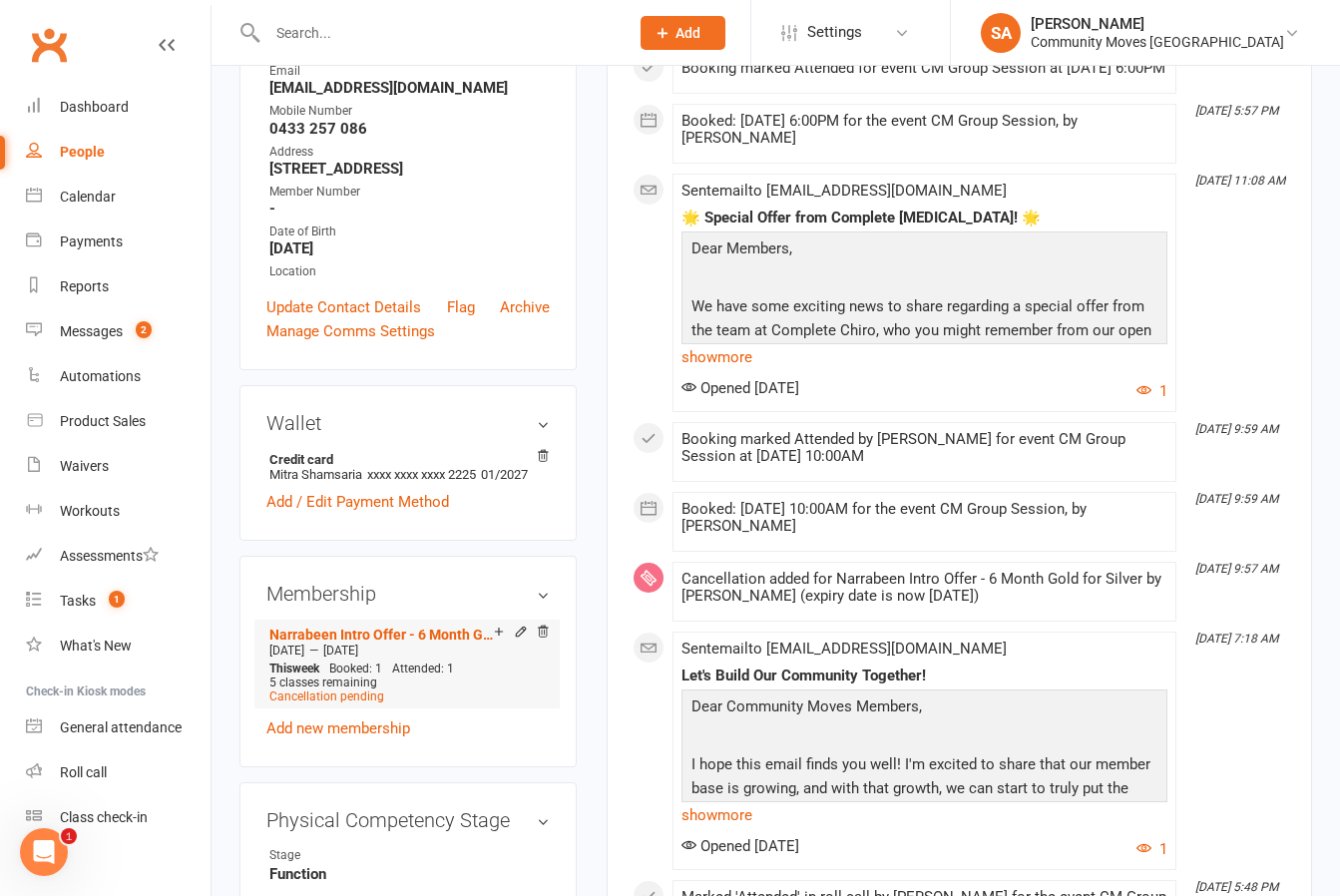 click on "5 classes remaining" at bounding box center [323, 682] 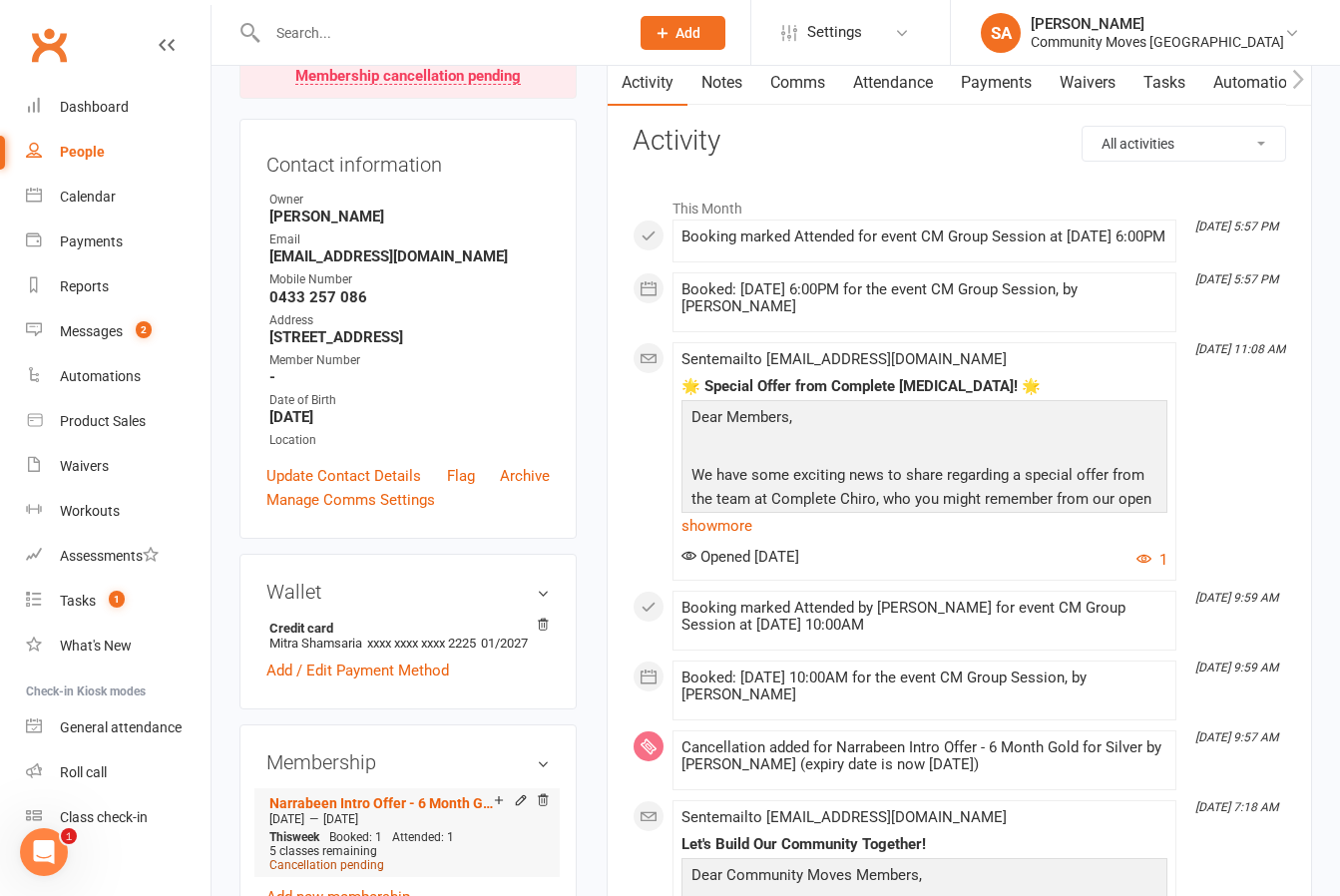 scroll, scrollTop: 196, scrollLeft: 0, axis: vertical 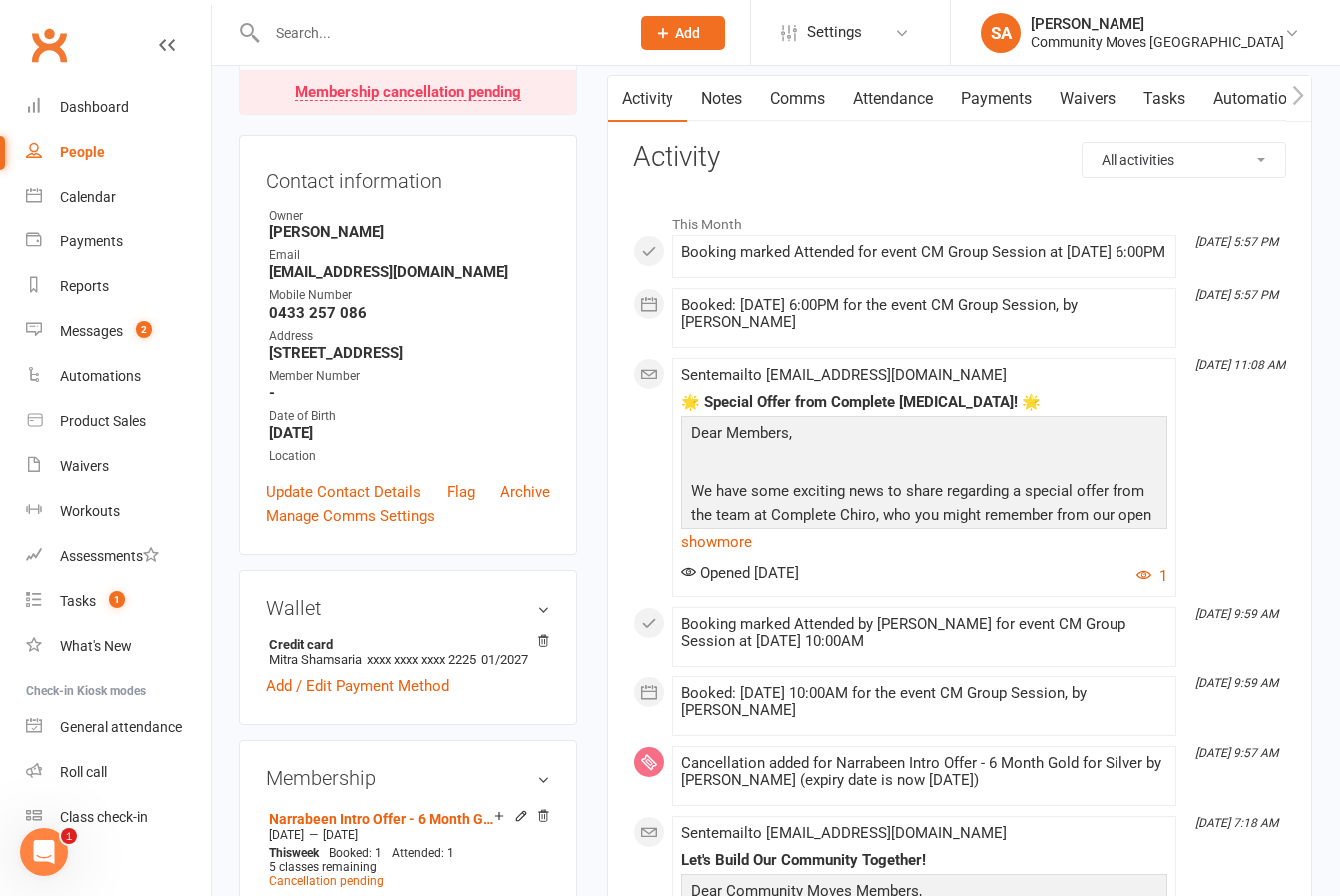 click on "People" at bounding box center (82, 152) 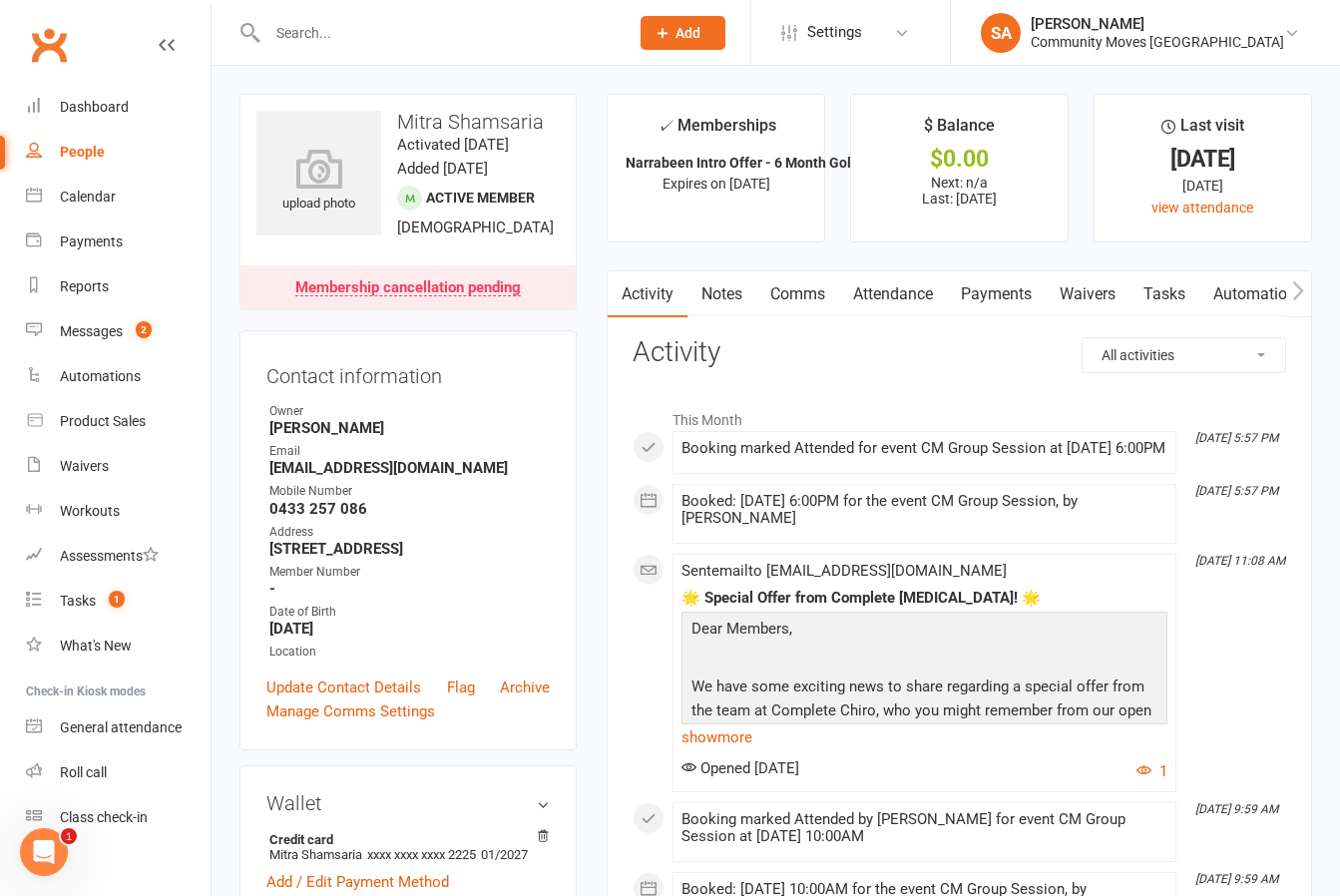 select on "100" 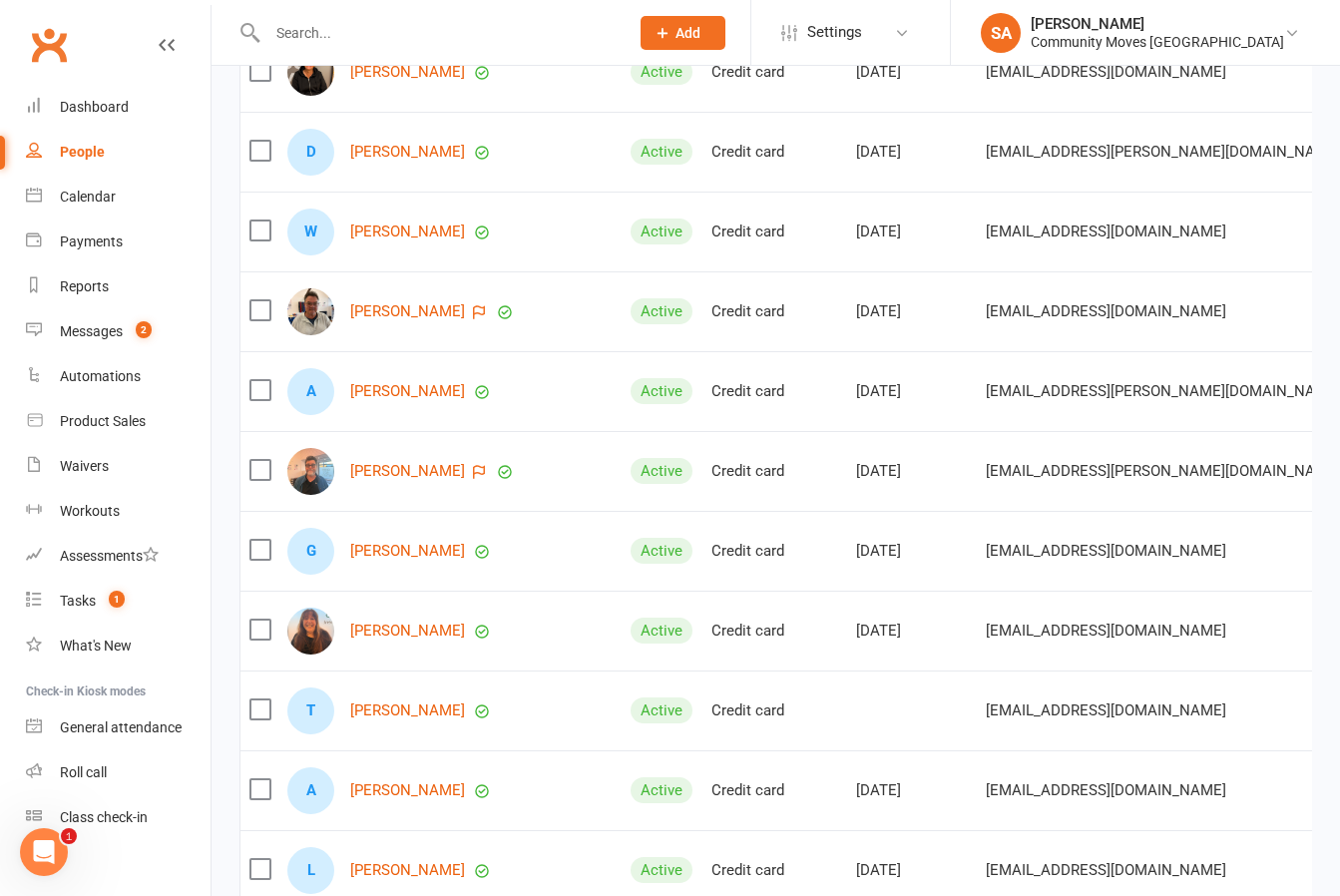 scroll, scrollTop: 1621, scrollLeft: 0, axis: vertical 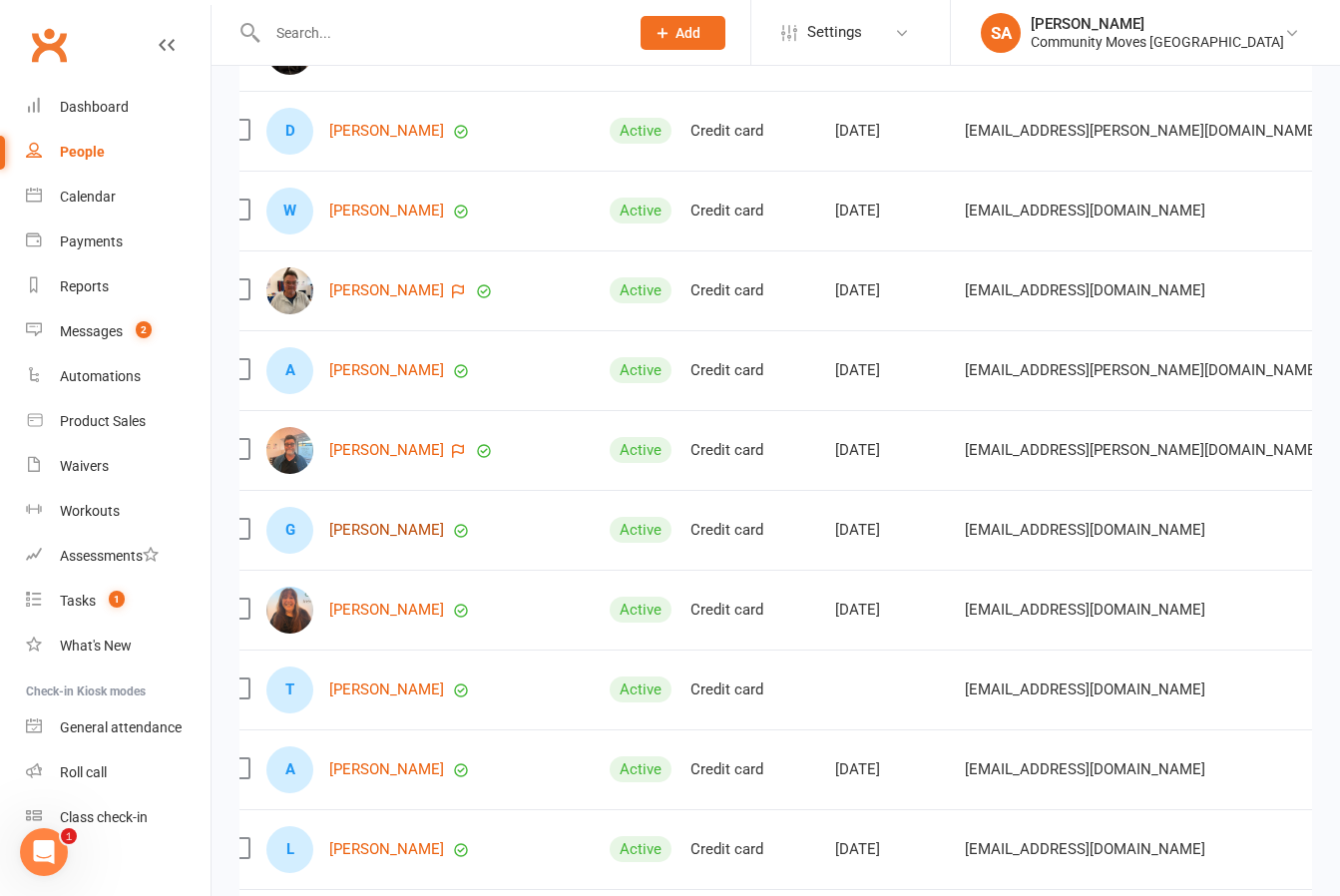 click on "[PERSON_NAME]" at bounding box center (386, 530) 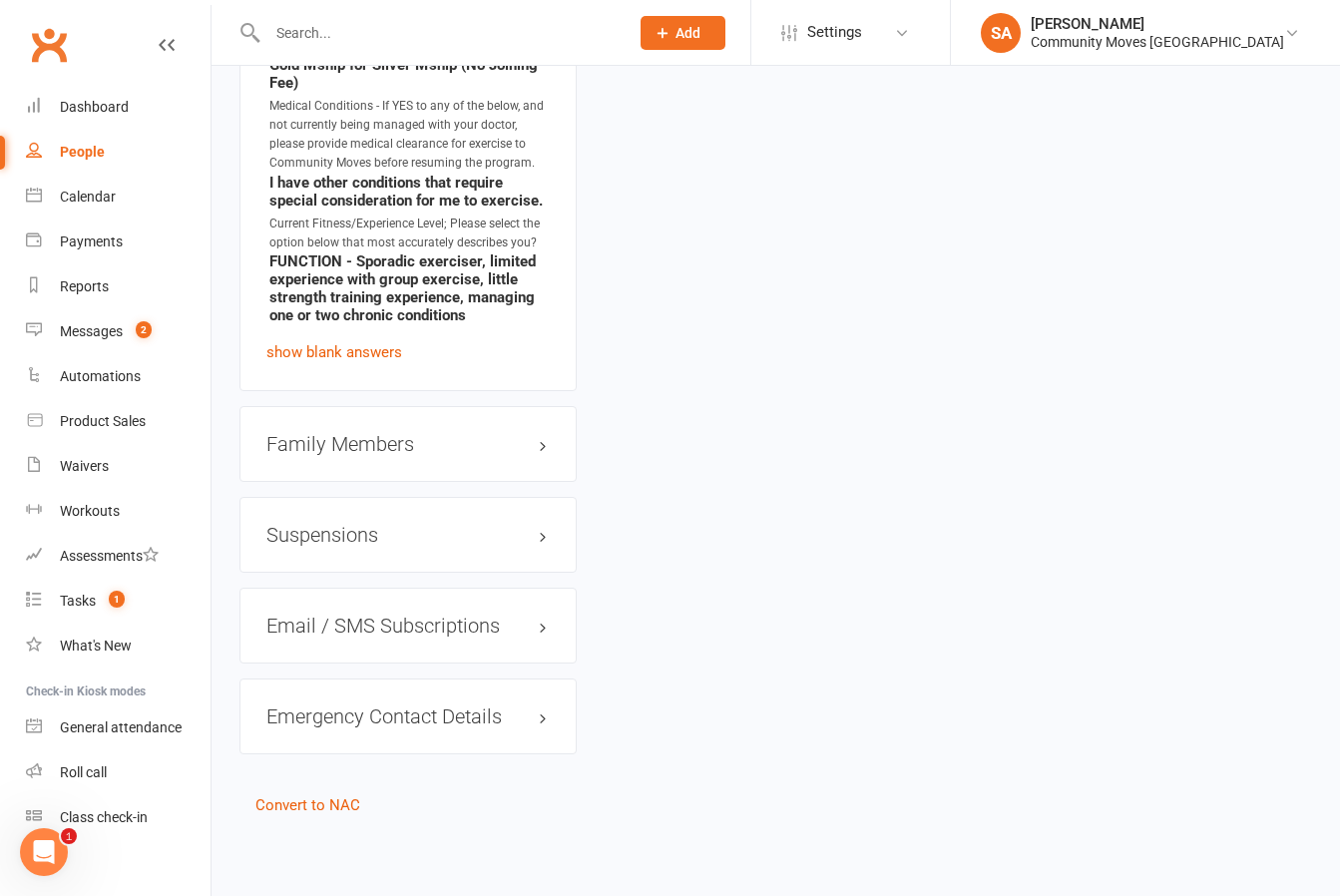 scroll, scrollTop: 0, scrollLeft: 0, axis: both 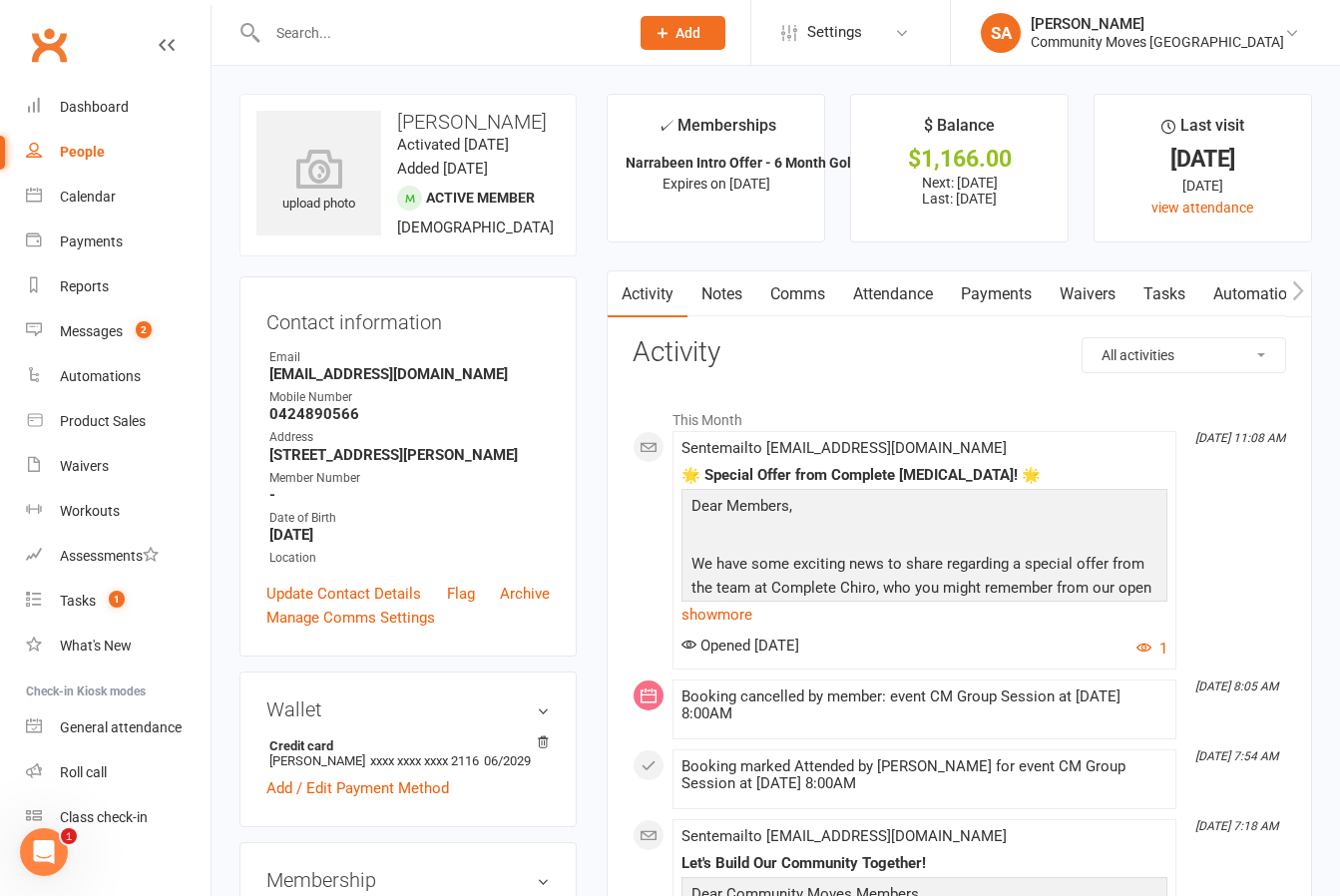 click on "Payments" at bounding box center (996, 294) 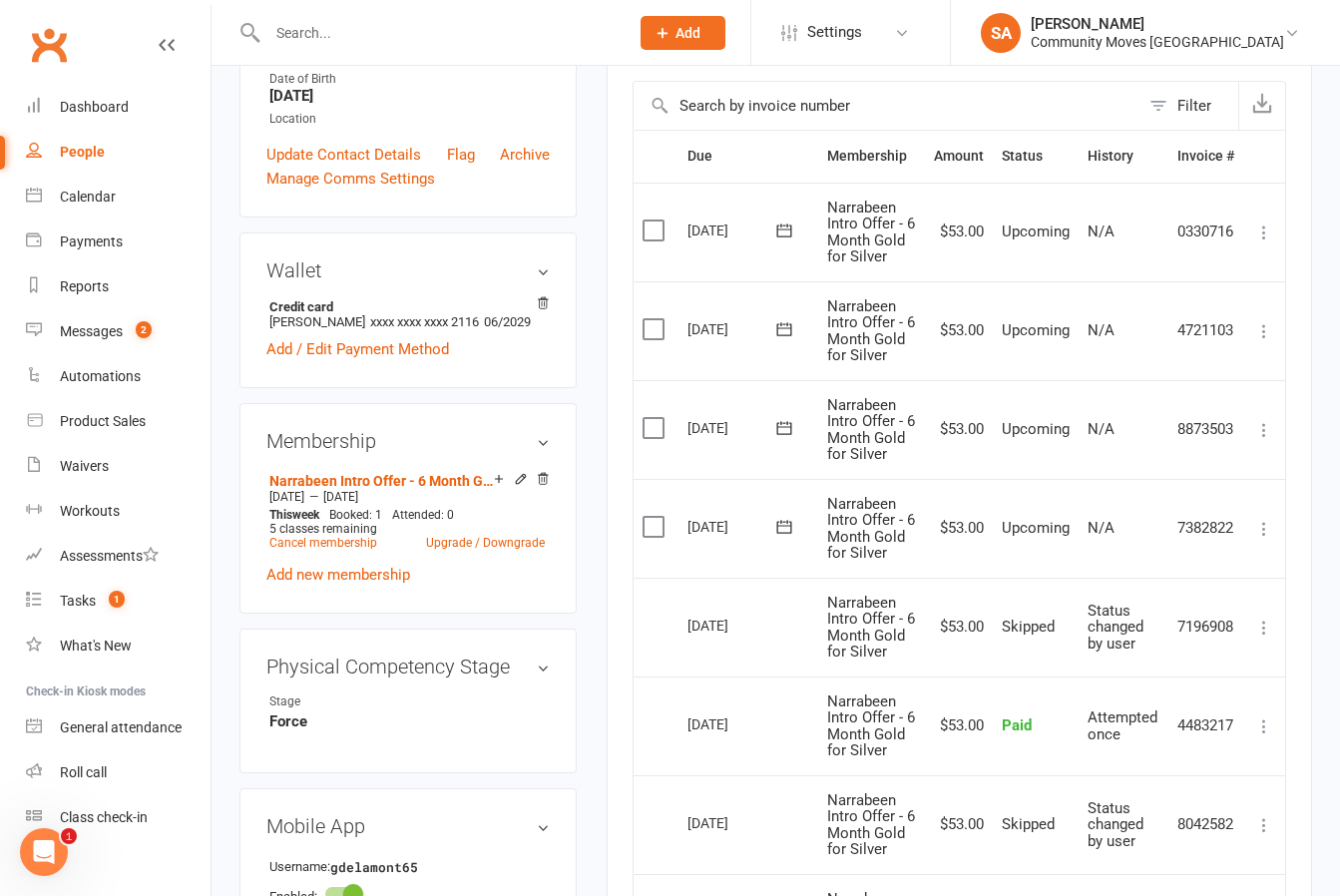 scroll, scrollTop: 440, scrollLeft: 0, axis: vertical 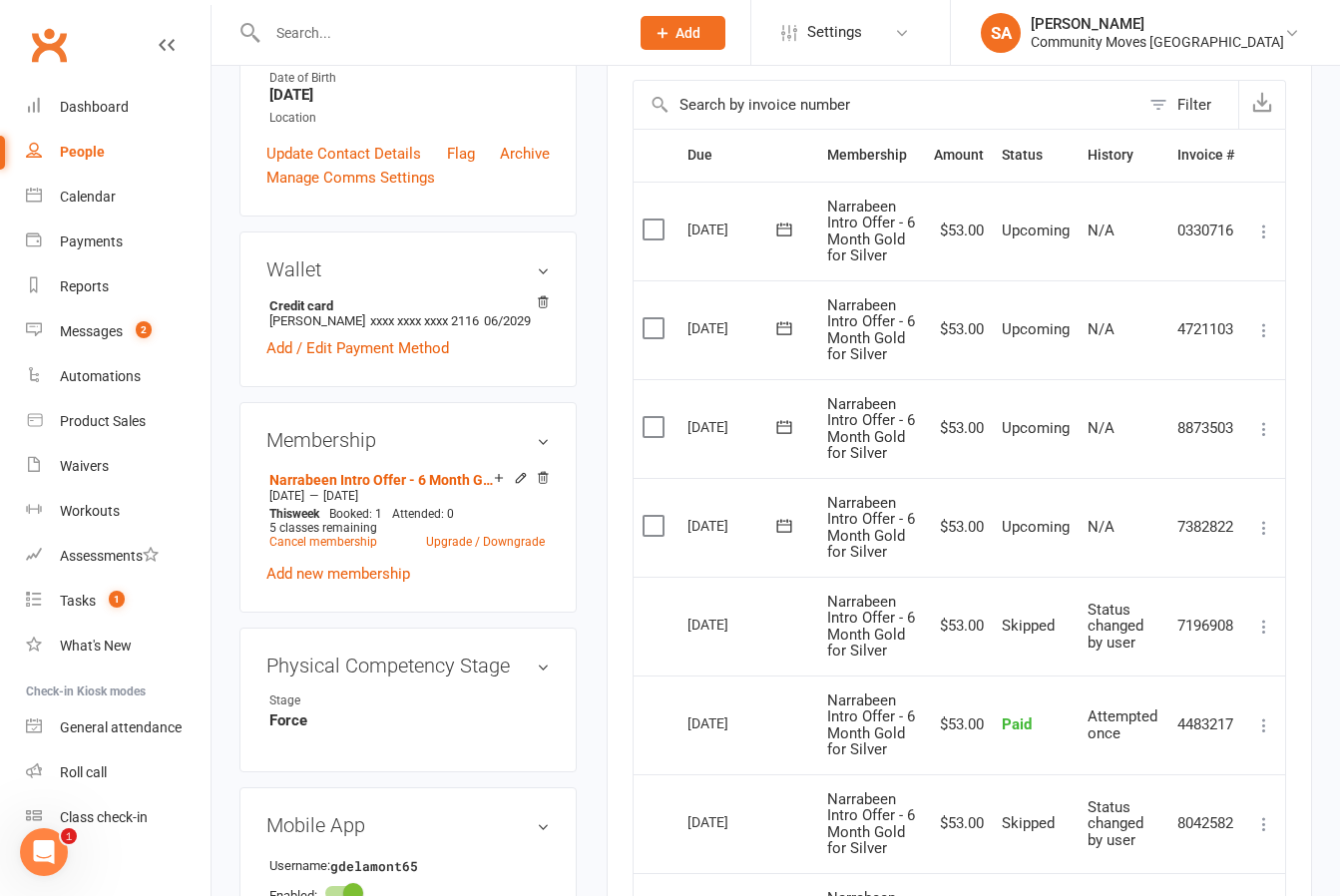 click at bounding box center (1264, 528) 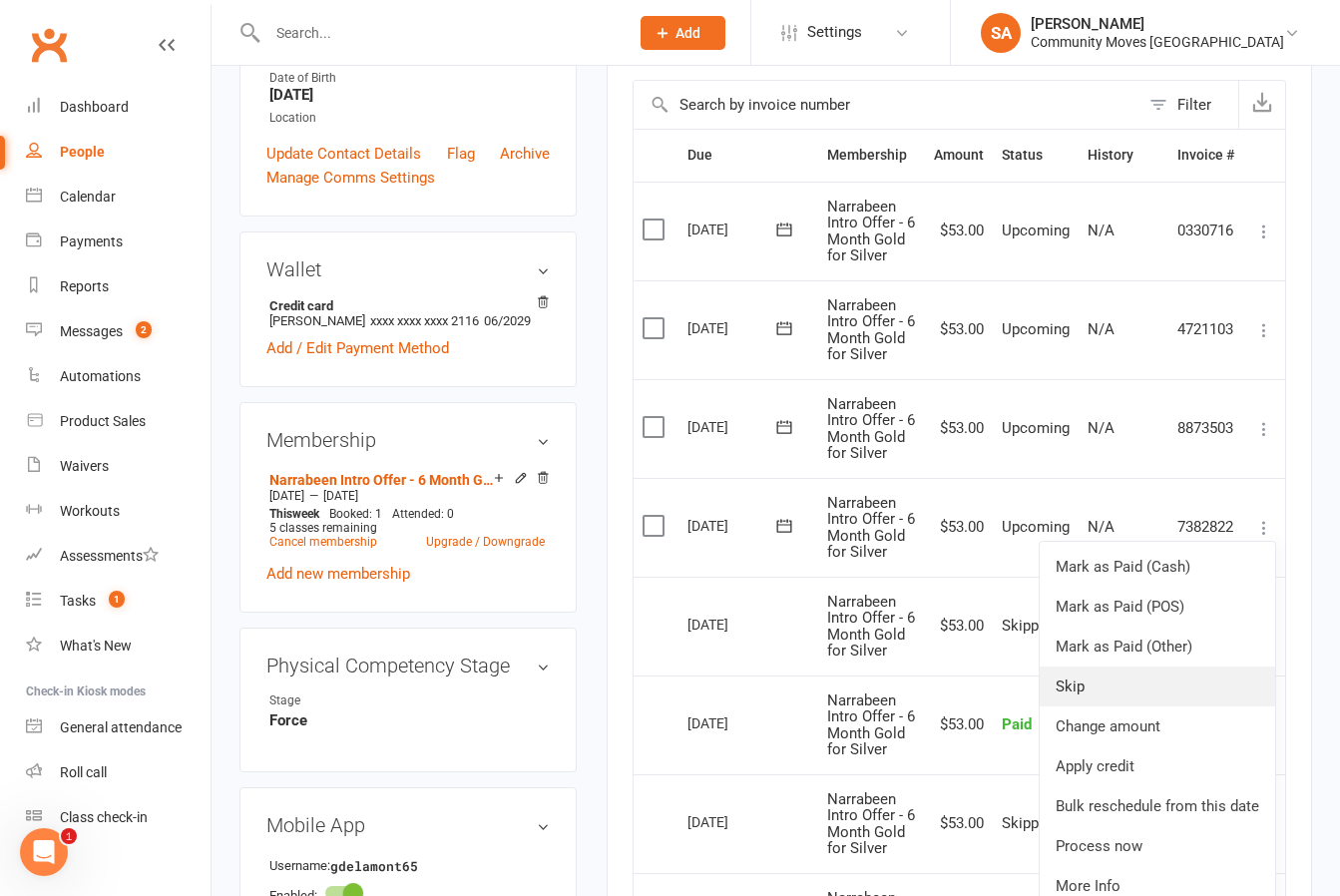 click on "Skip" at bounding box center [1157, 686] 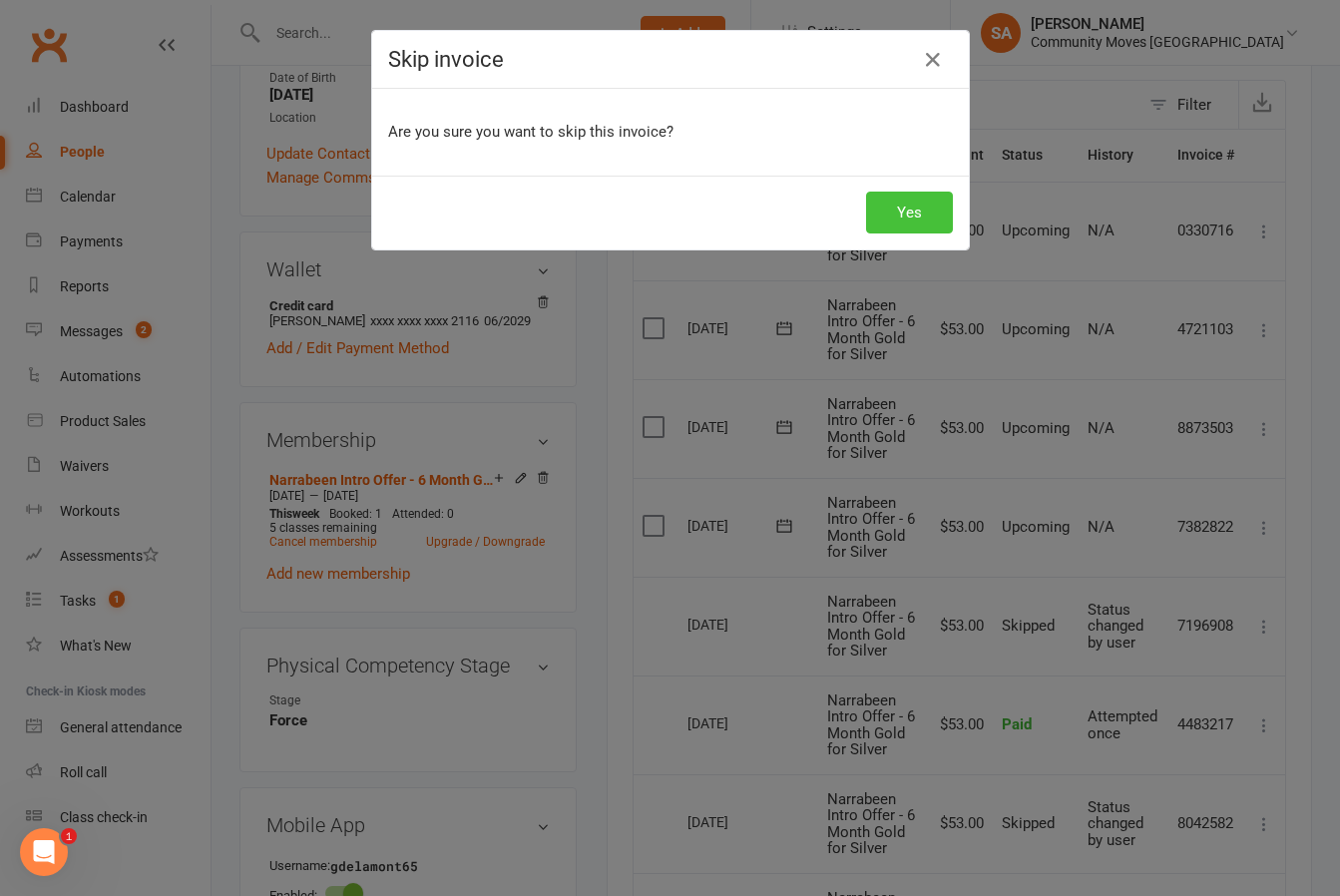 click on "Yes" at bounding box center [909, 213] 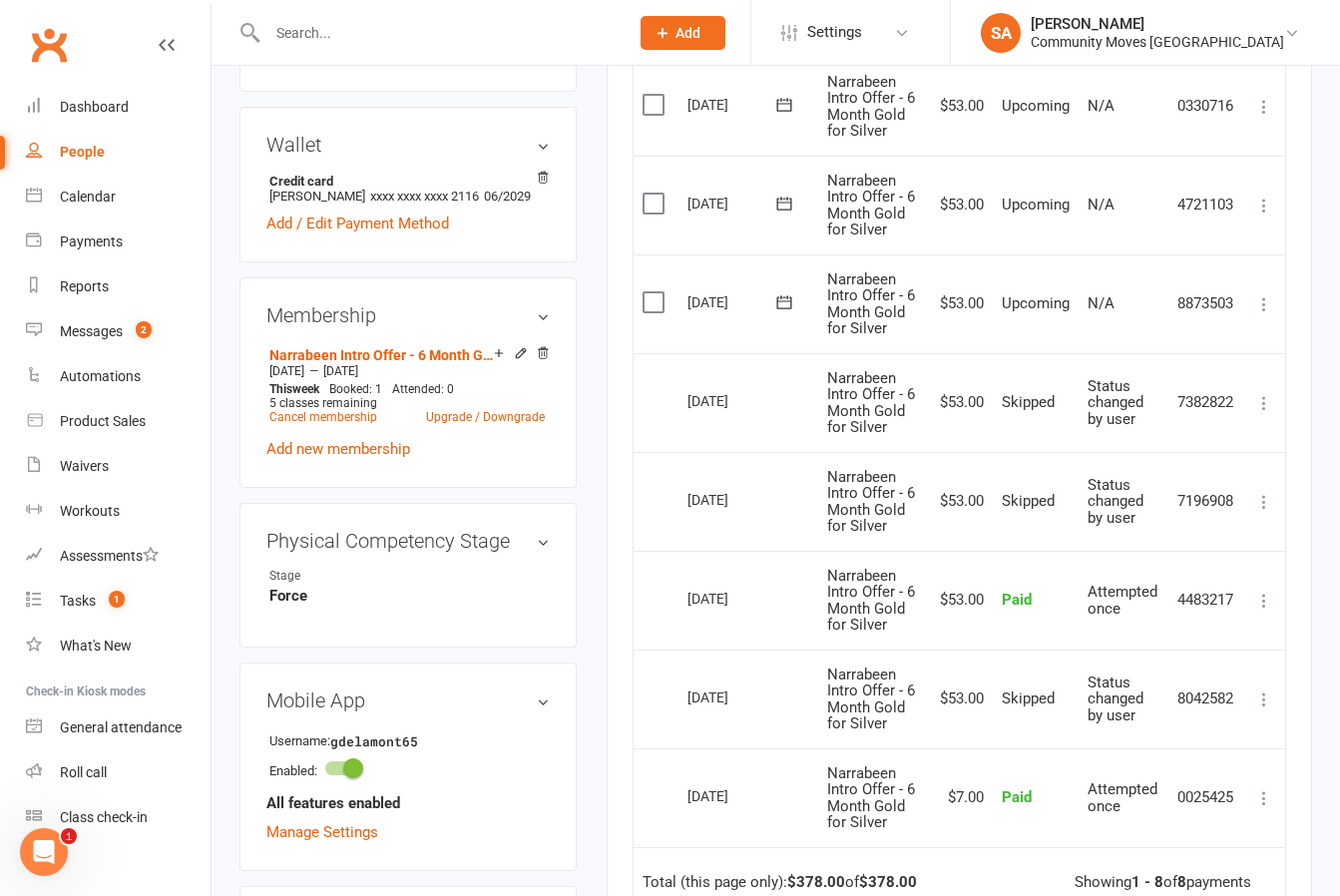 scroll, scrollTop: 572, scrollLeft: 0, axis: vertical 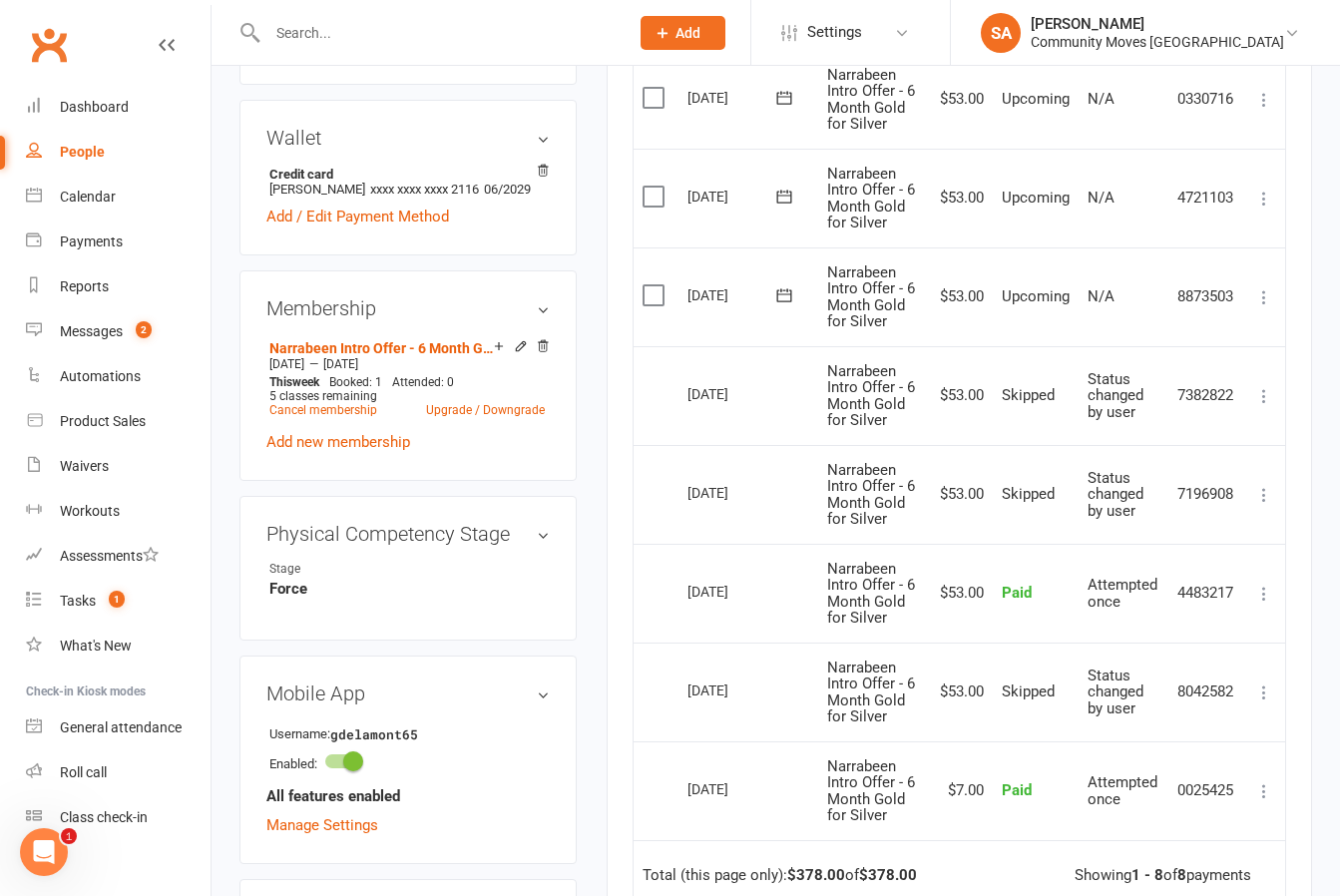 click at bounding box center (1264, 396) 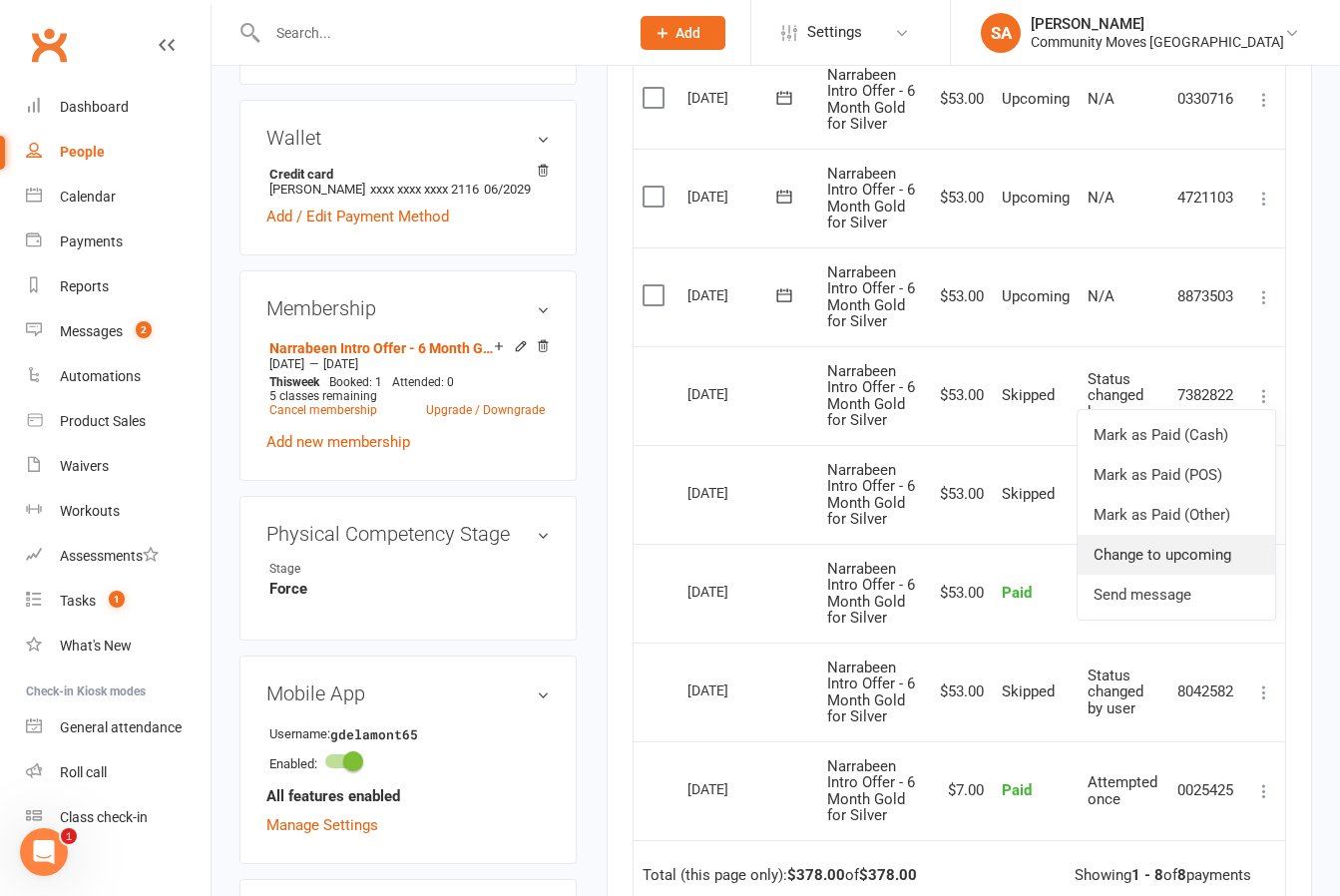 click on "Change to upcoming" at bounding box center [1176, 555] 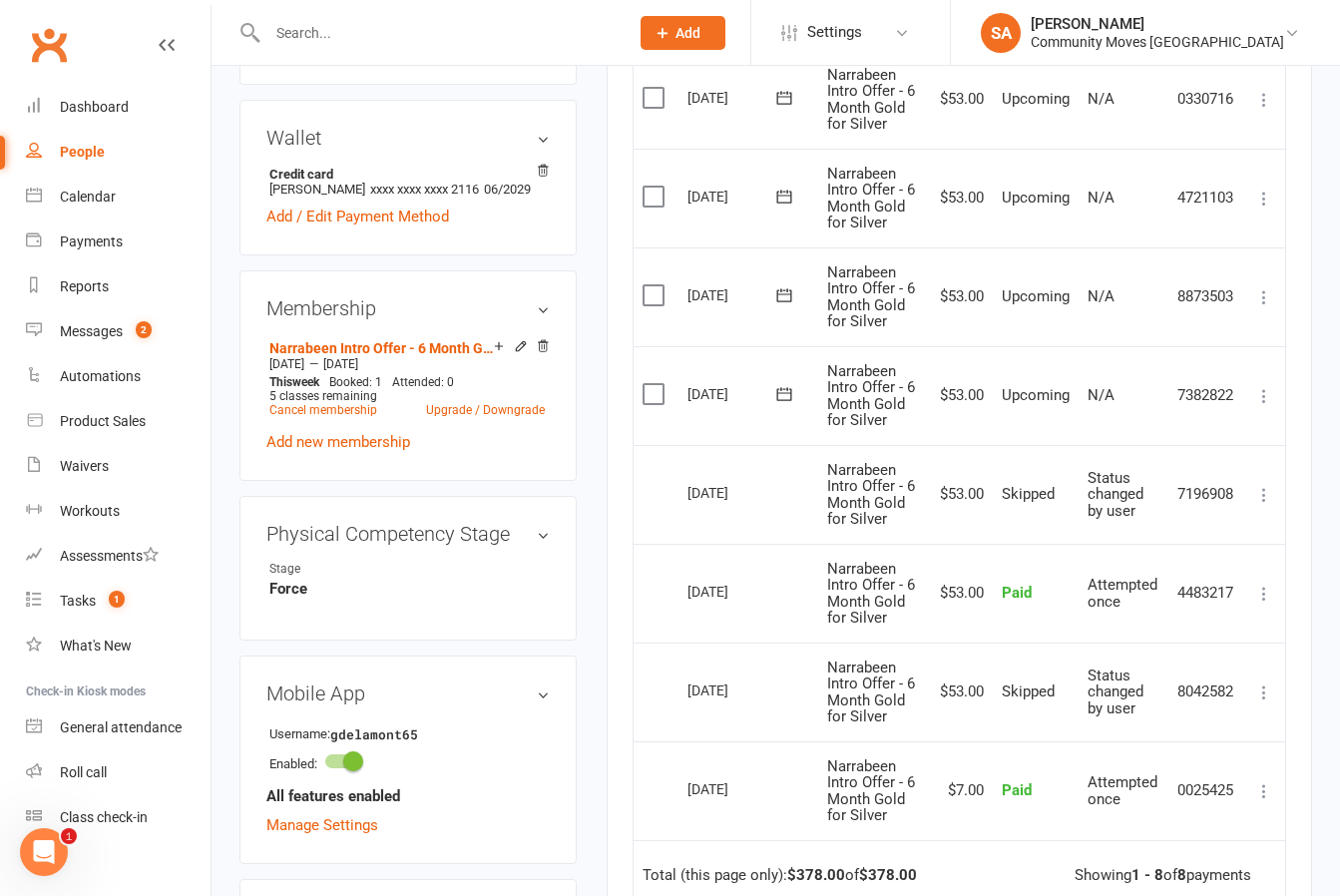 click on "People" at bounding box center [82, 152] 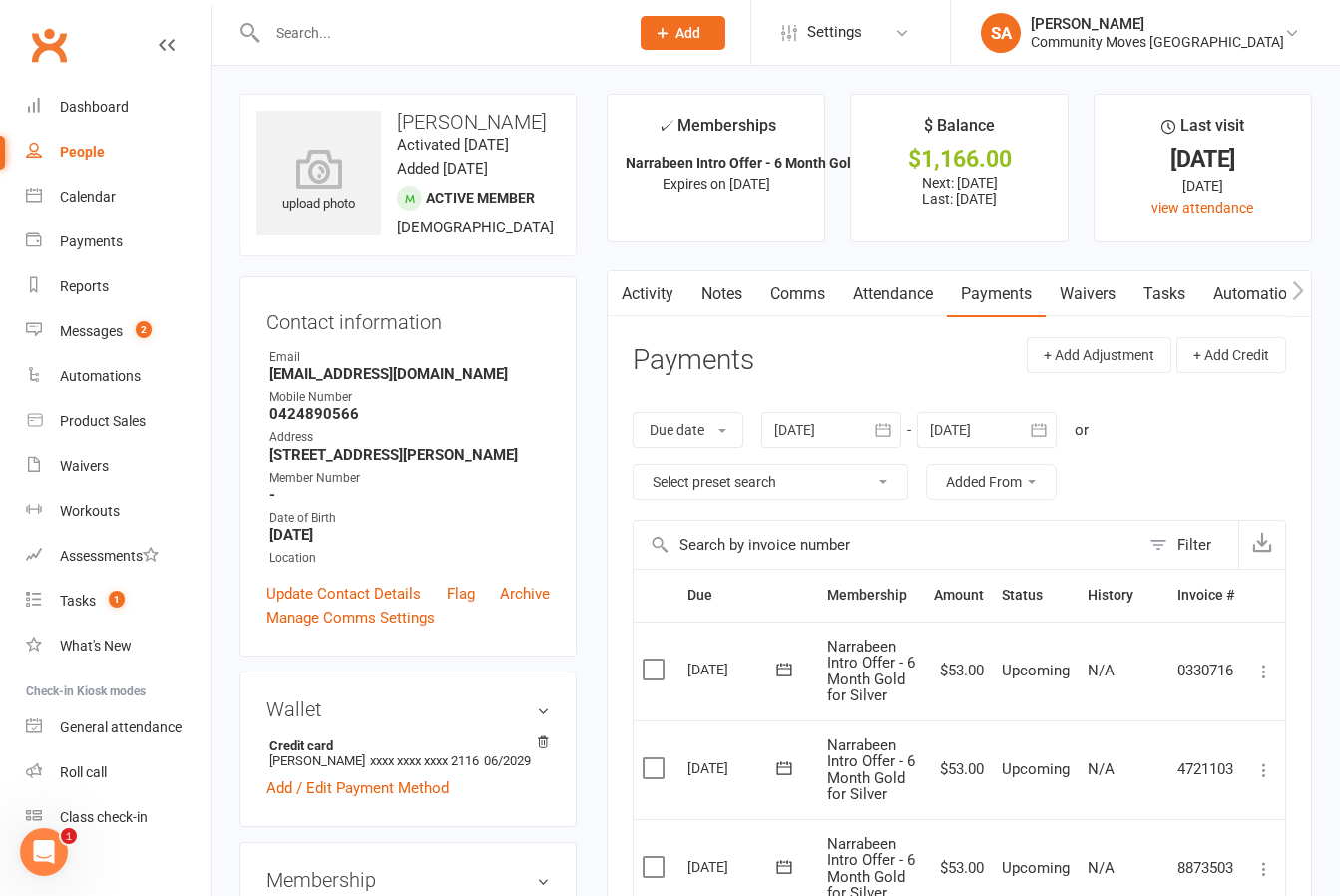 select on "100" 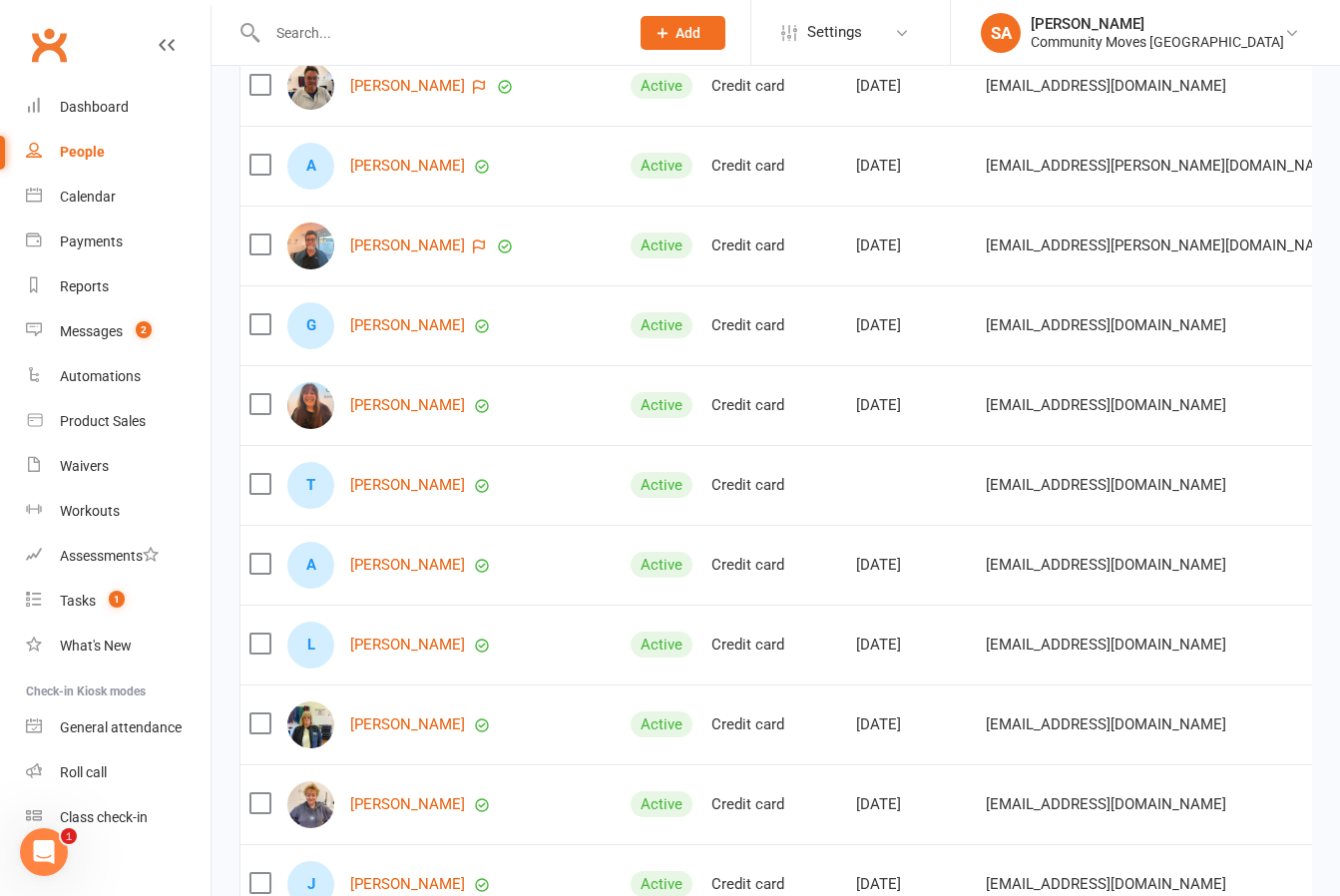scroll, scrollTop: 1834, scrollLeft: 0, axis: vertical 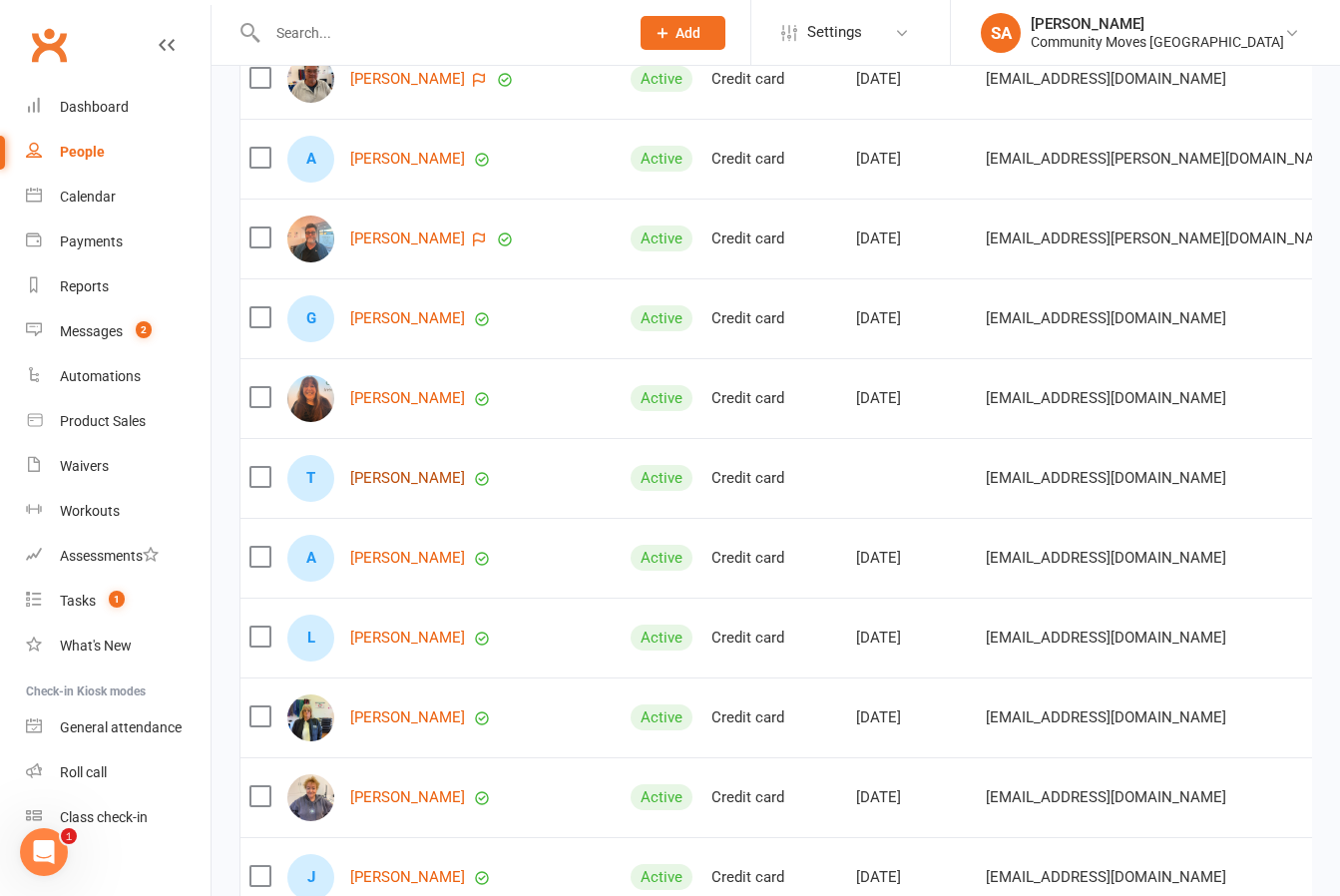 click on "[PERSON_NAME]" at bounding box center [407, 478] 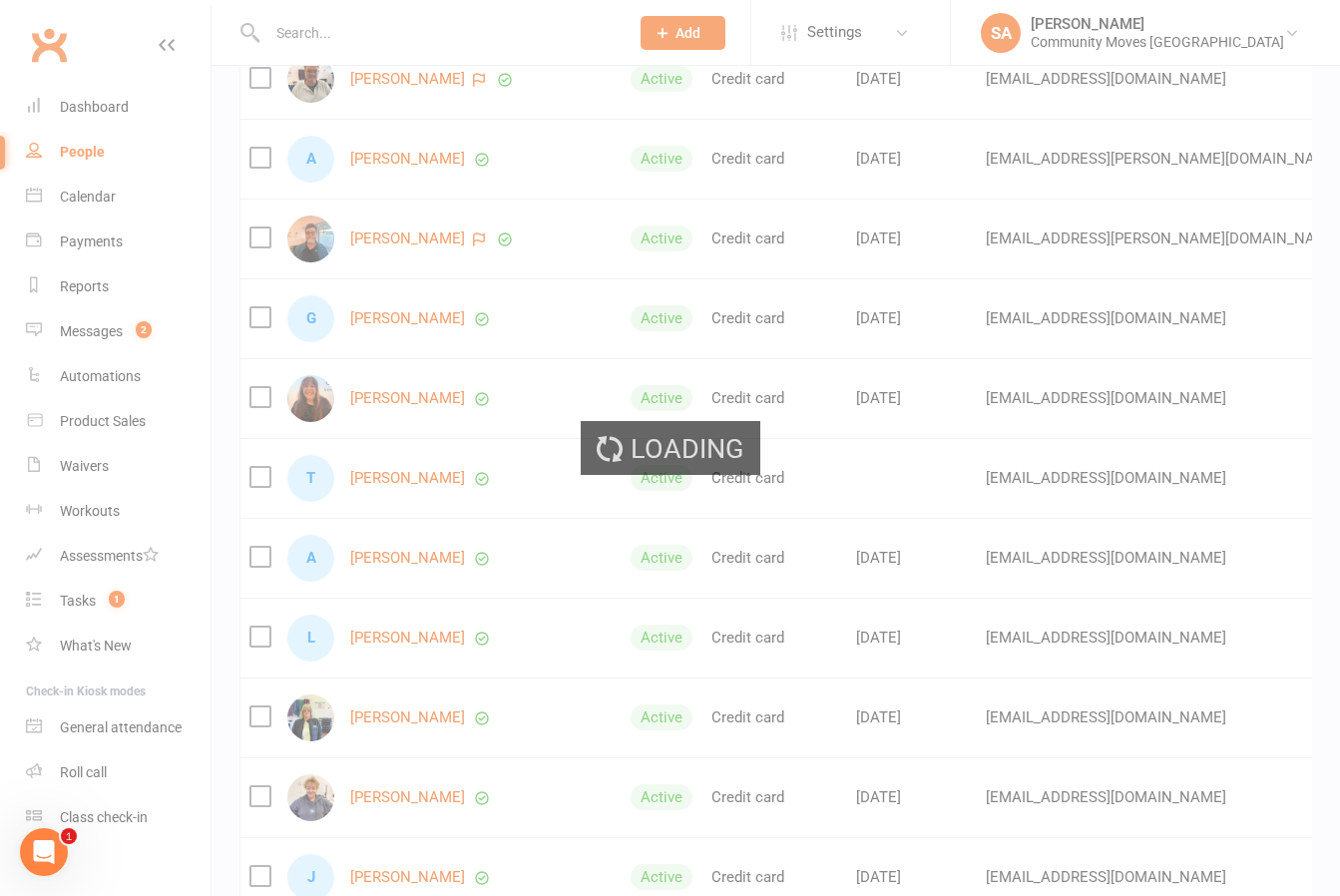 scroll, scrollTop: 0, scrollLeft: 0, axis: both 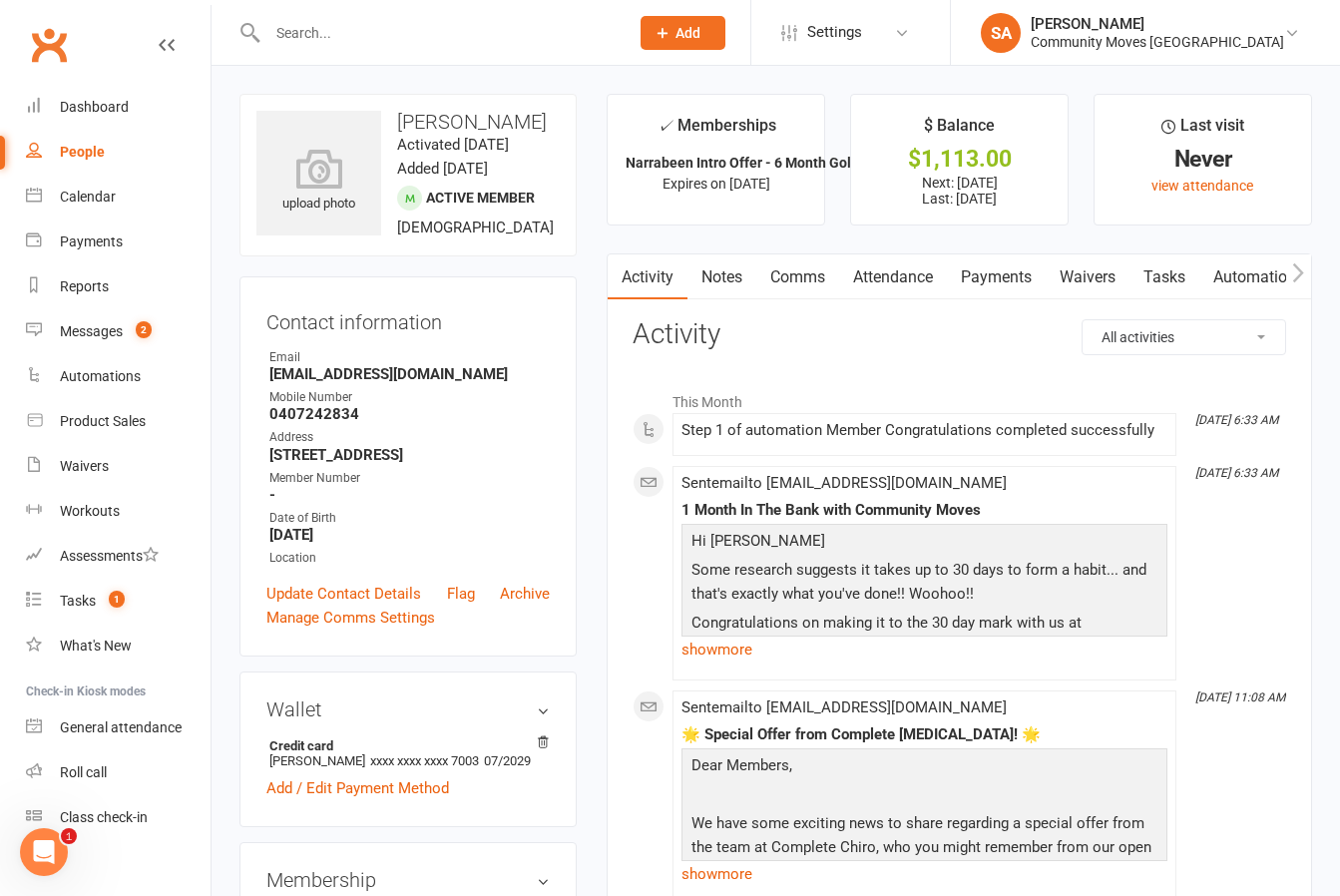 click on "Payments" at bounding box center (996, 277) 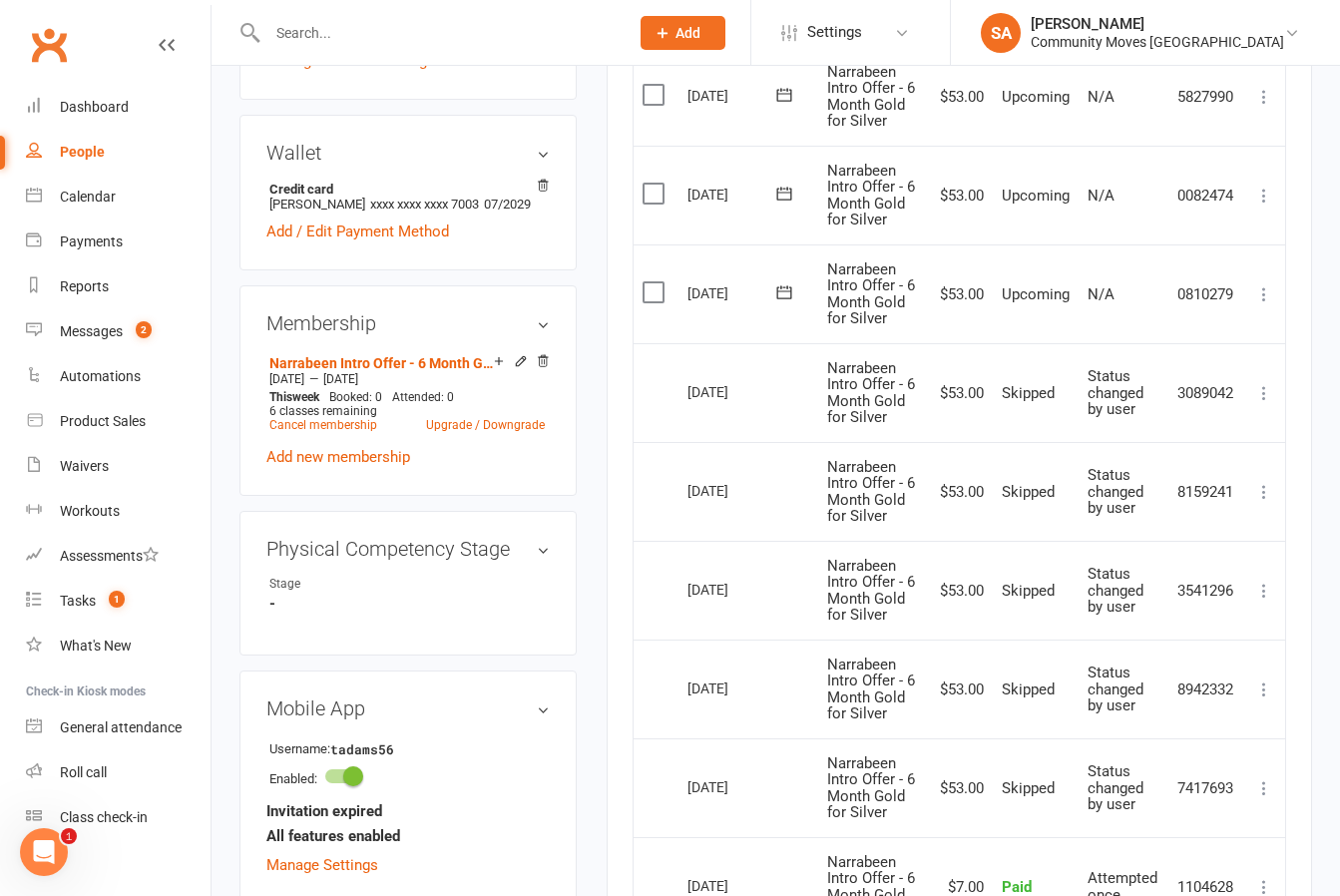 scroll, scrollTop: 546, scrollLeft: 0, axis: vertical 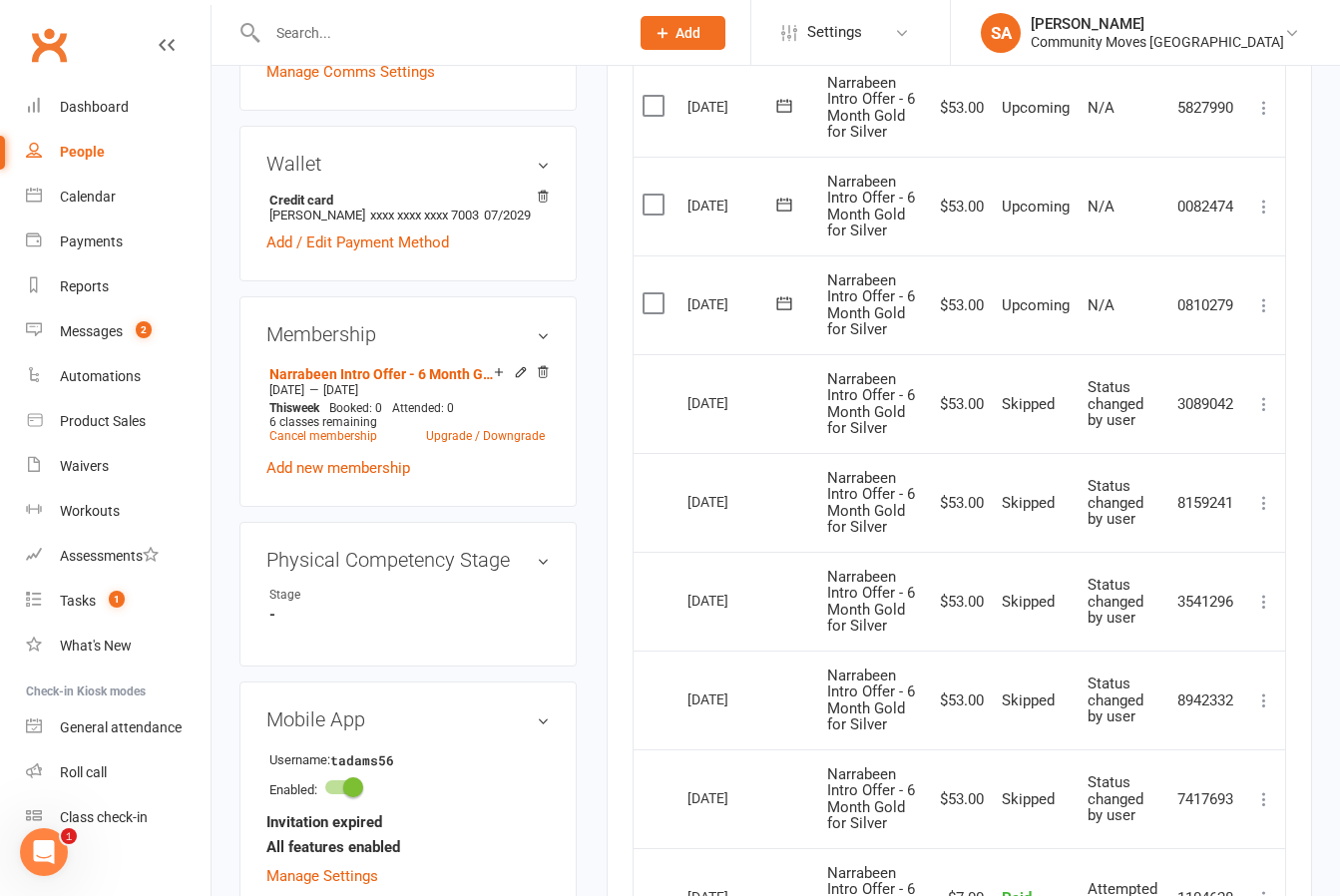 click at bounding box center (1264, 305) 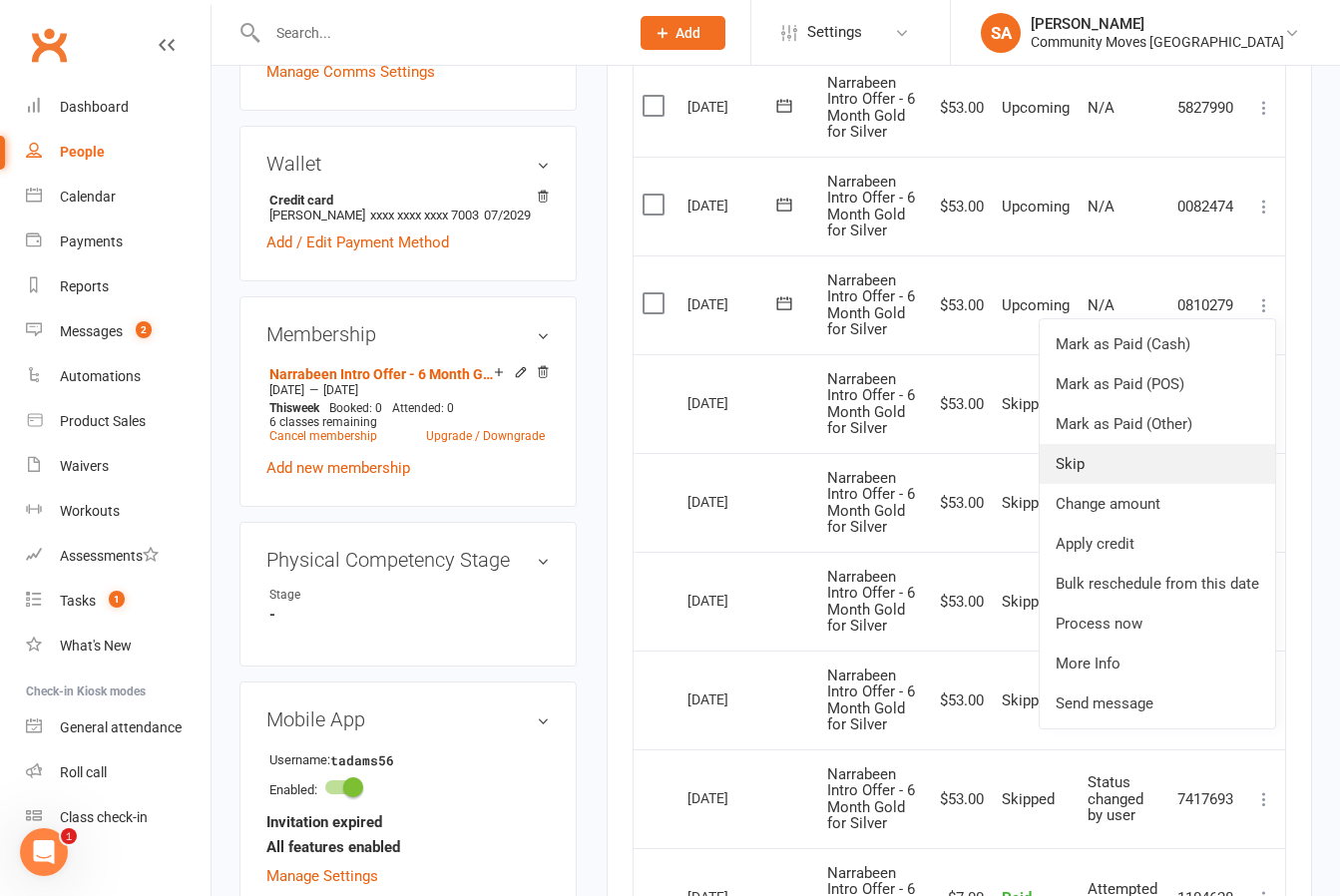 click on "Skip" at bounding box center (1157, 464) 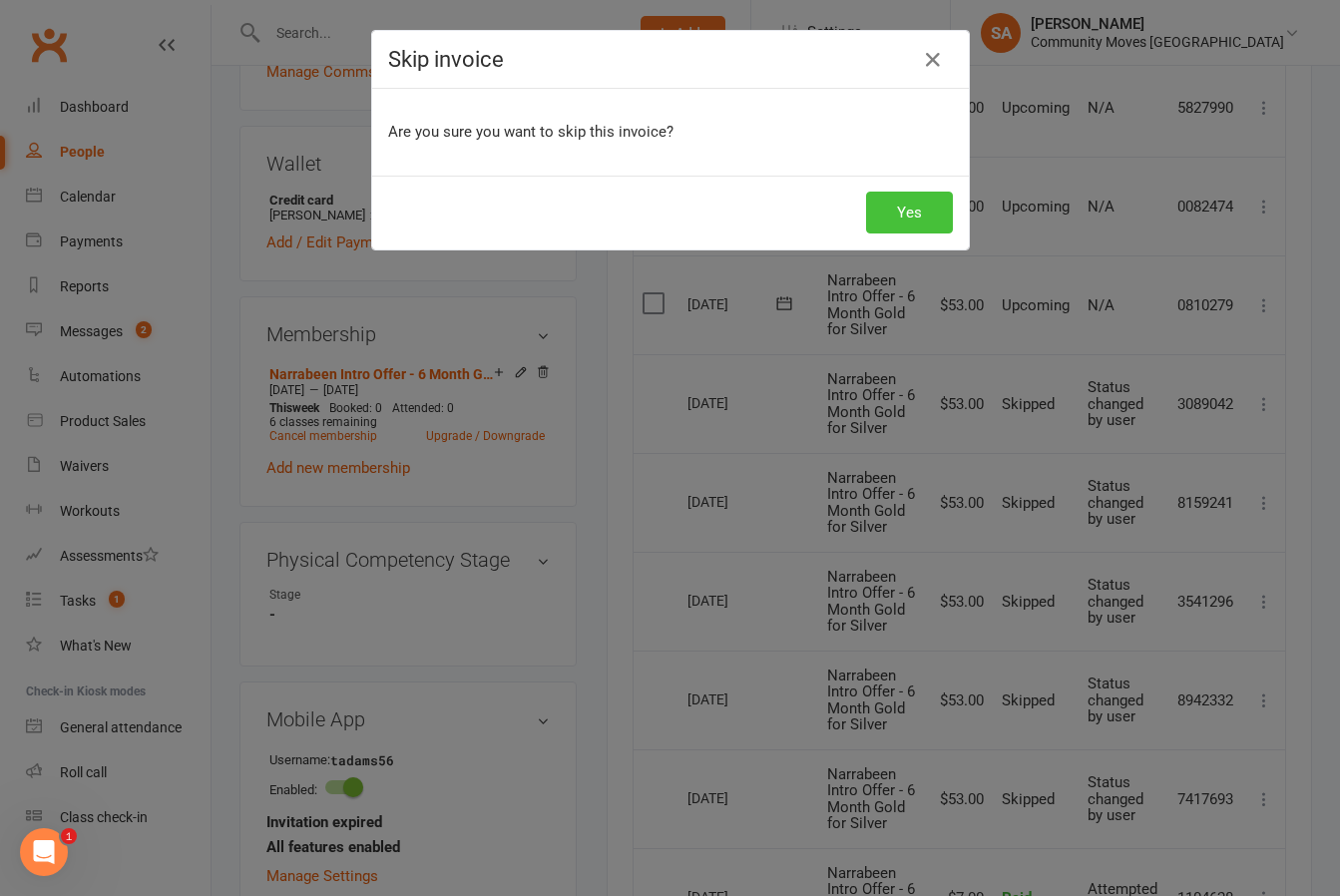 click on "Yes" at bounding box center [909, 213] 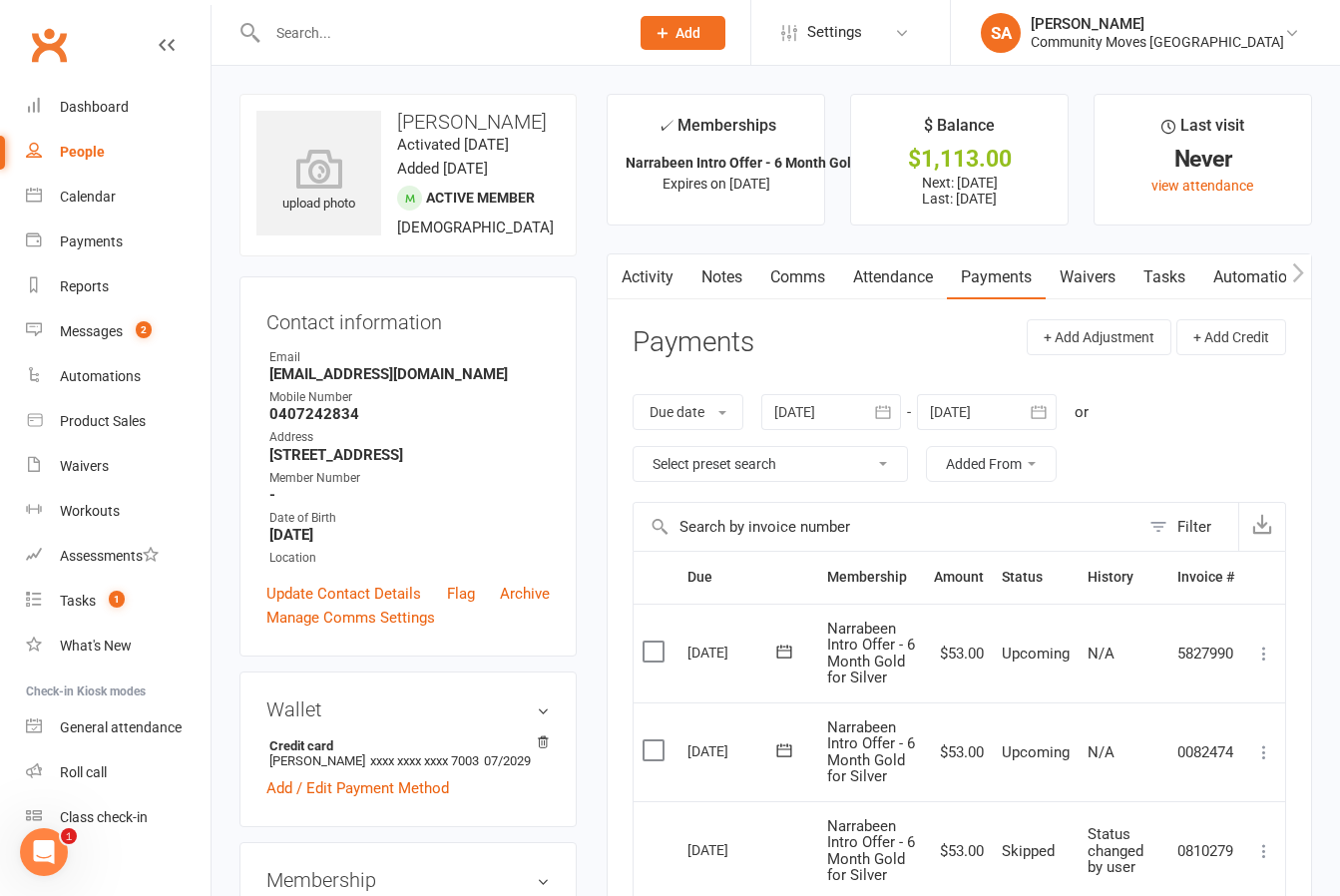 scroll, scrollTop: 0, scrollLeft: 0, axis: both 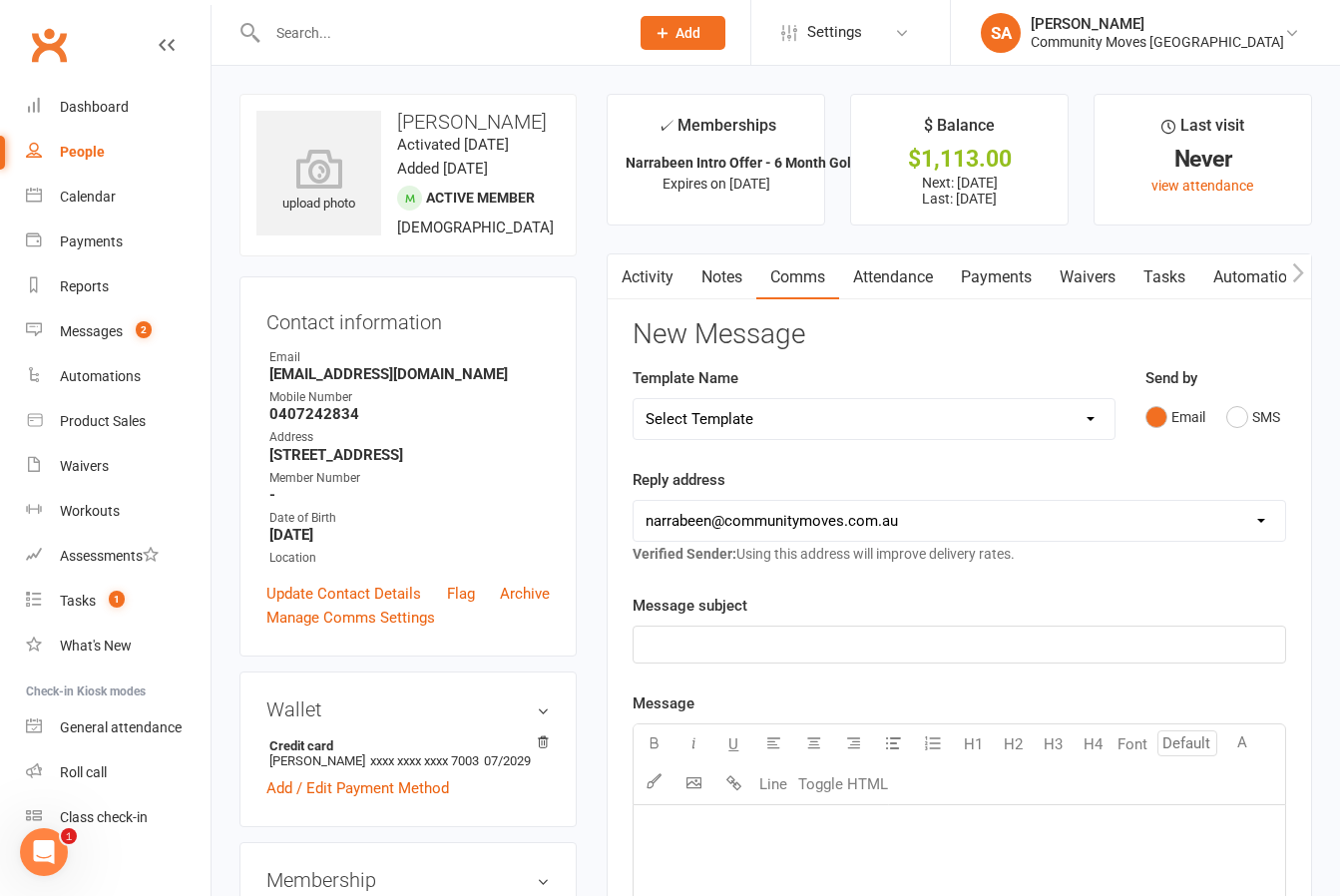 click on "Comms" at bounding box center [797, 277] 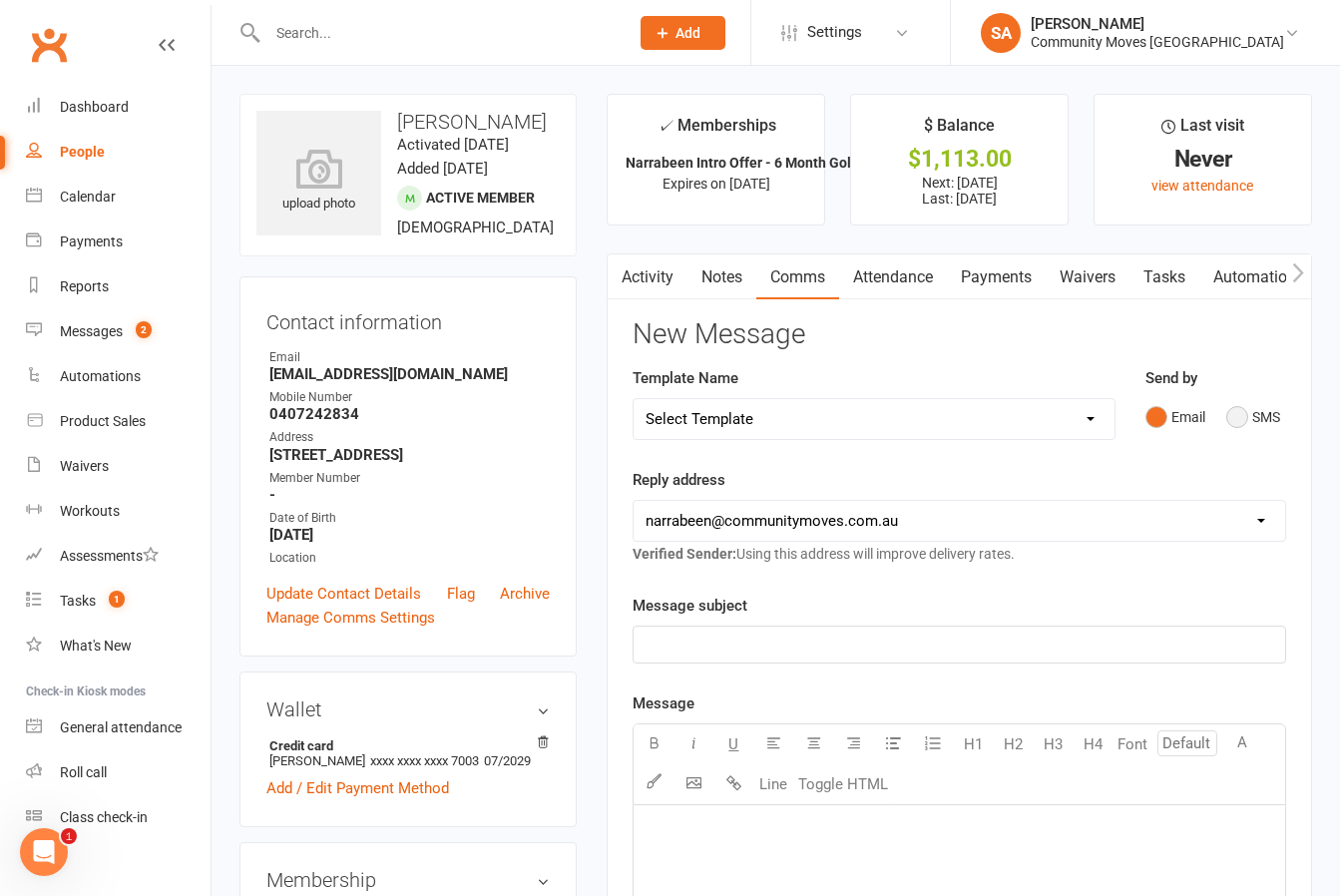 click on "SMS" at bounding box center (1253, 417) 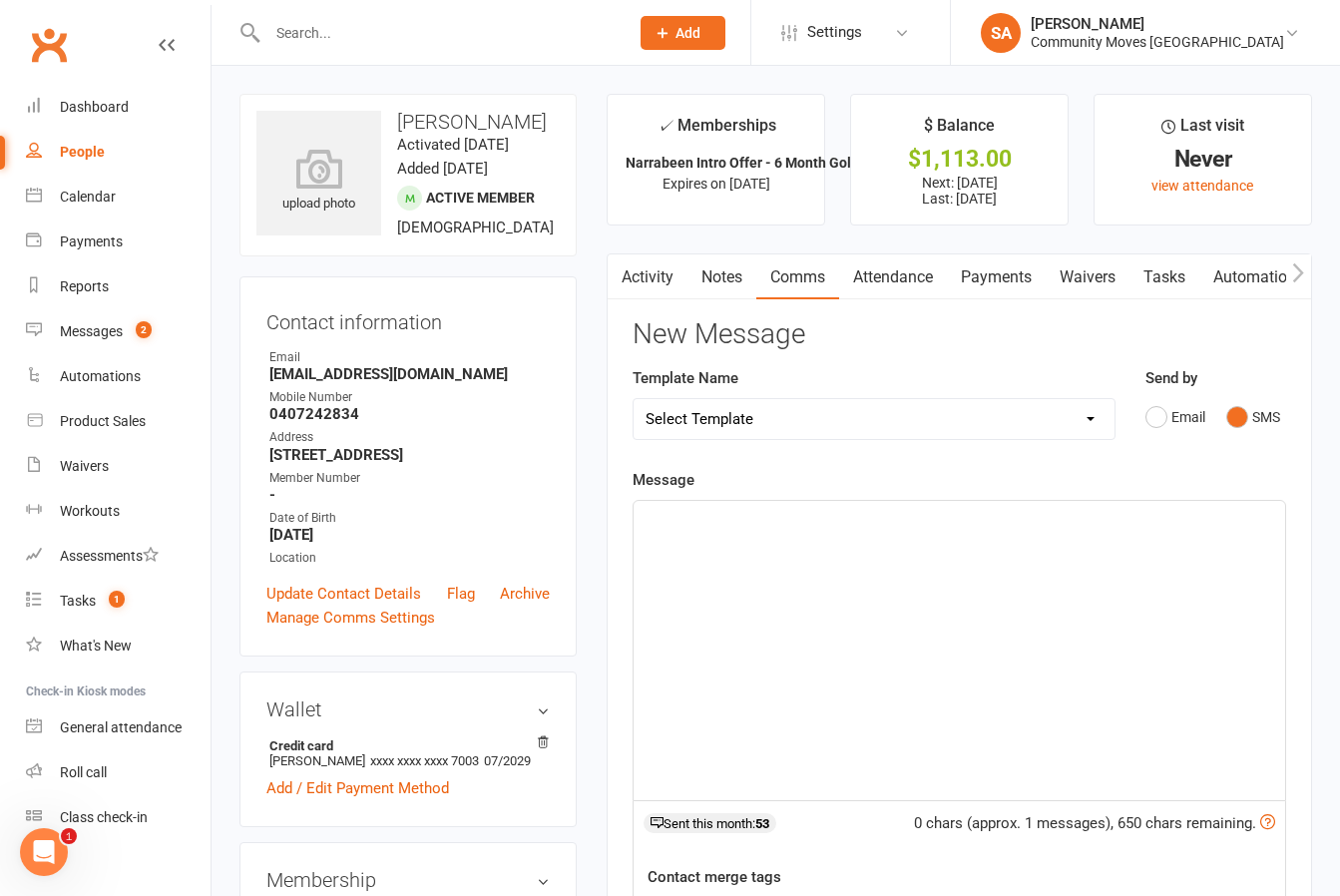click on "﻿" 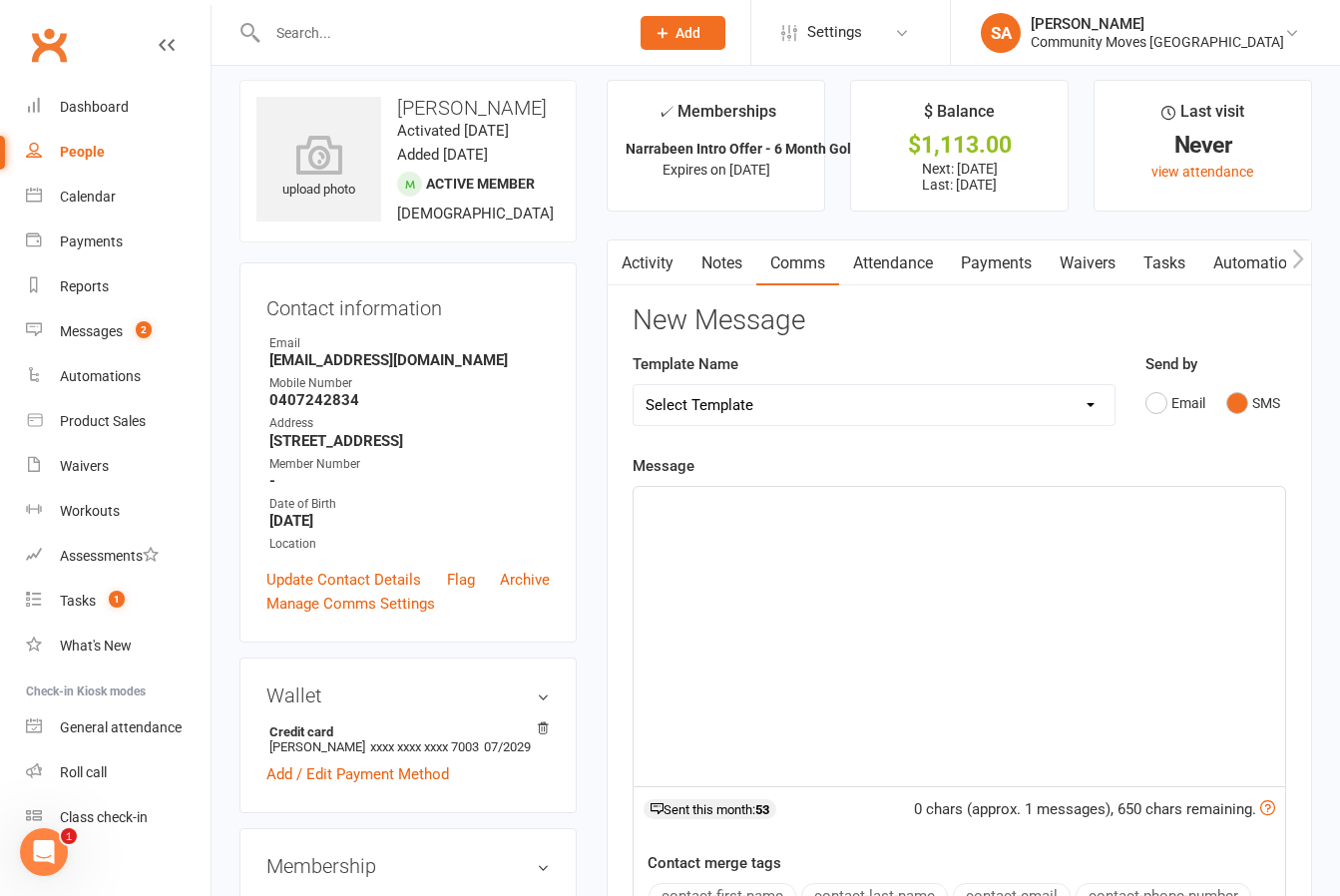 scroll, scrollTop: 11, scrollLeft: 0, axis: vertical 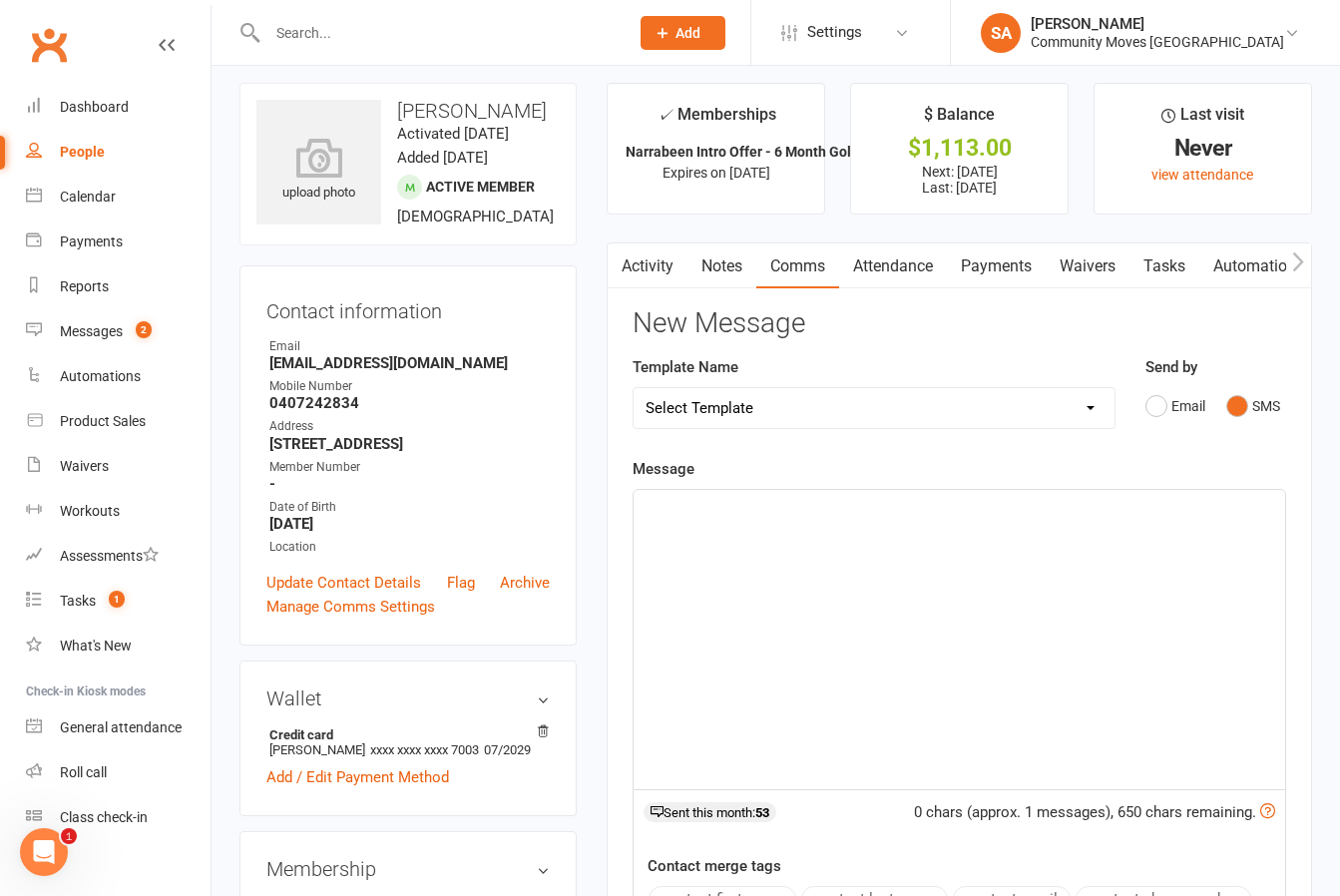 click on "People" at bounding box center (82, 152) 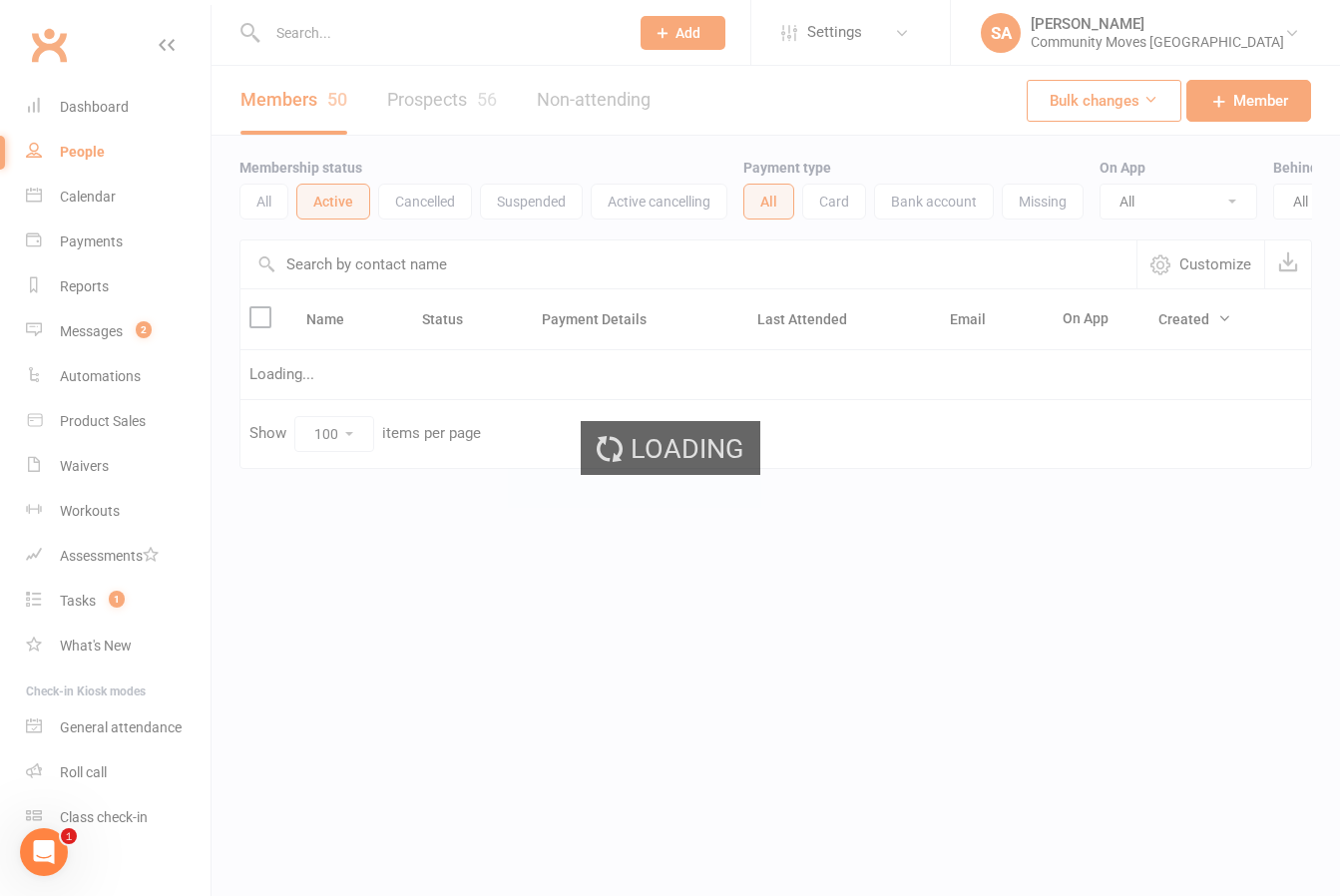 scroll, scrollTop: 0, scrollLeft: 0, axis: both 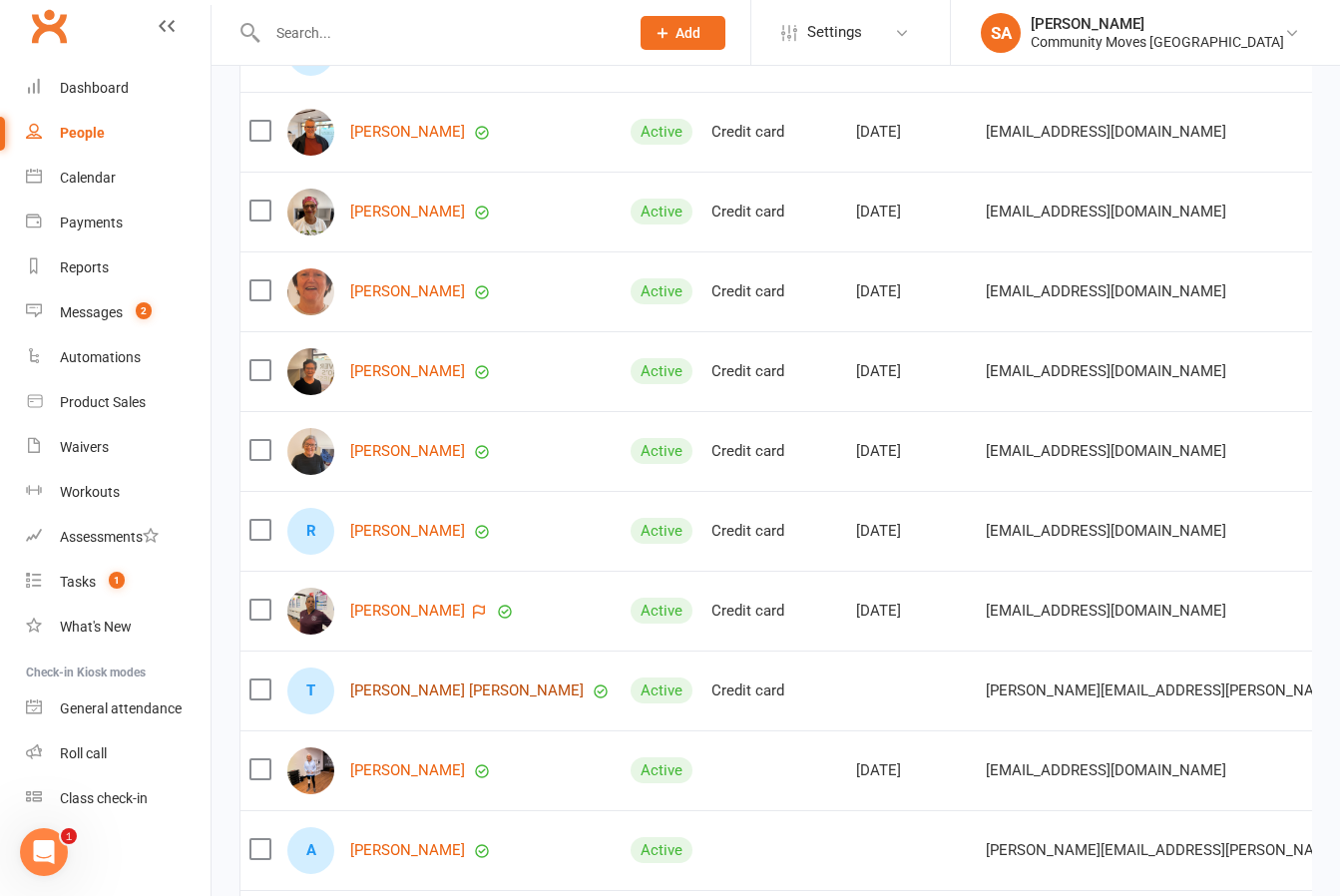 click on "[PERSON_NAME] [PERSON_NAME]" at bounding box center (467, 690) 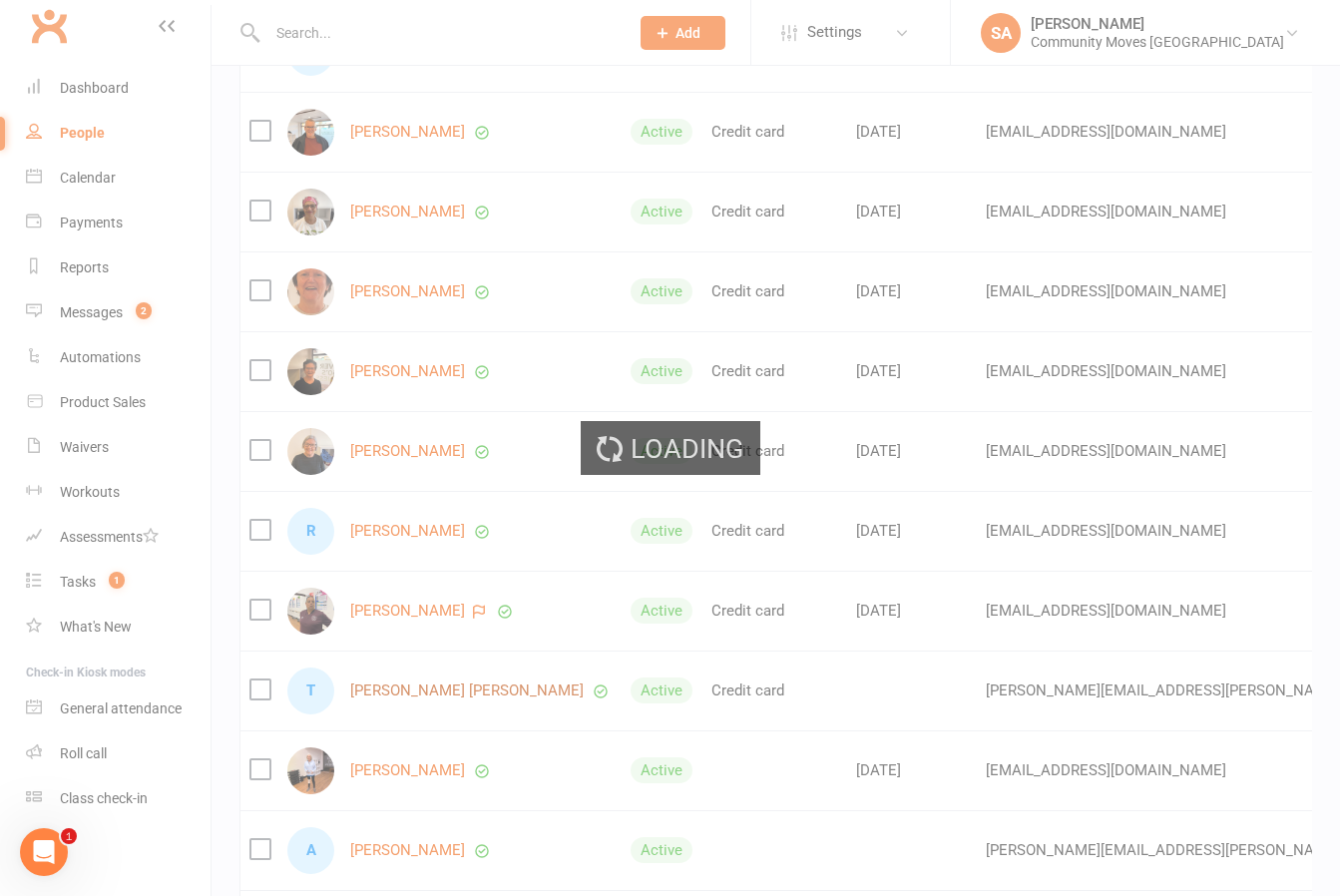 scroll, scrollTop: 0, scrollLeft: 0, axis: both 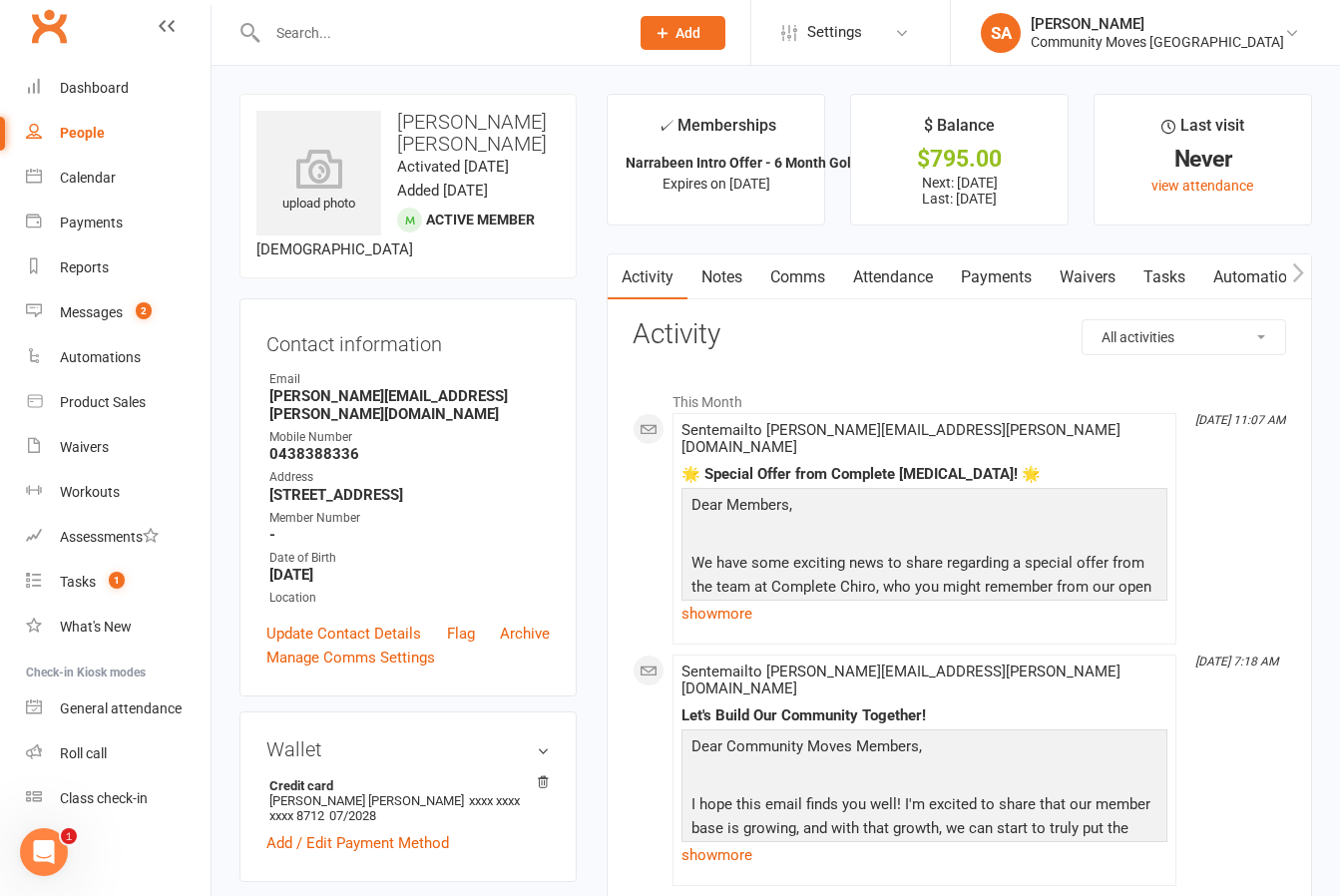 click on "Payments" at bounding box center [996, 277] 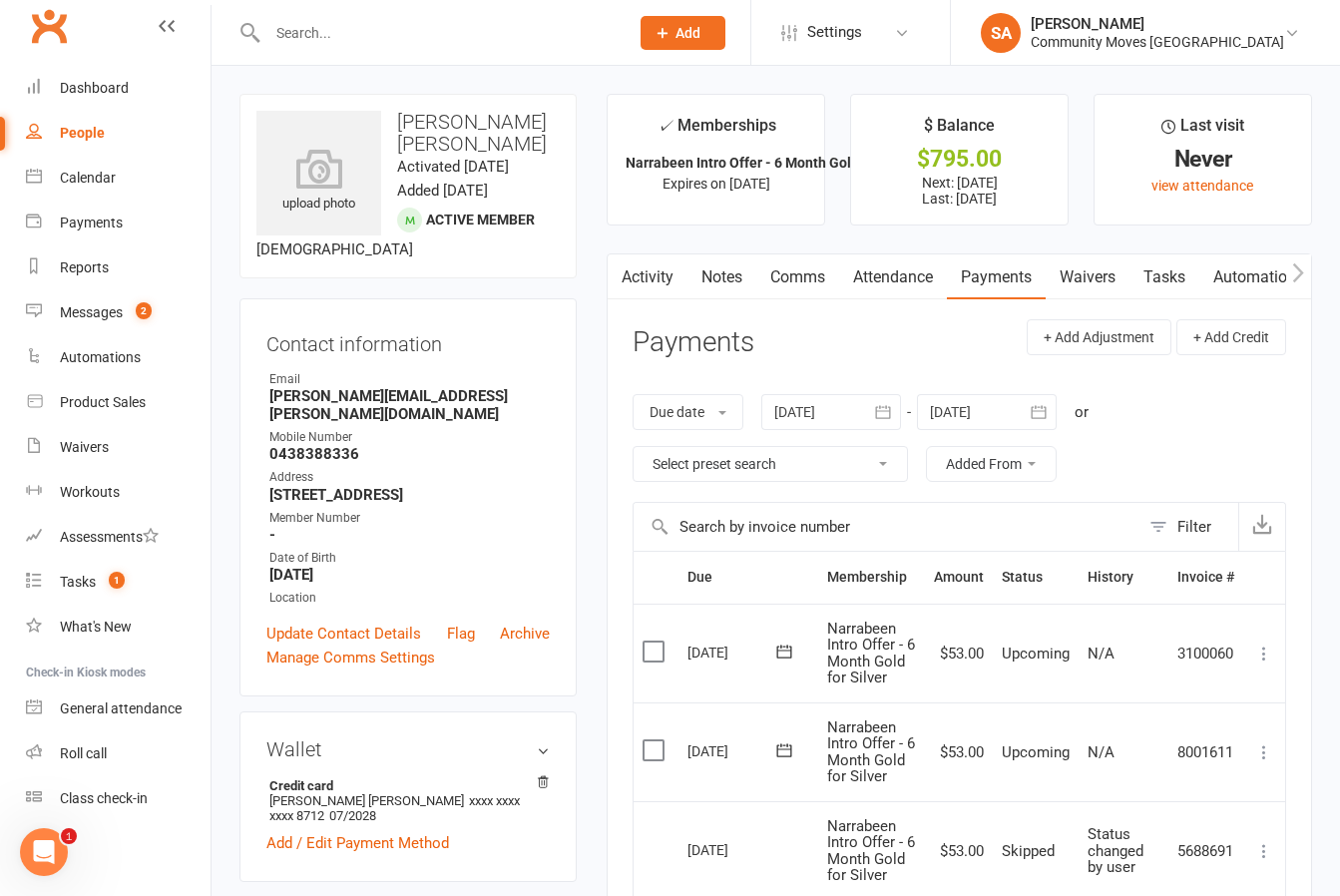 scroll, scrollTop: 0, scrollLeft: 0, axis: both 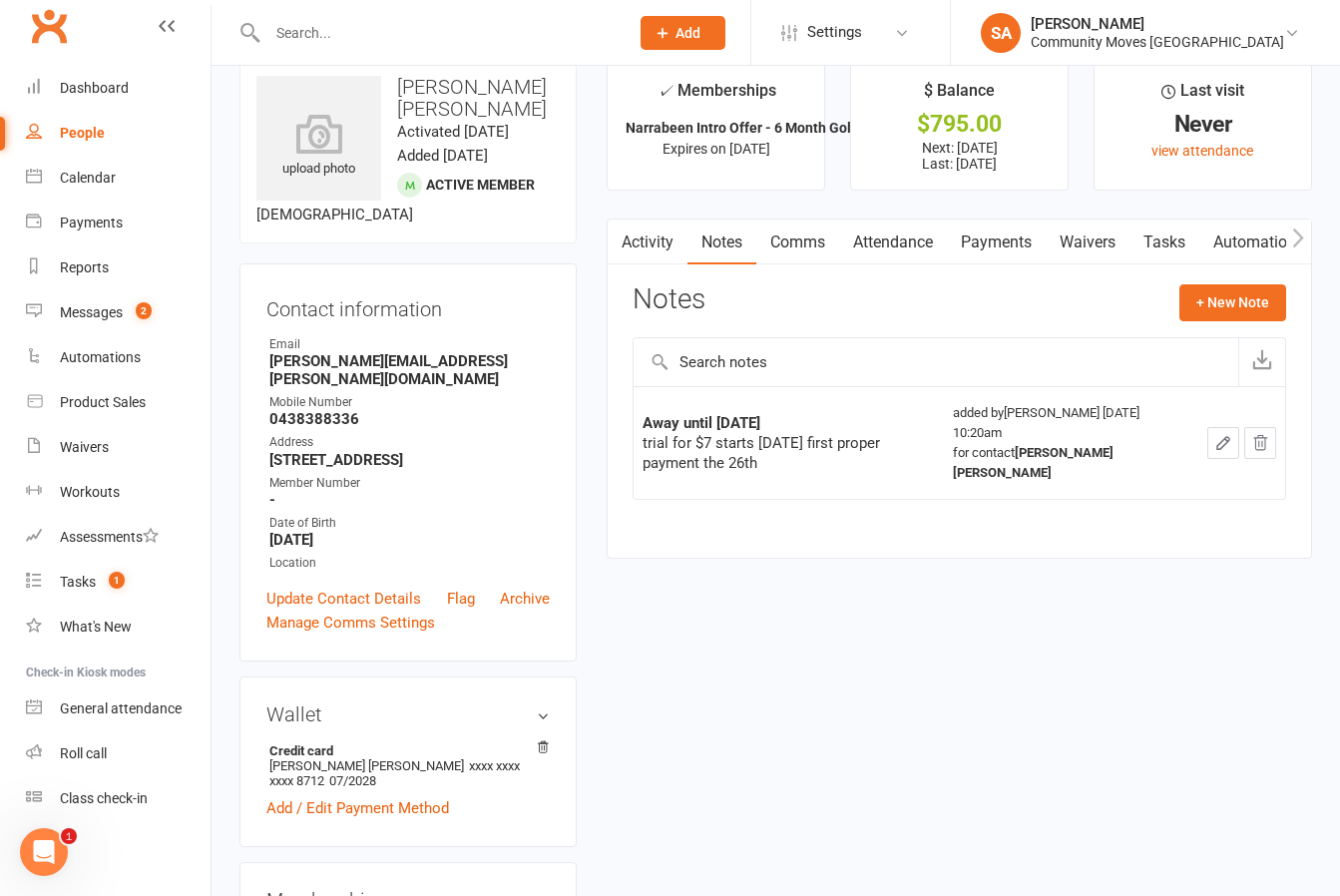 click on "People" at bounding box center [82, 133] 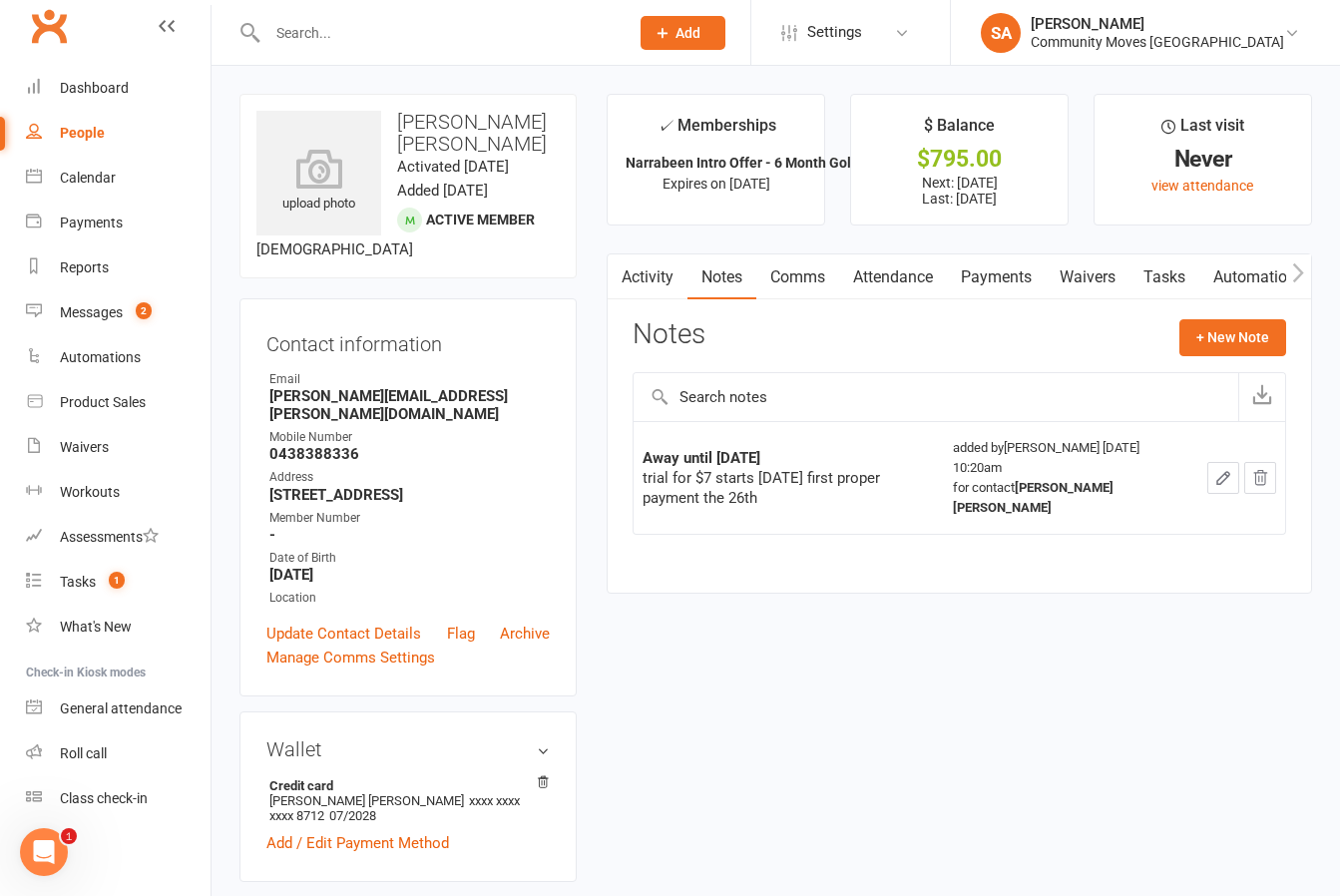 select on "100" 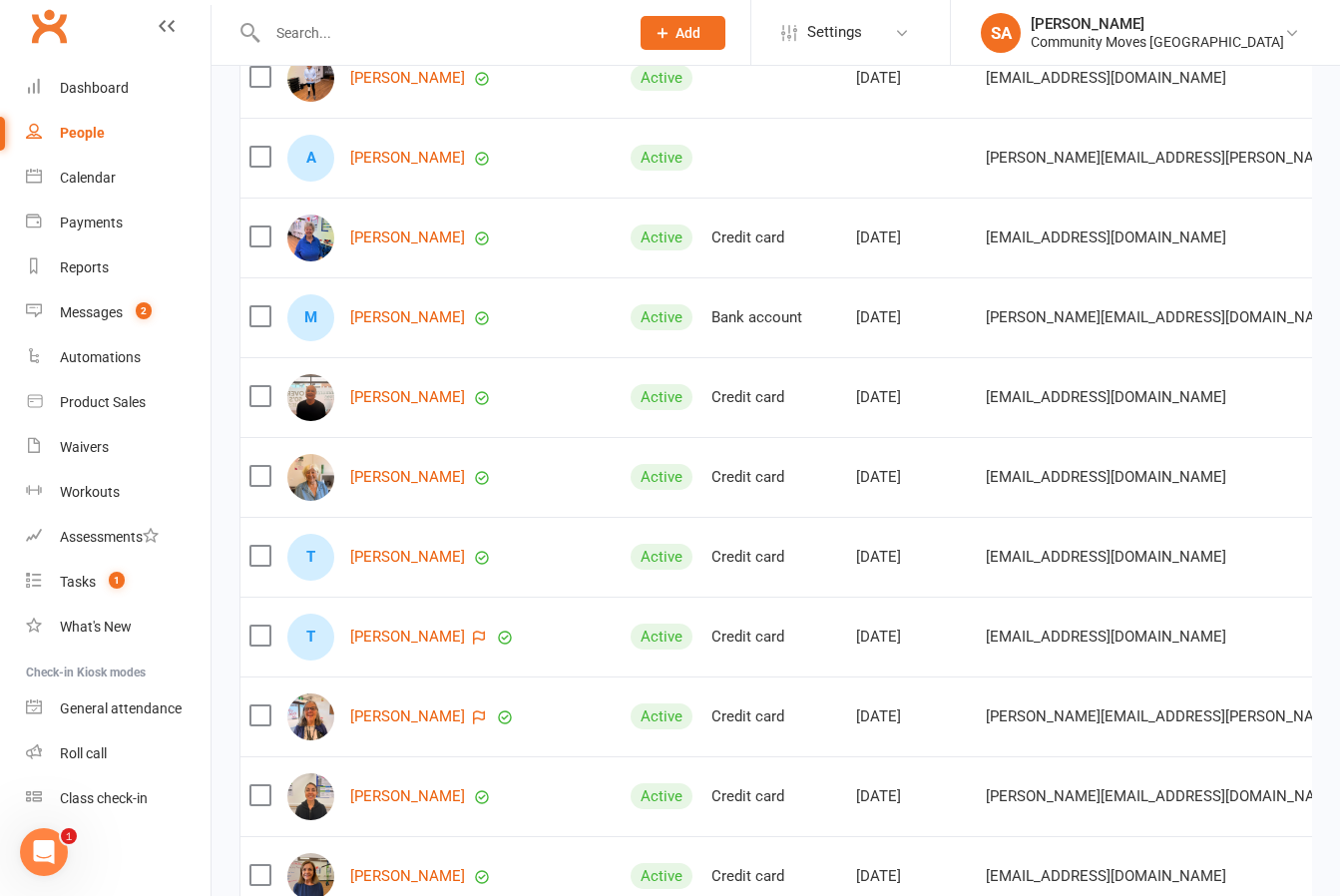 scroll, scrollTop: 3428, scrollLeft: 0, axis: vertical 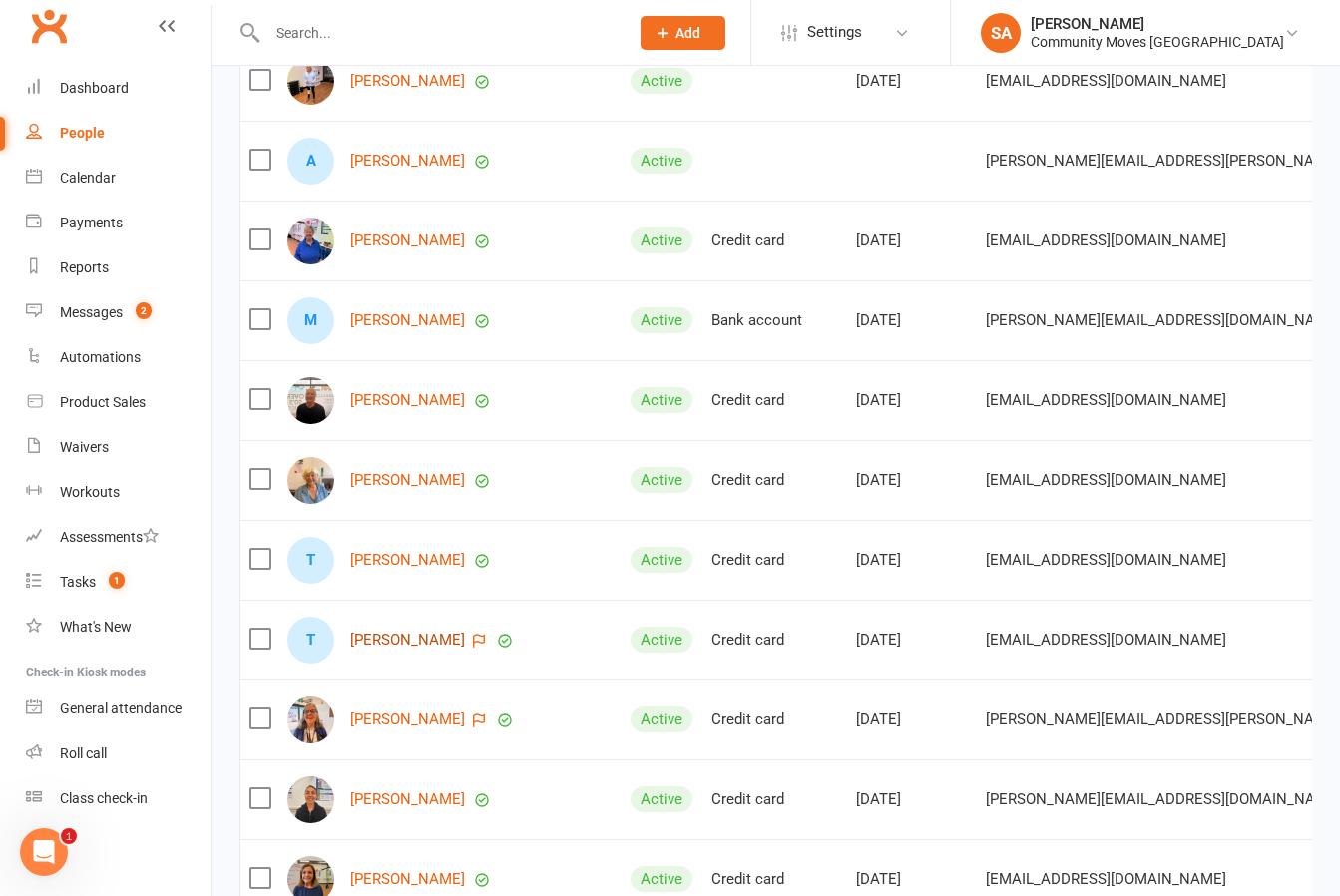 click on "[PERSON_NAME]" at bounding box center (407, 640) 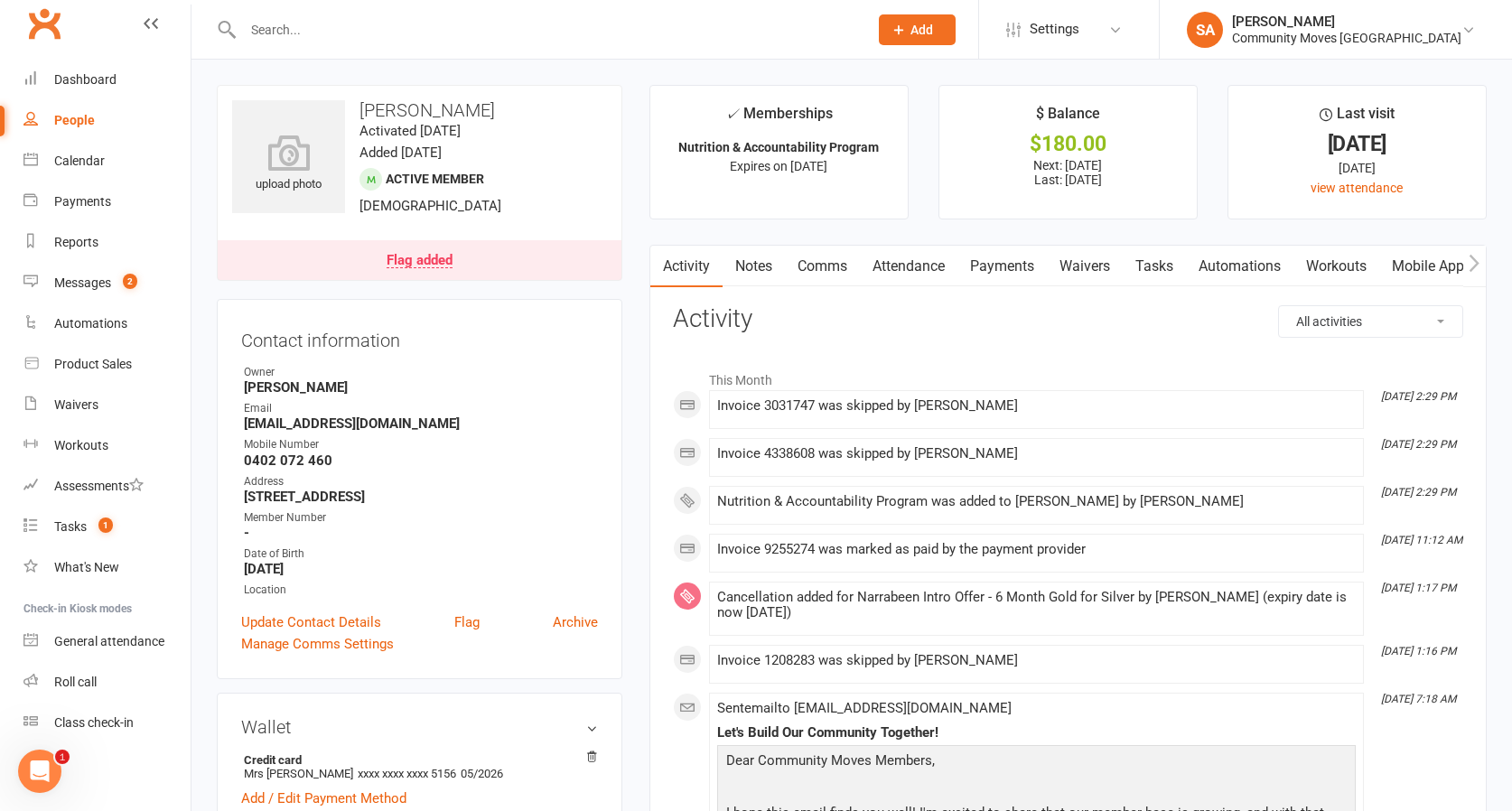 scroll, scrollTop: 0, scrollLeft: 0, axis: both 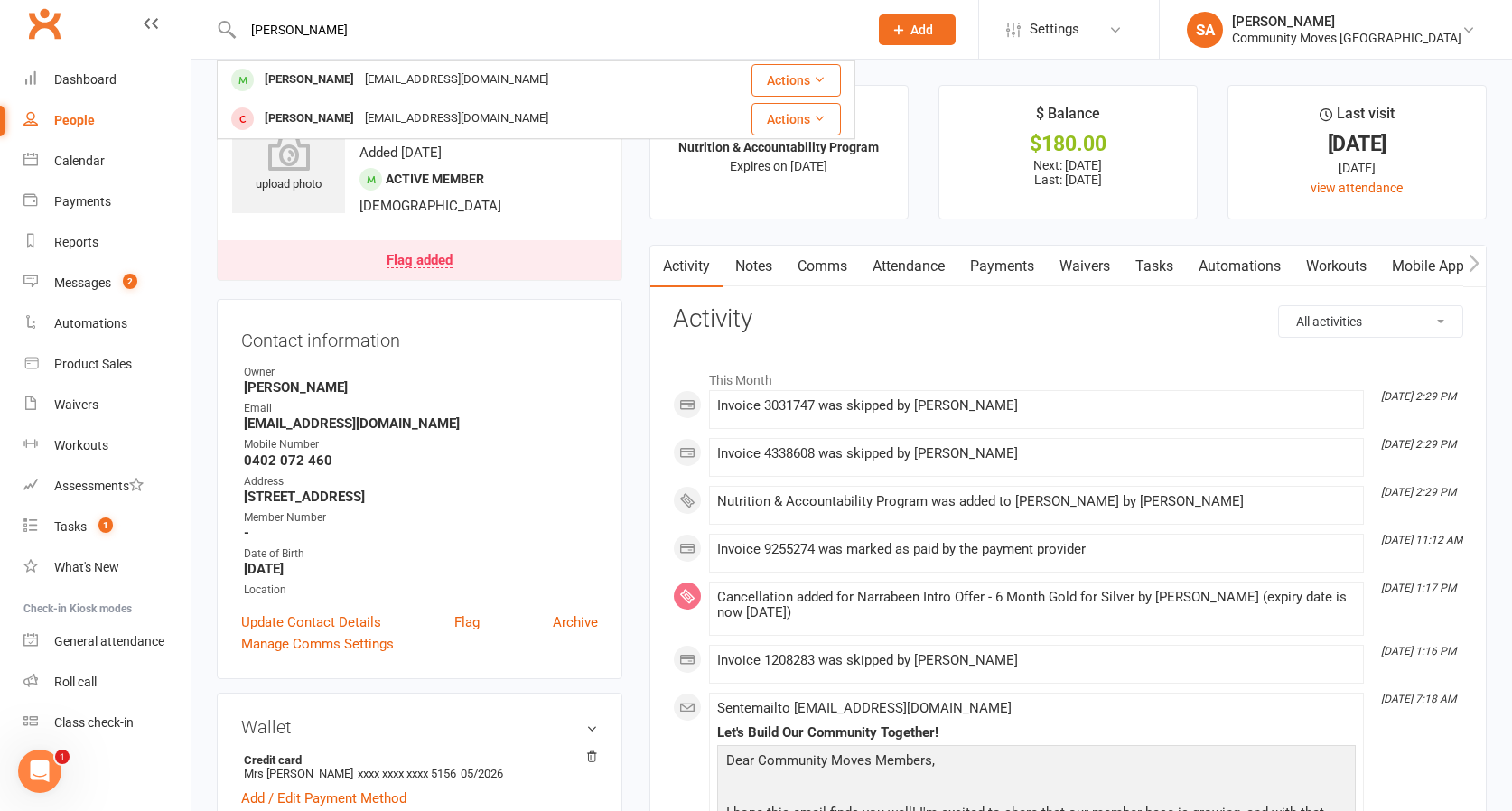 type on "[PERSON_NAME]" 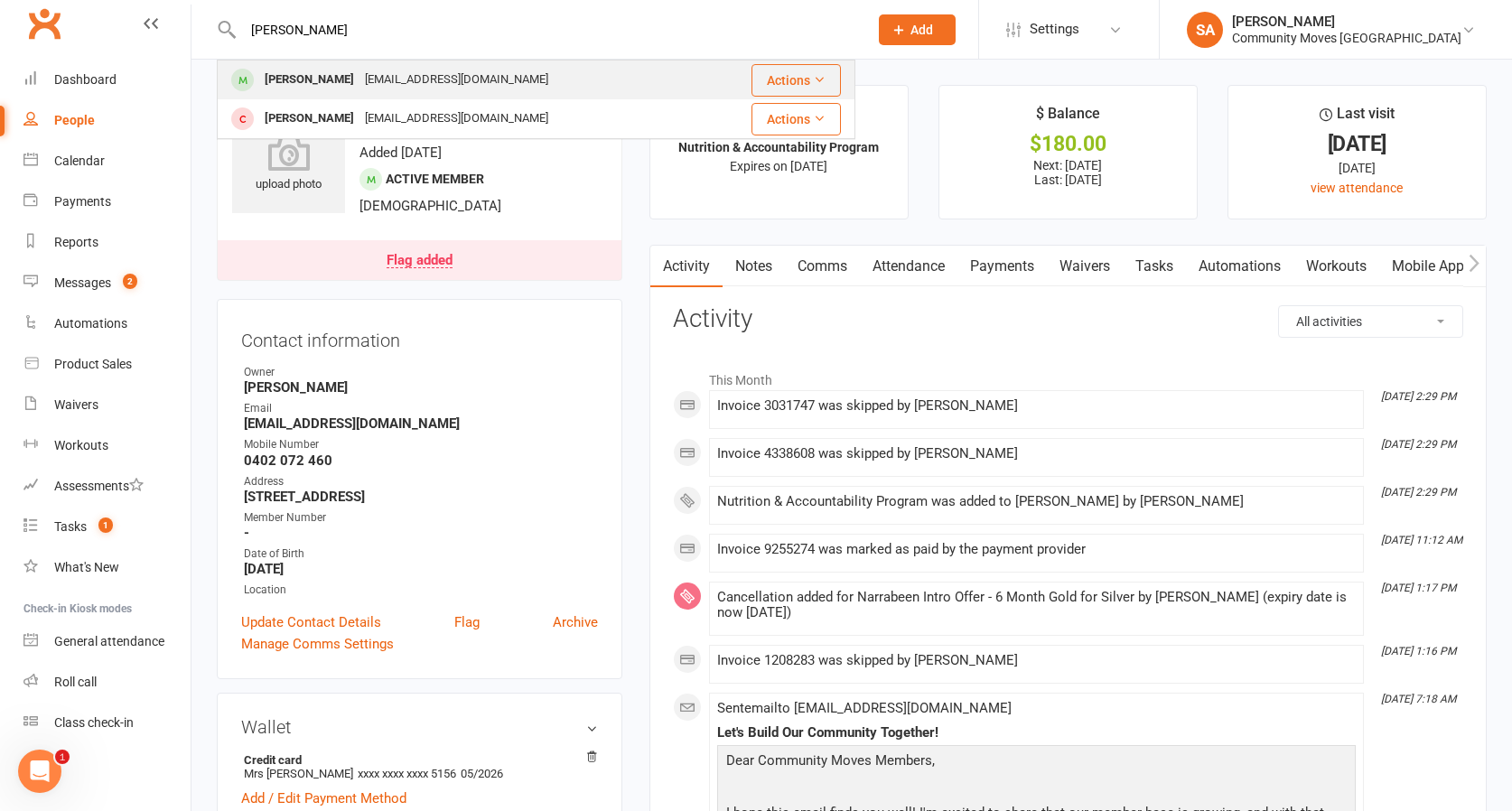 click on "[PERSON_NAME]" at bounding box center [309, 79] 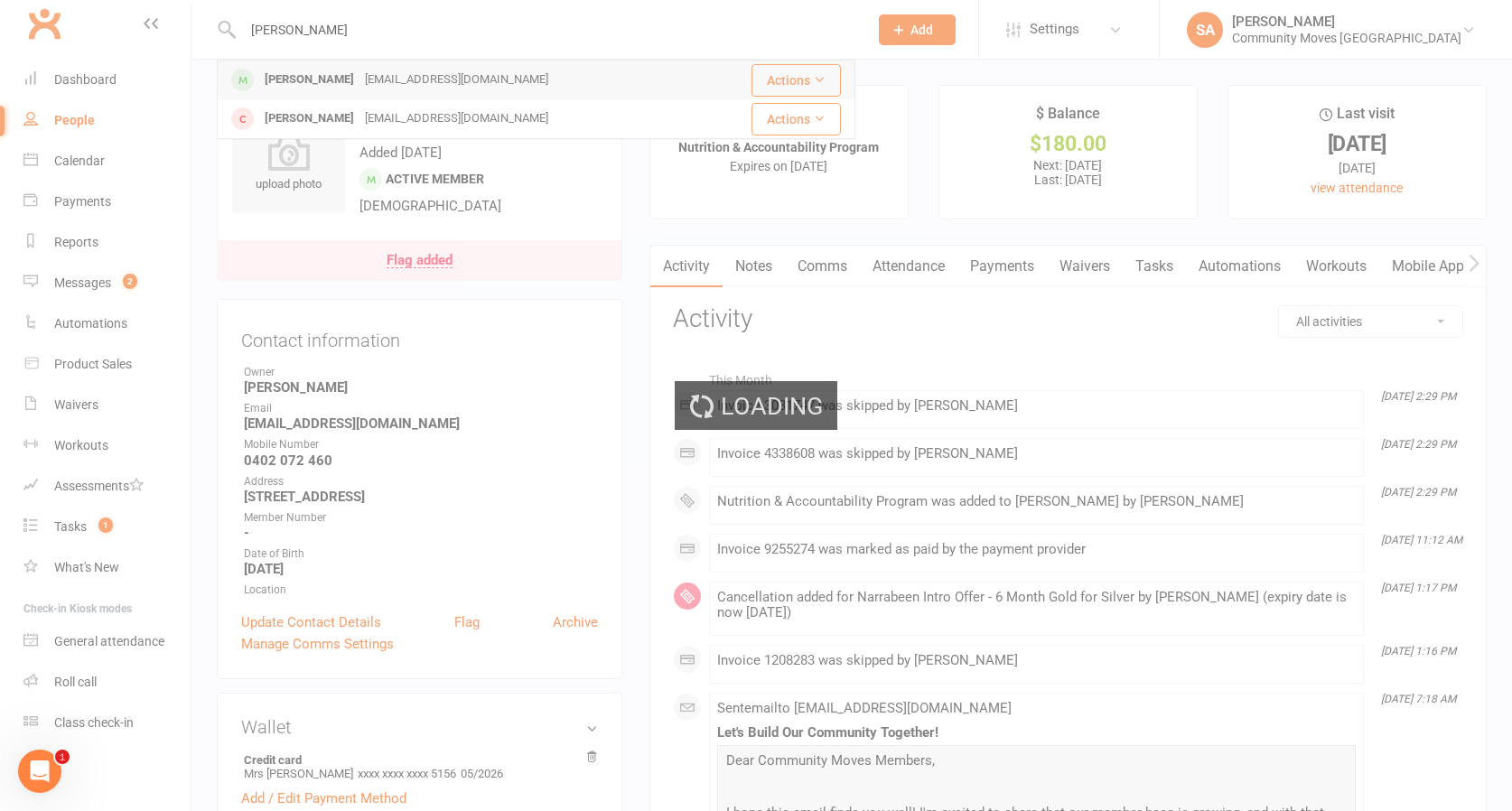 type 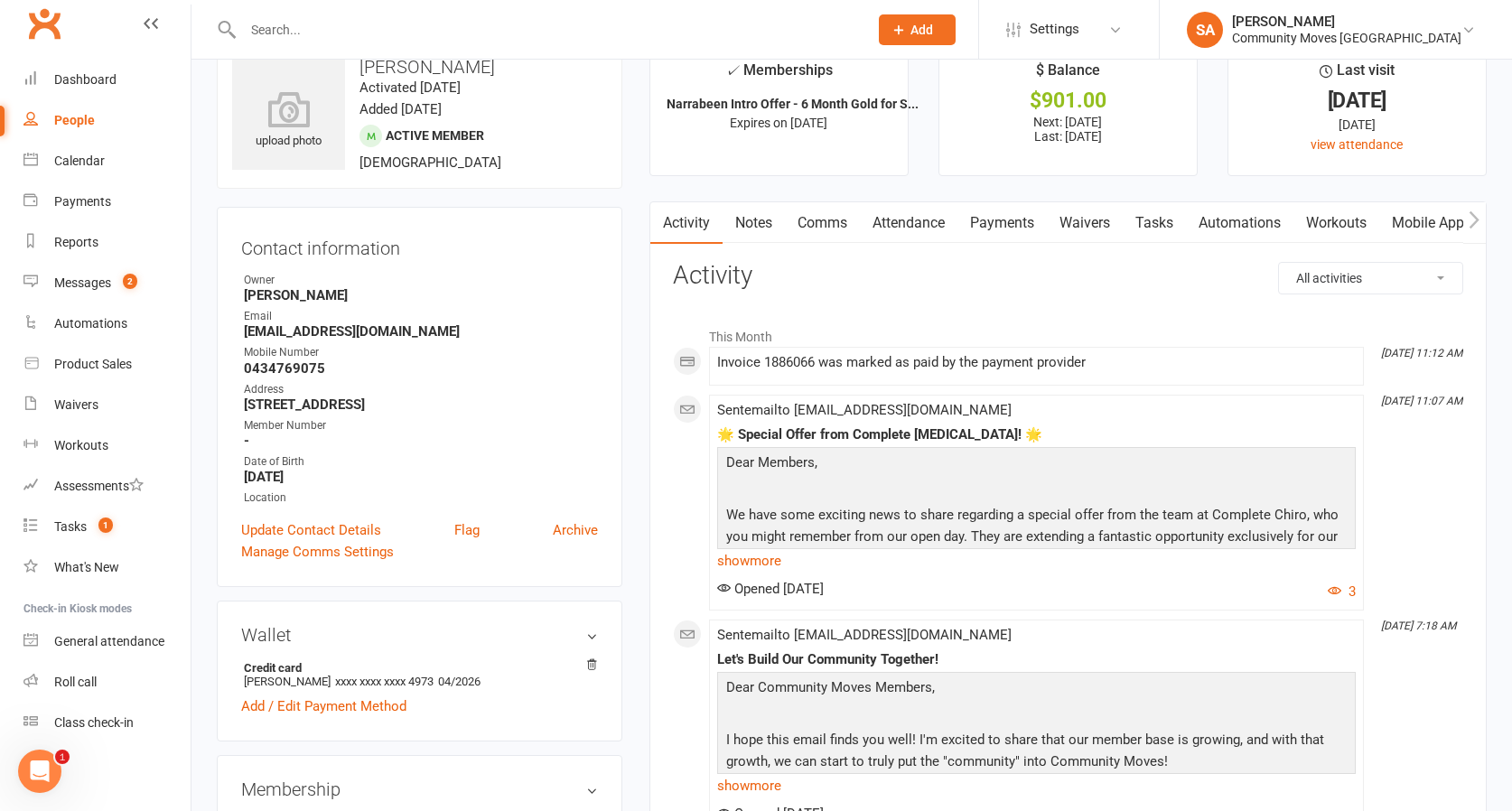 scroll, scrollTop: 61, scrollLeft: 0, axis: vertical 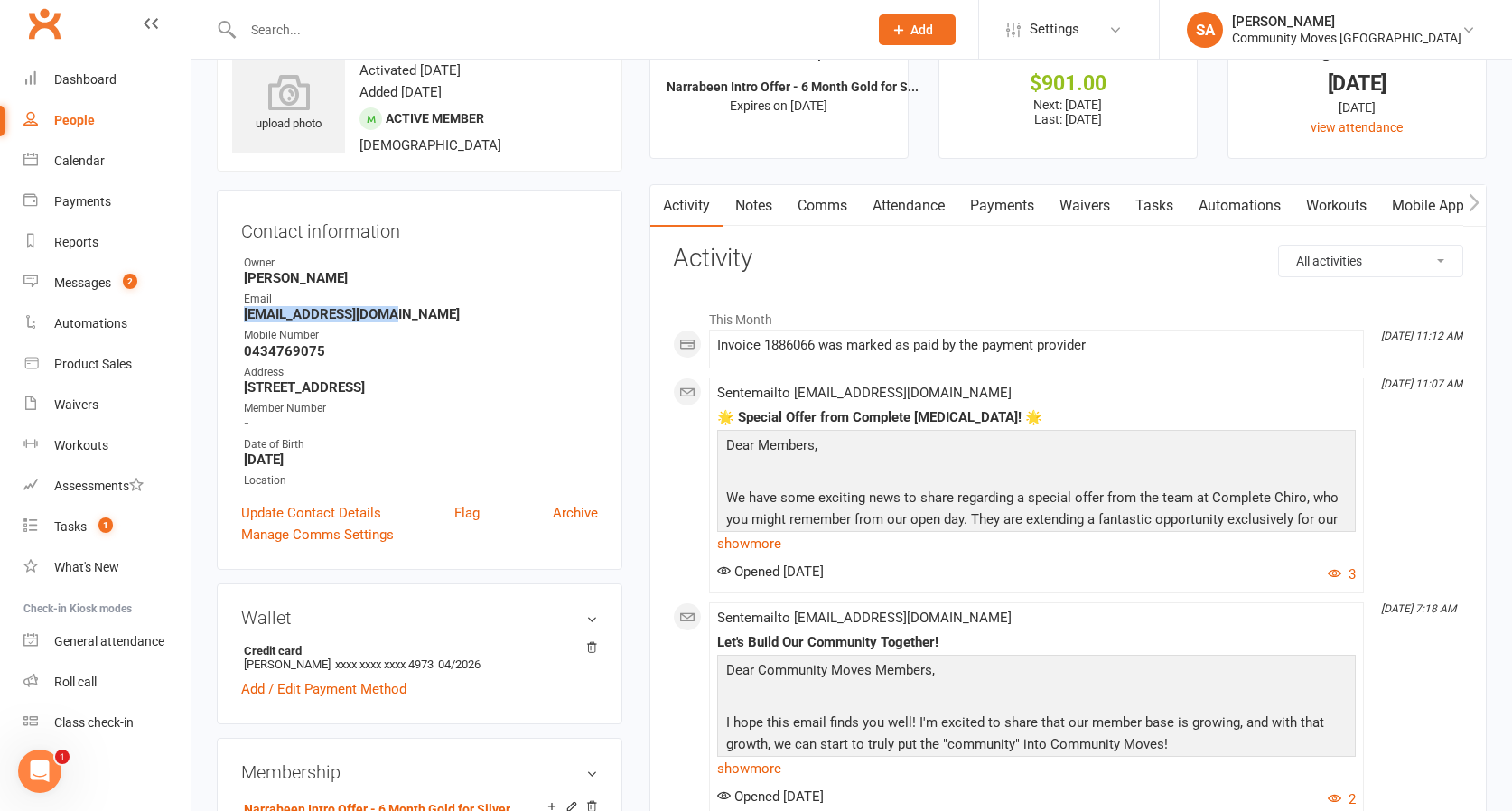 drag, startPoint x: 387, startPoint y: 316, endPoint x: 240, endPoint y: 320, distance: 147.05441 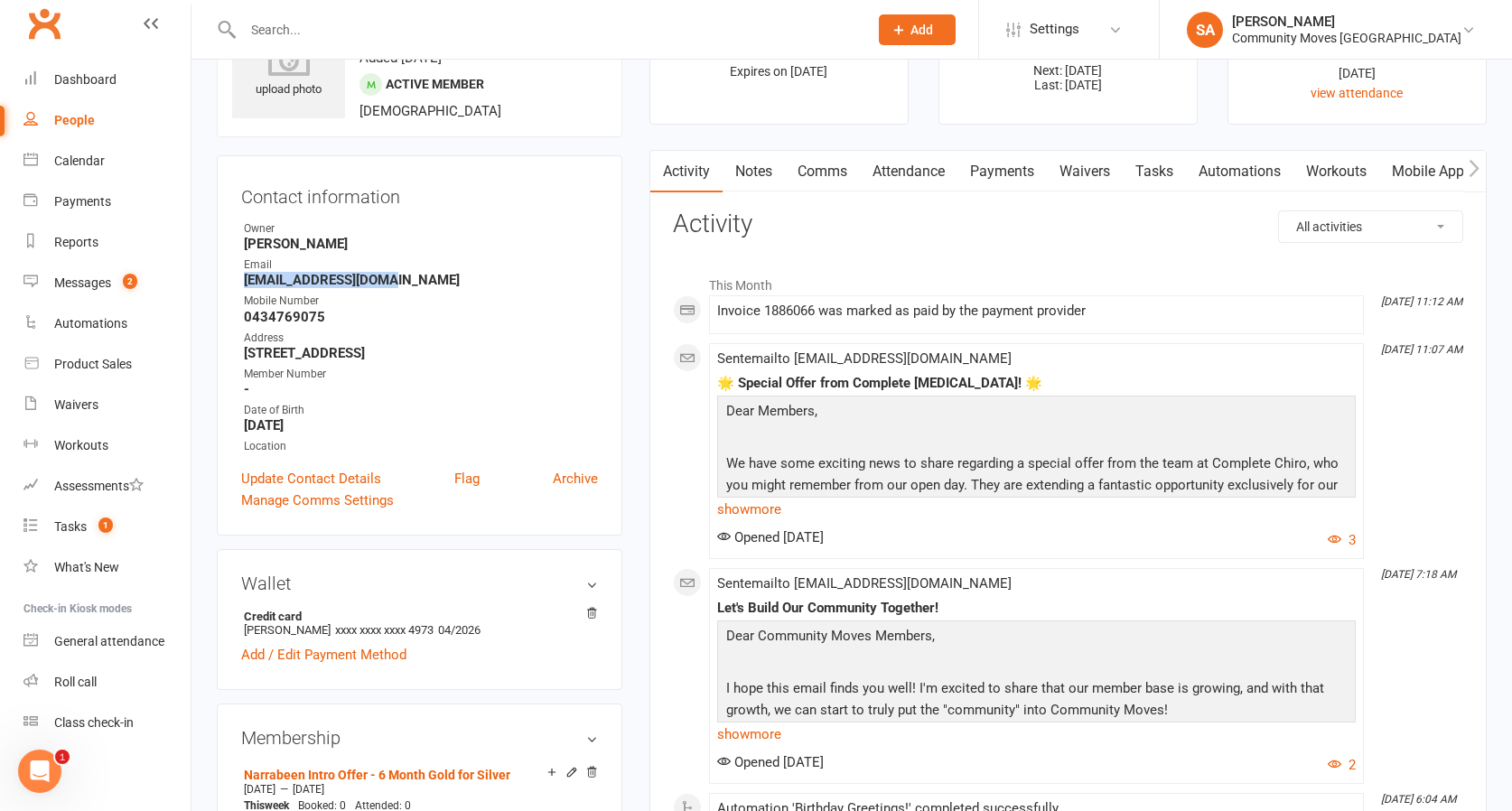 scroll, scrollTop: 98, scrollLeft: 0, axis: vertical 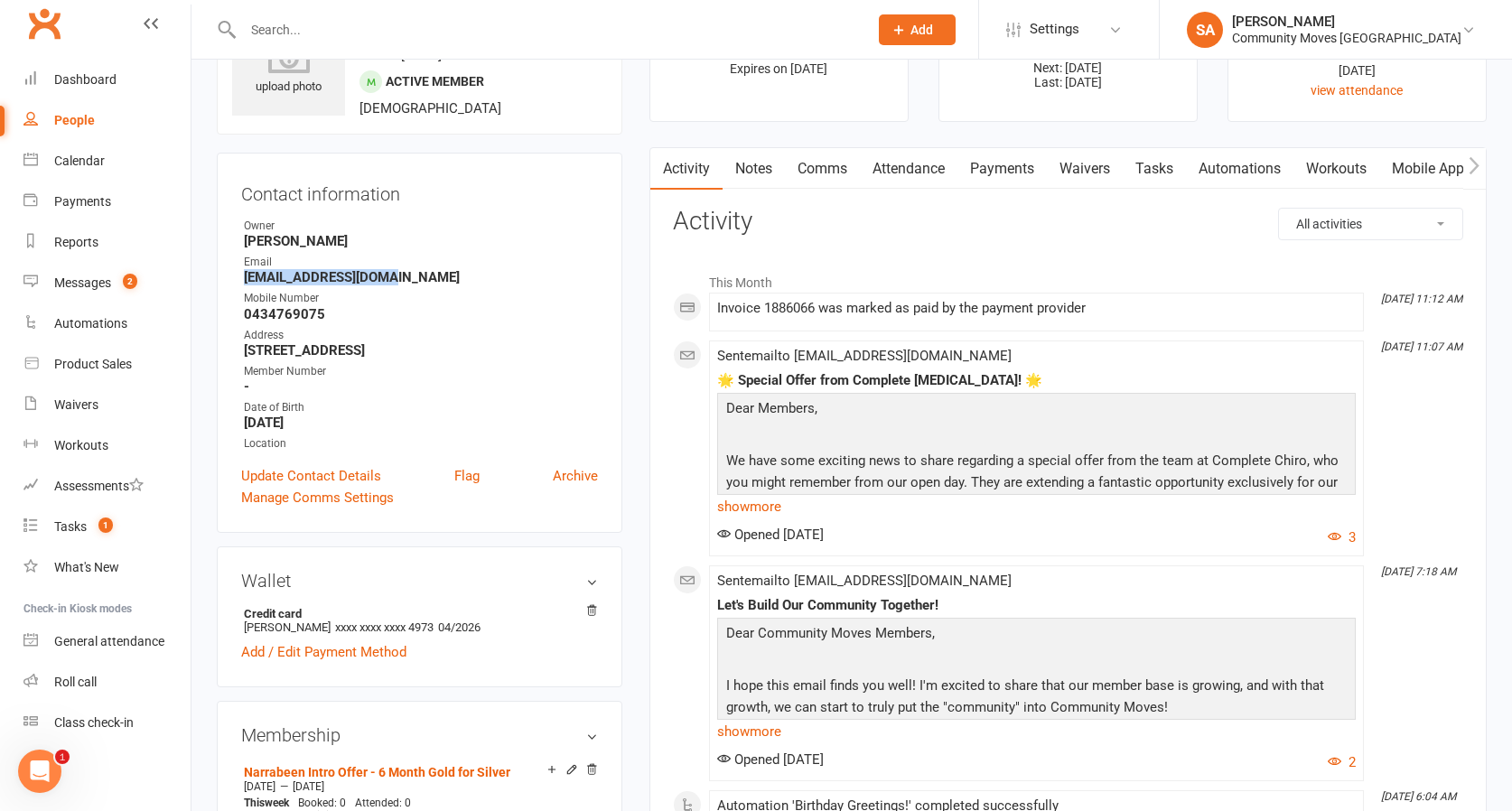 click on "Comms" at bounding box center [822, 169] 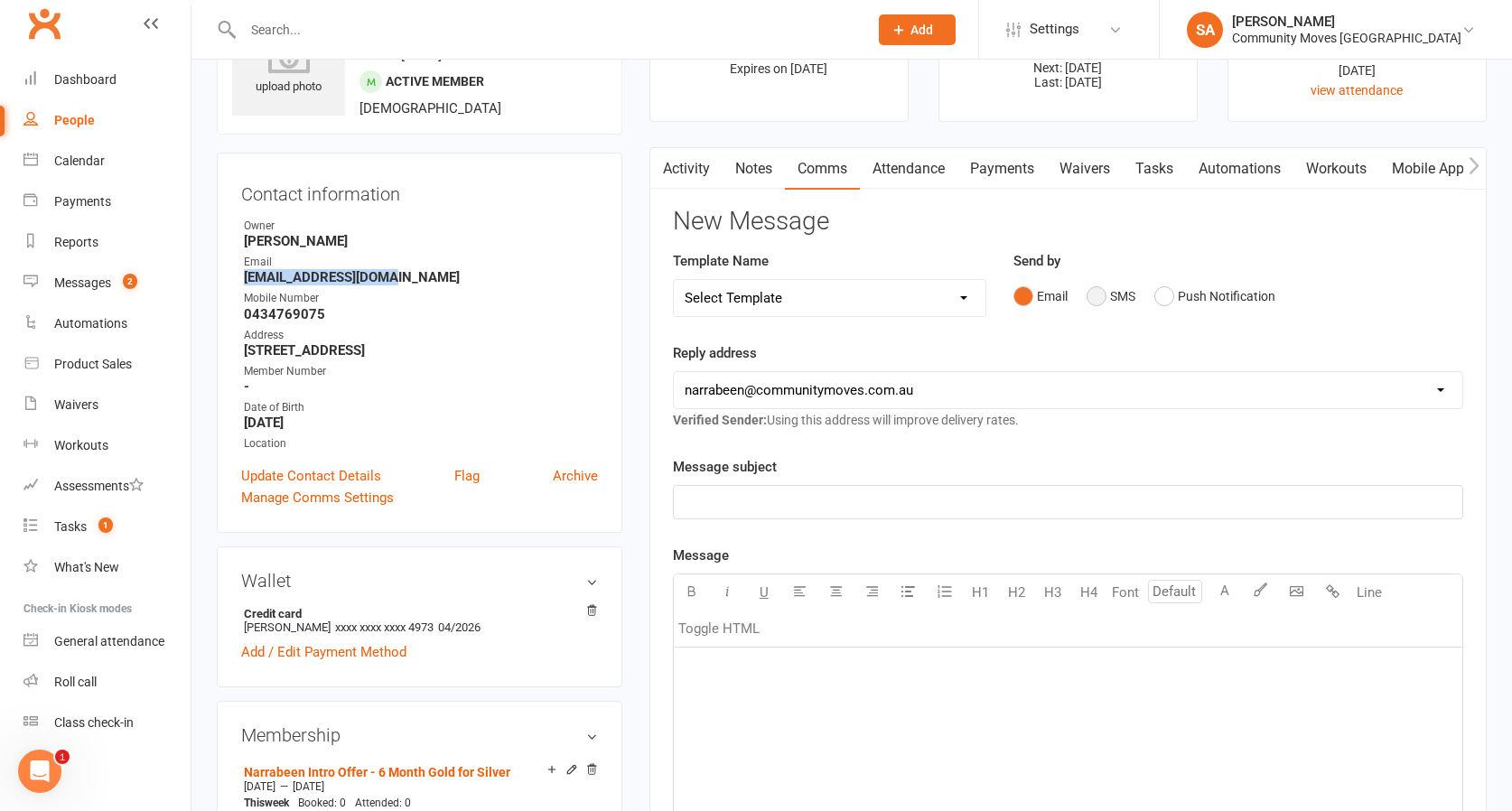 click on "SMS" at bounding box center (1111, 296) 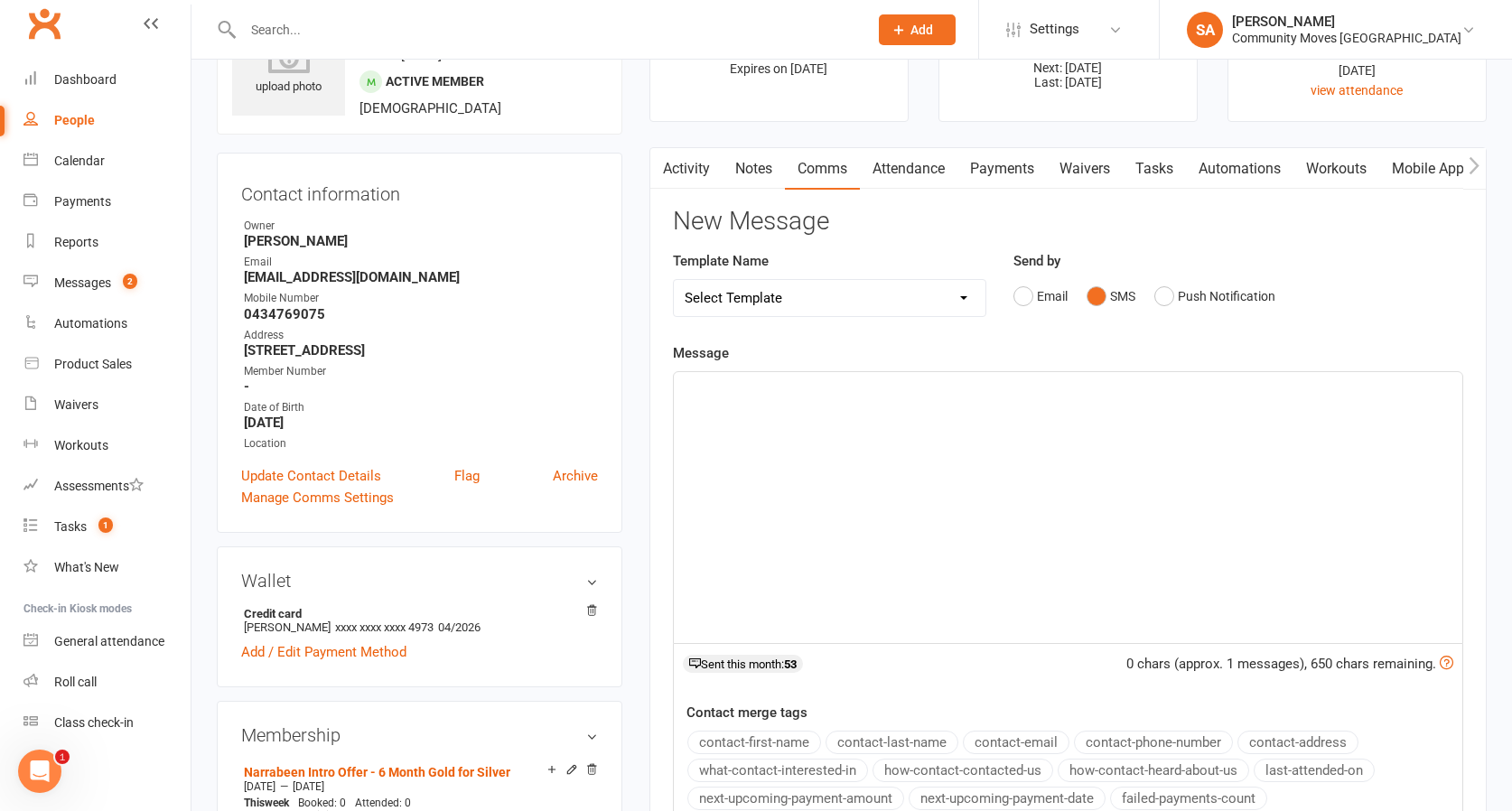 click on "﻿" 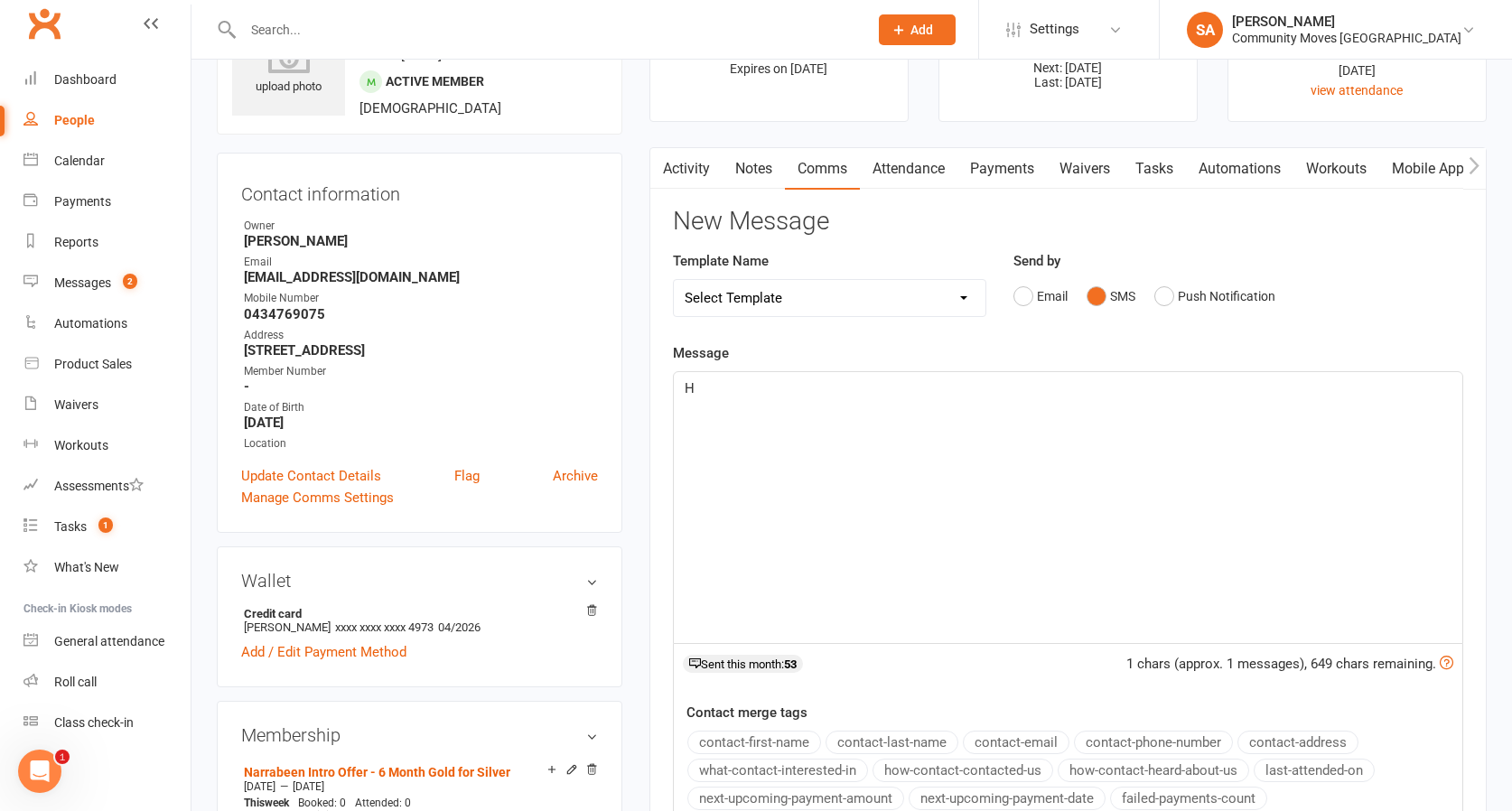 type 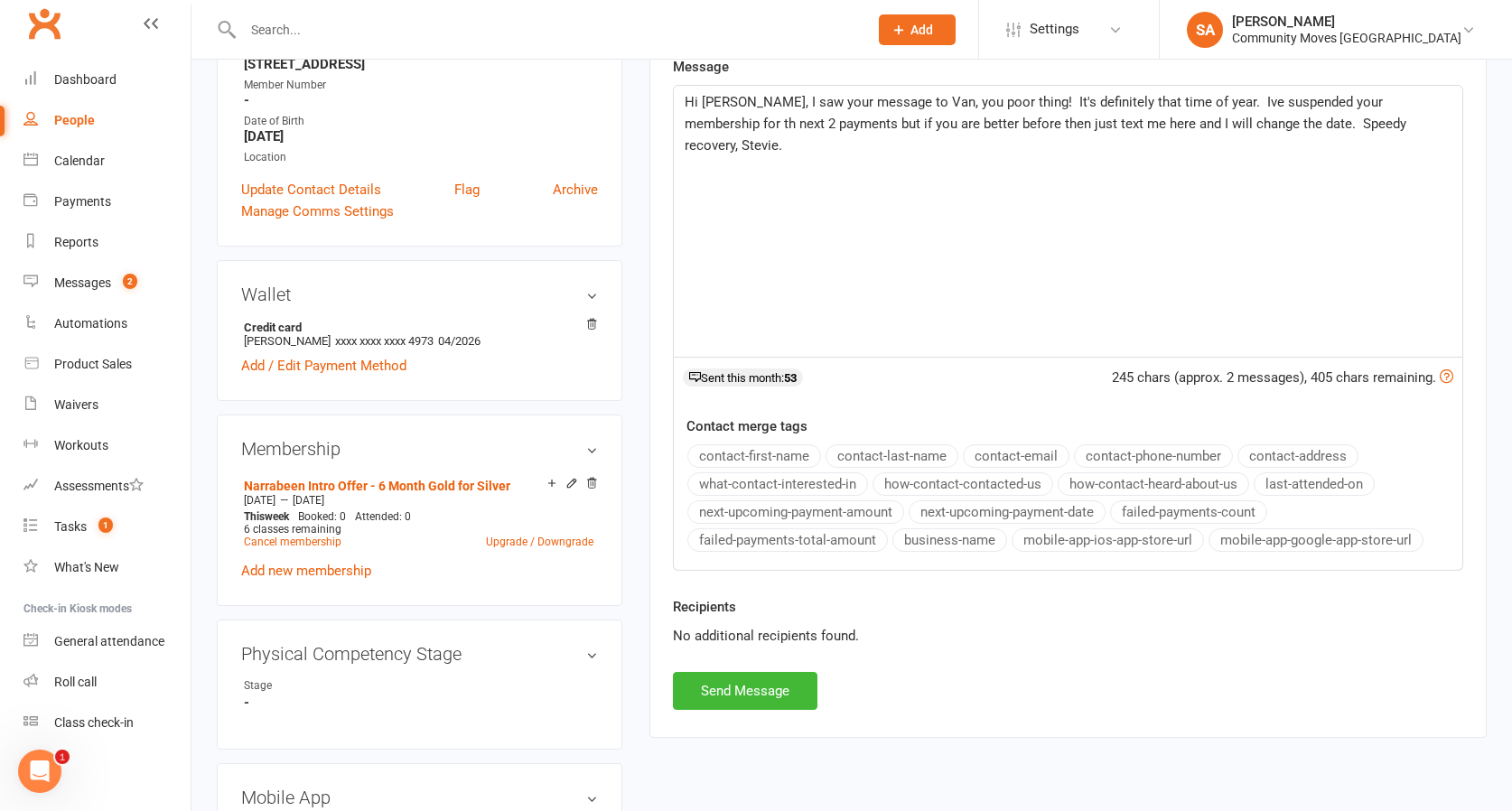 scroll, scrollTop: 389, scrollLeft: 0, axis: vertical 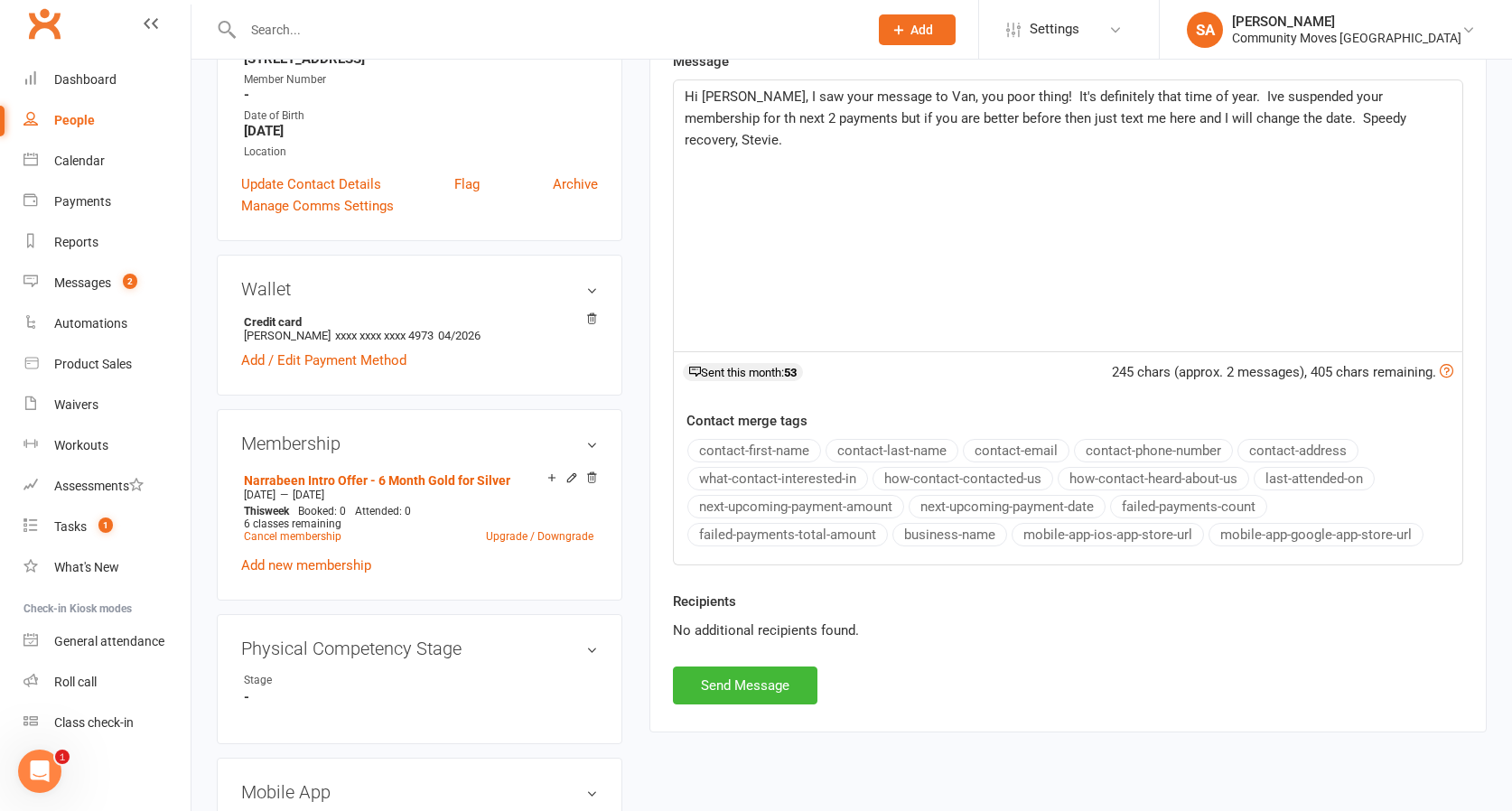 drag, startPoint x: 1421, startPoint y: 95, endPoint x: 1432, endPoint y: 94, distance: 11.045361 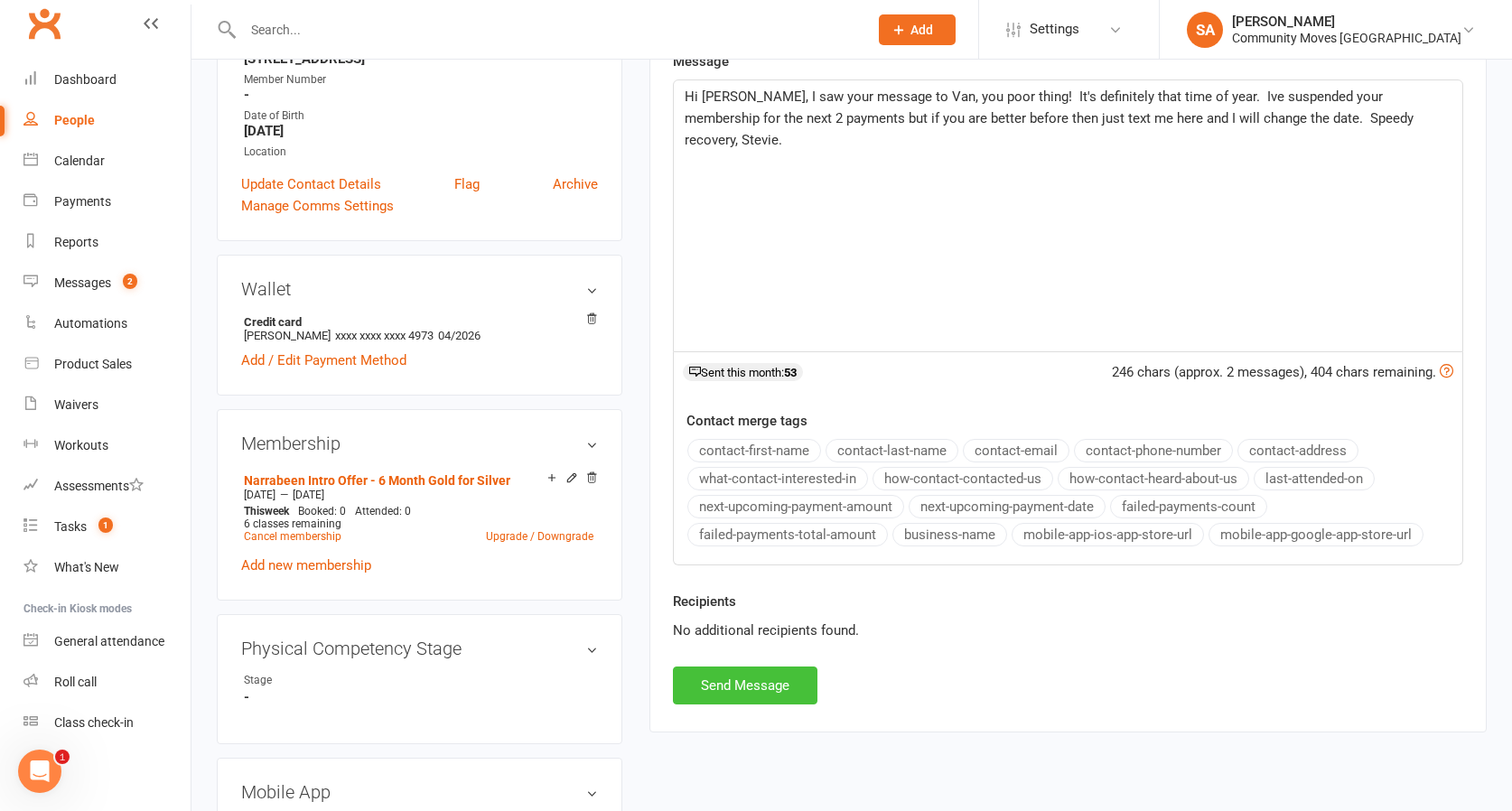 click on "Send Message" at bounding box center [745, 685] 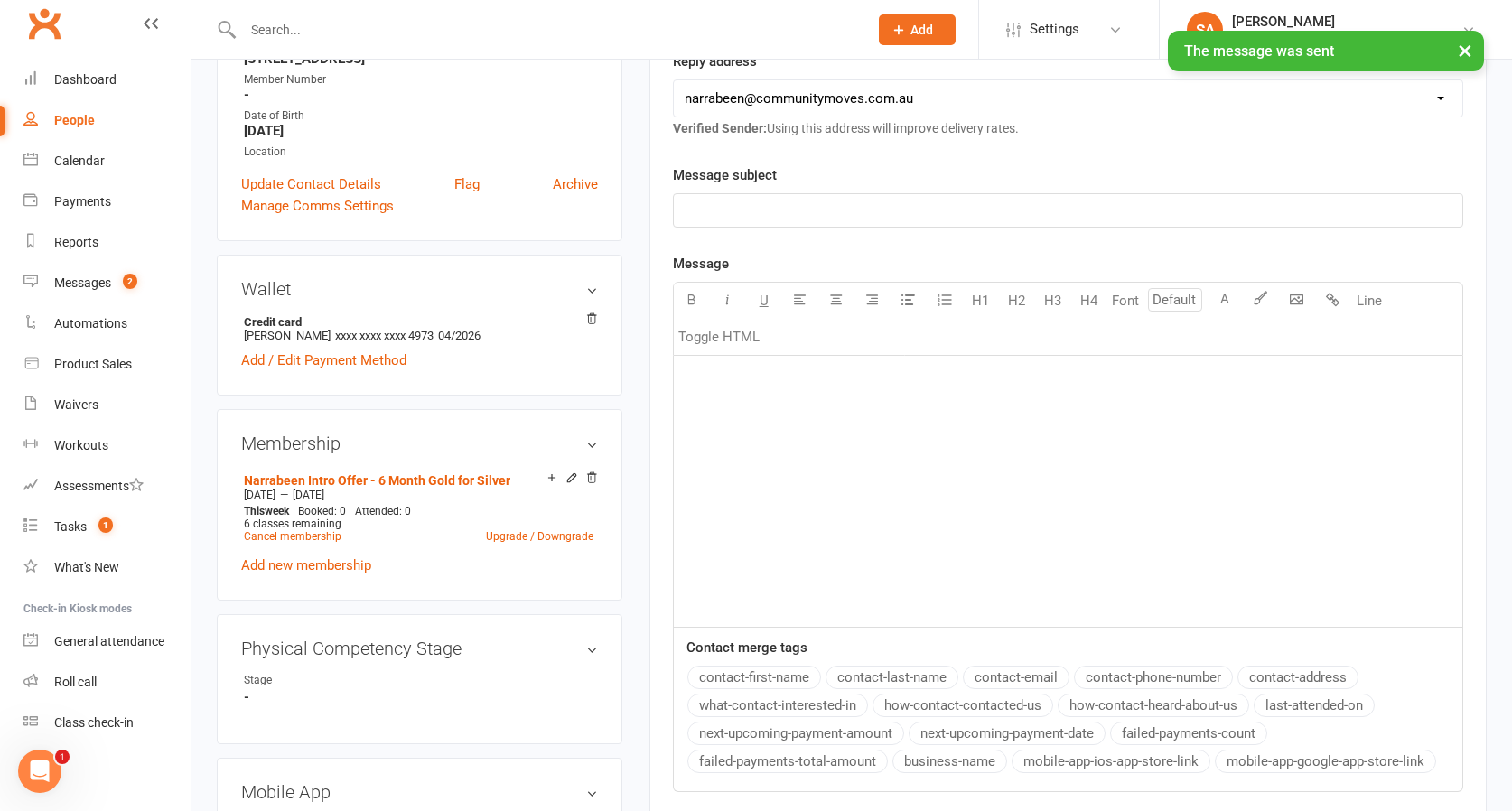 click on "People" at bounding box center [74, 120] 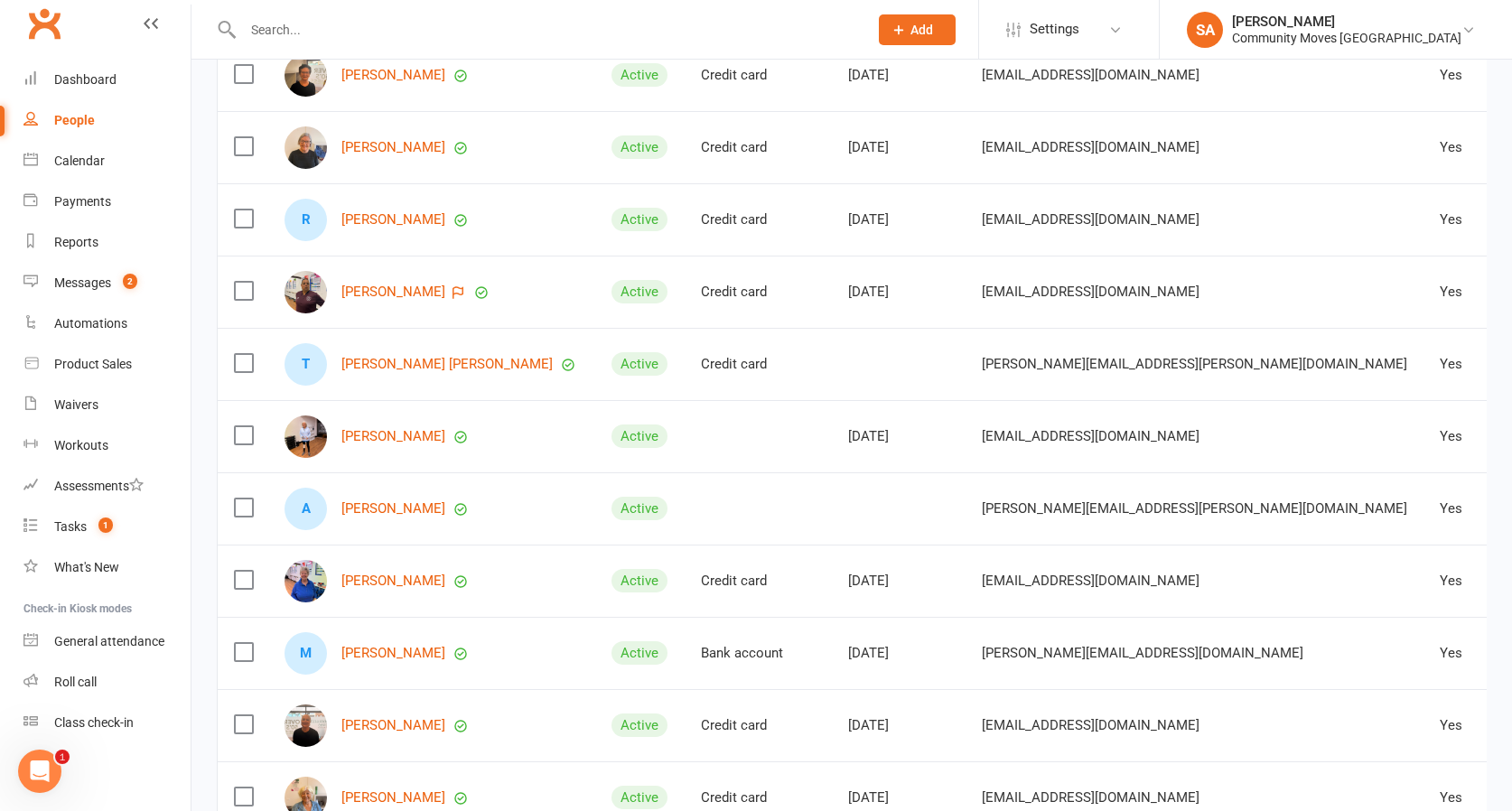 scroll, scrollTop: 2761, scrollLeft: 0, axis: vertical 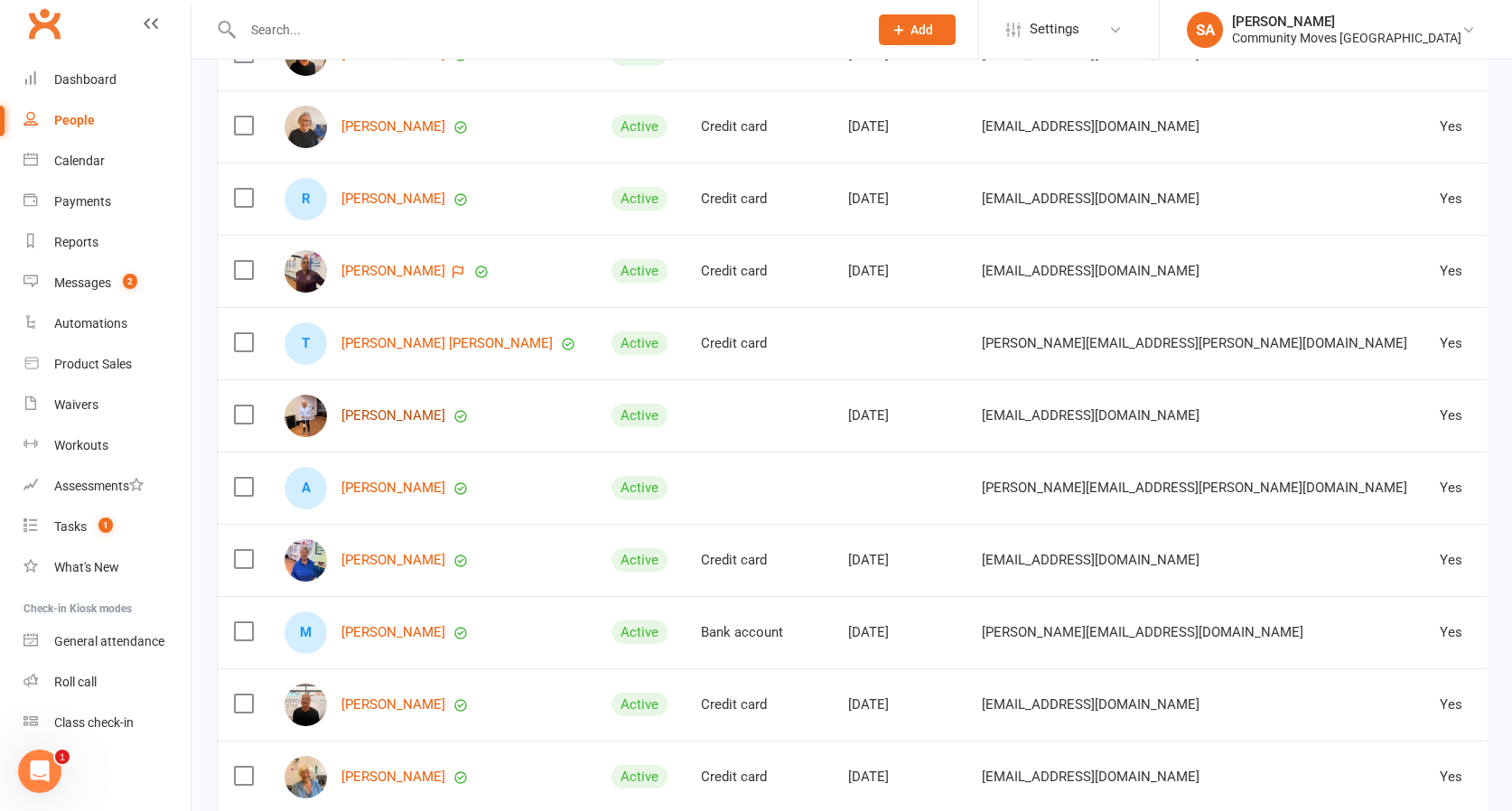 click on "[PERSON_NAME]" at bounding box center [393, 415] 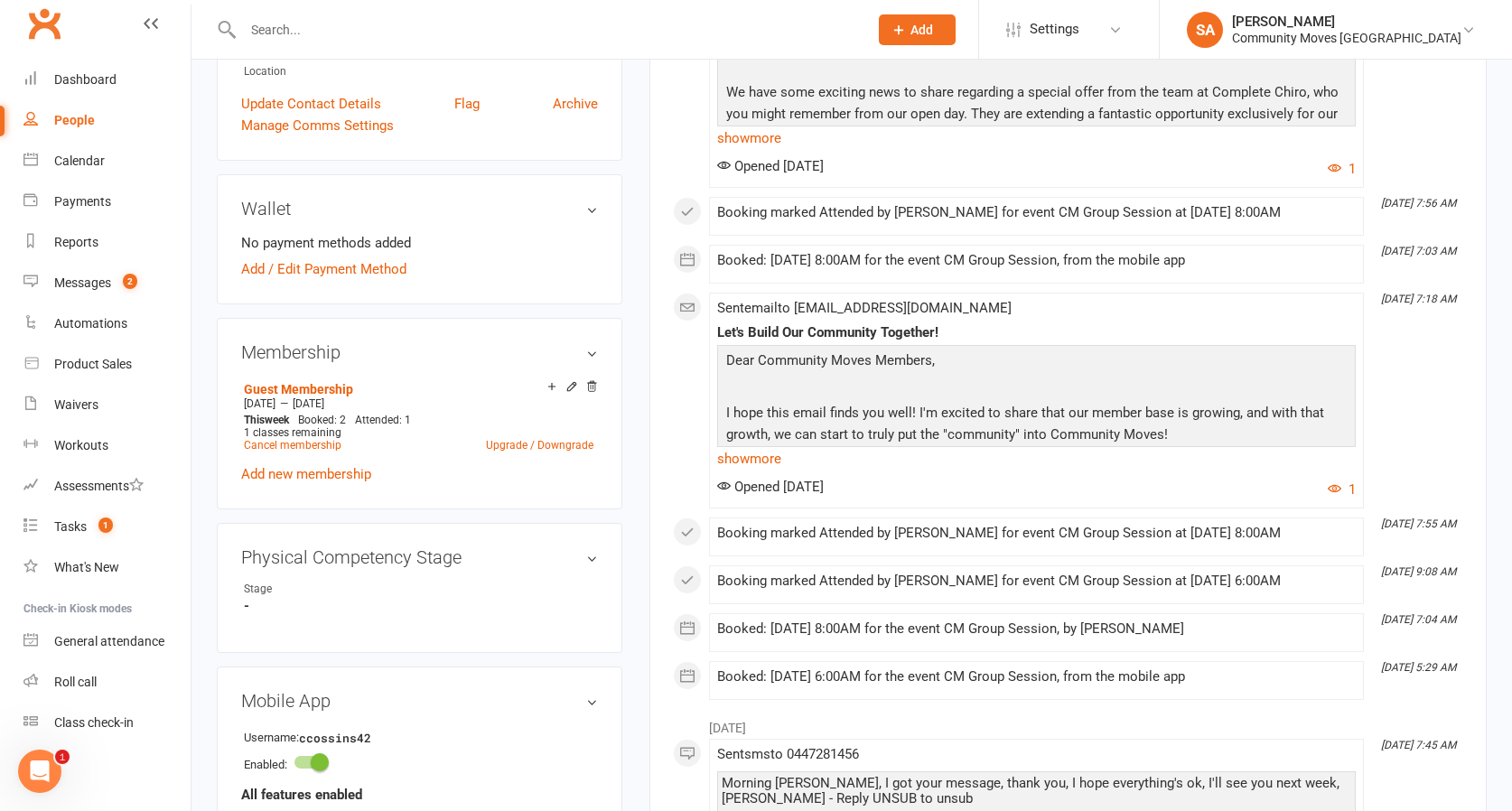 scroll, scrollTop: 469, scrollLeft: 0, axis: vertical 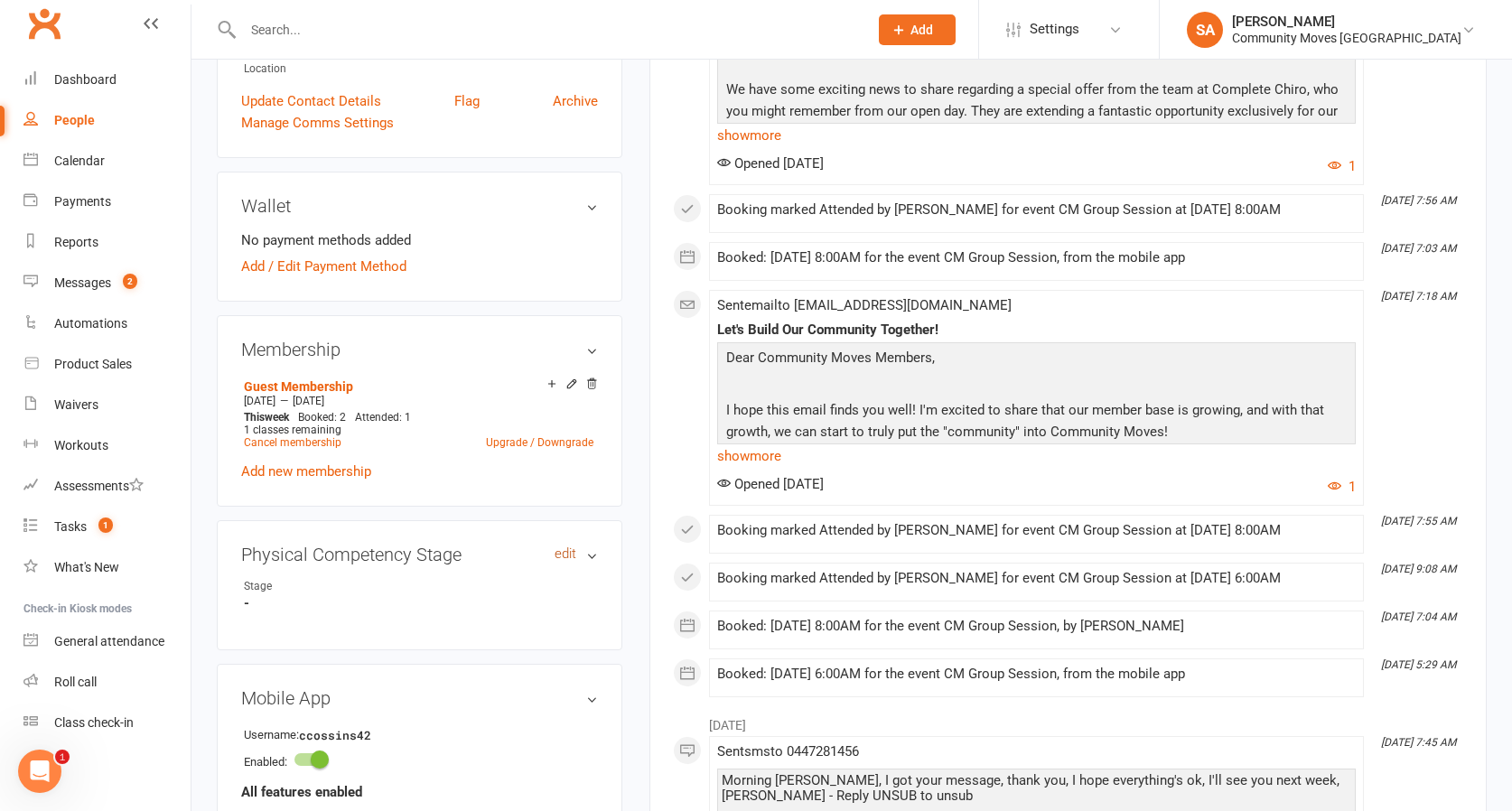 click on "edit" at bounding box center [565, 554] 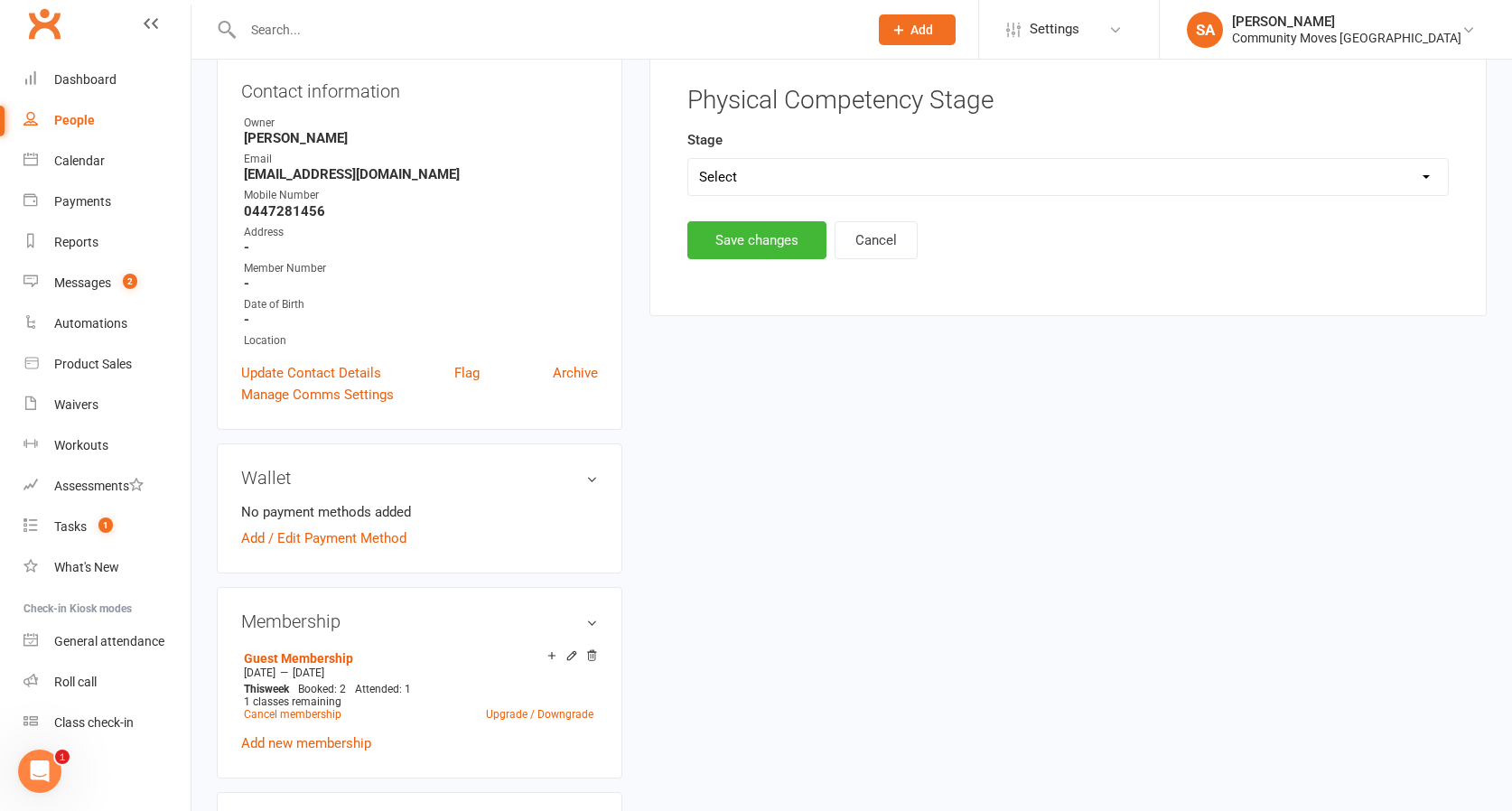 scroll, scrollTop: 154, scrollLeft: 0, axis: vertical 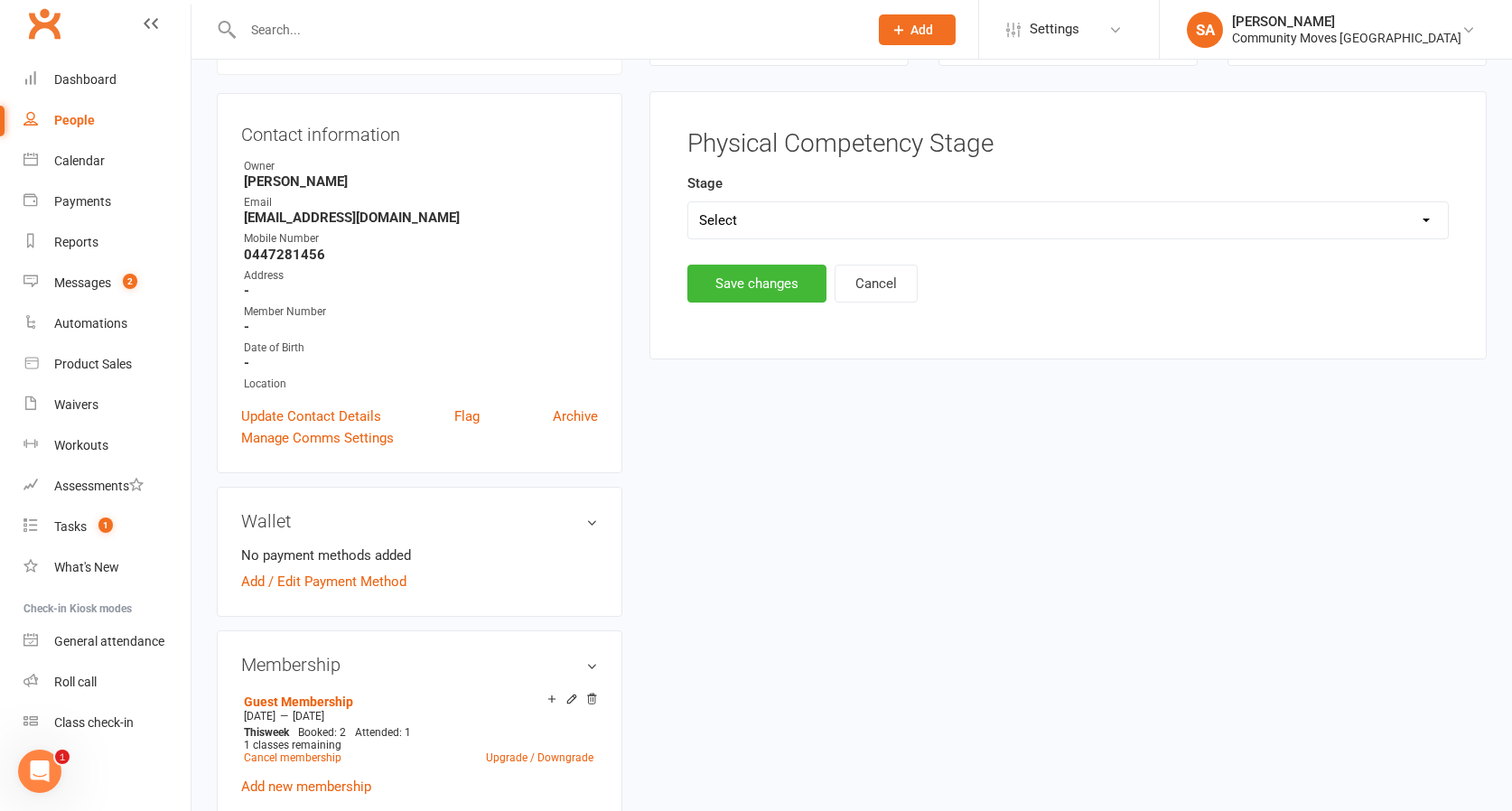 select on "Function" 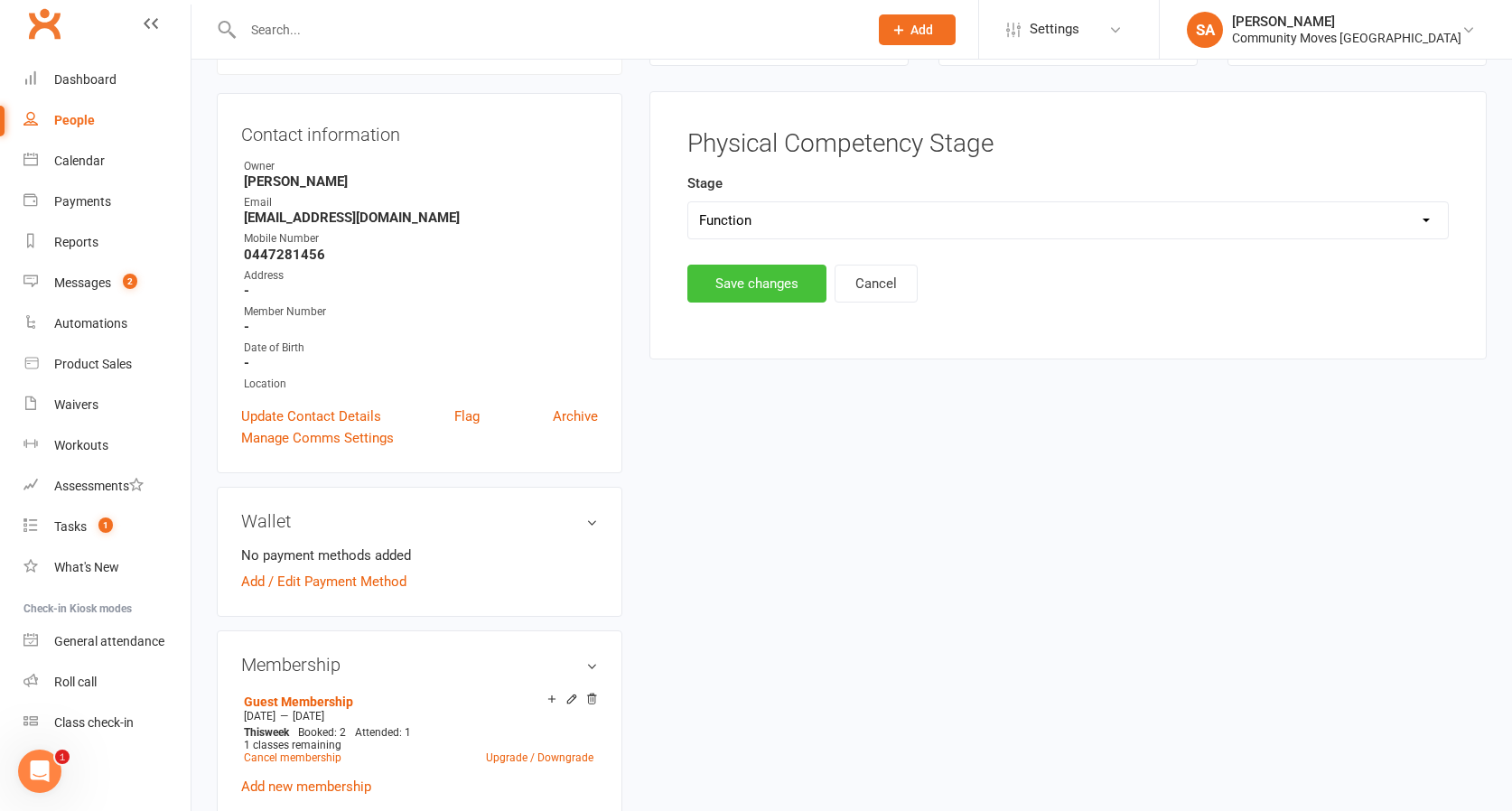 click on "Save changes" at bounding box center (757, 284) 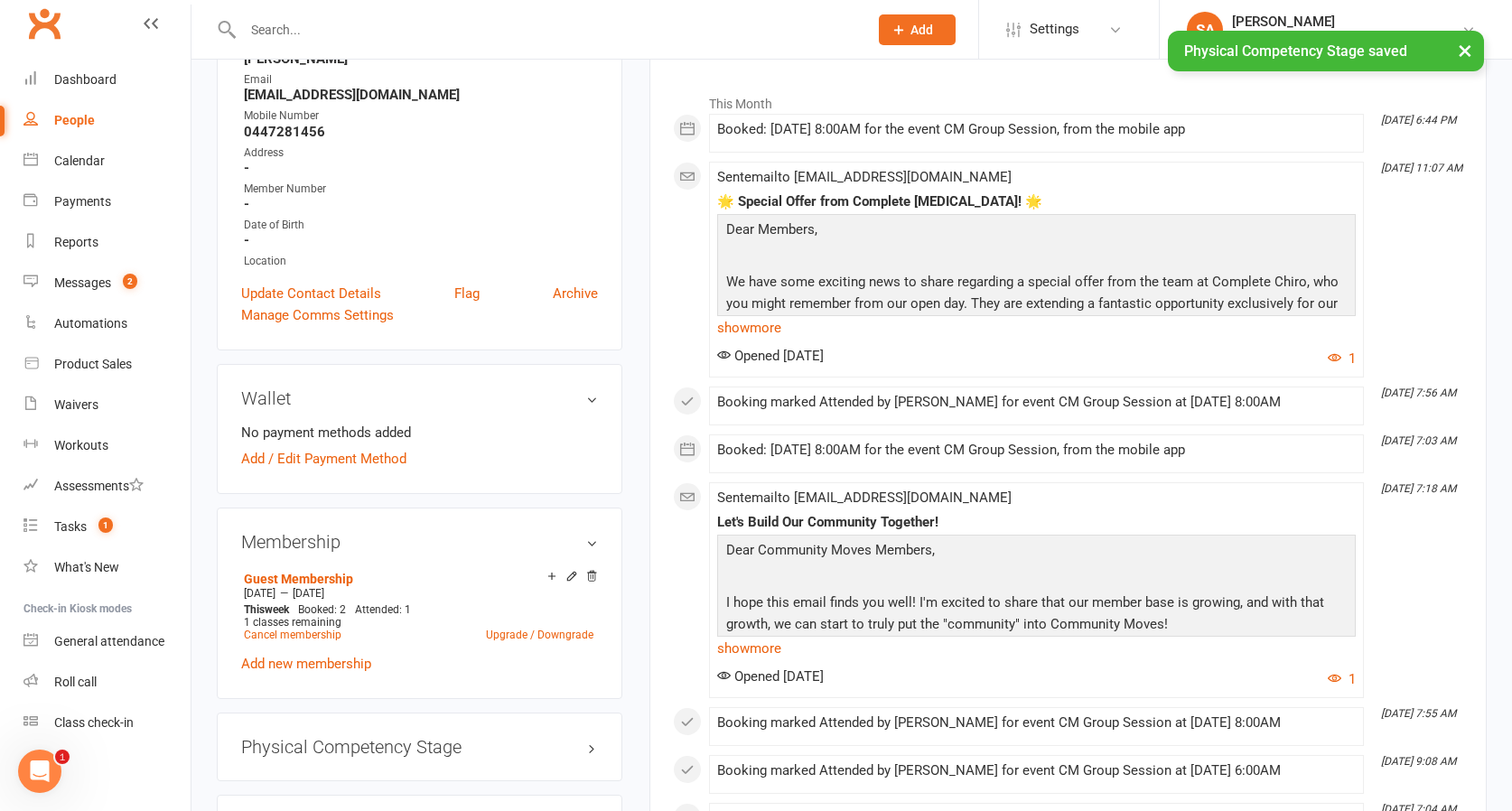 scroll, scrollTop: 277, scrollLeft: 0, axis: vertical 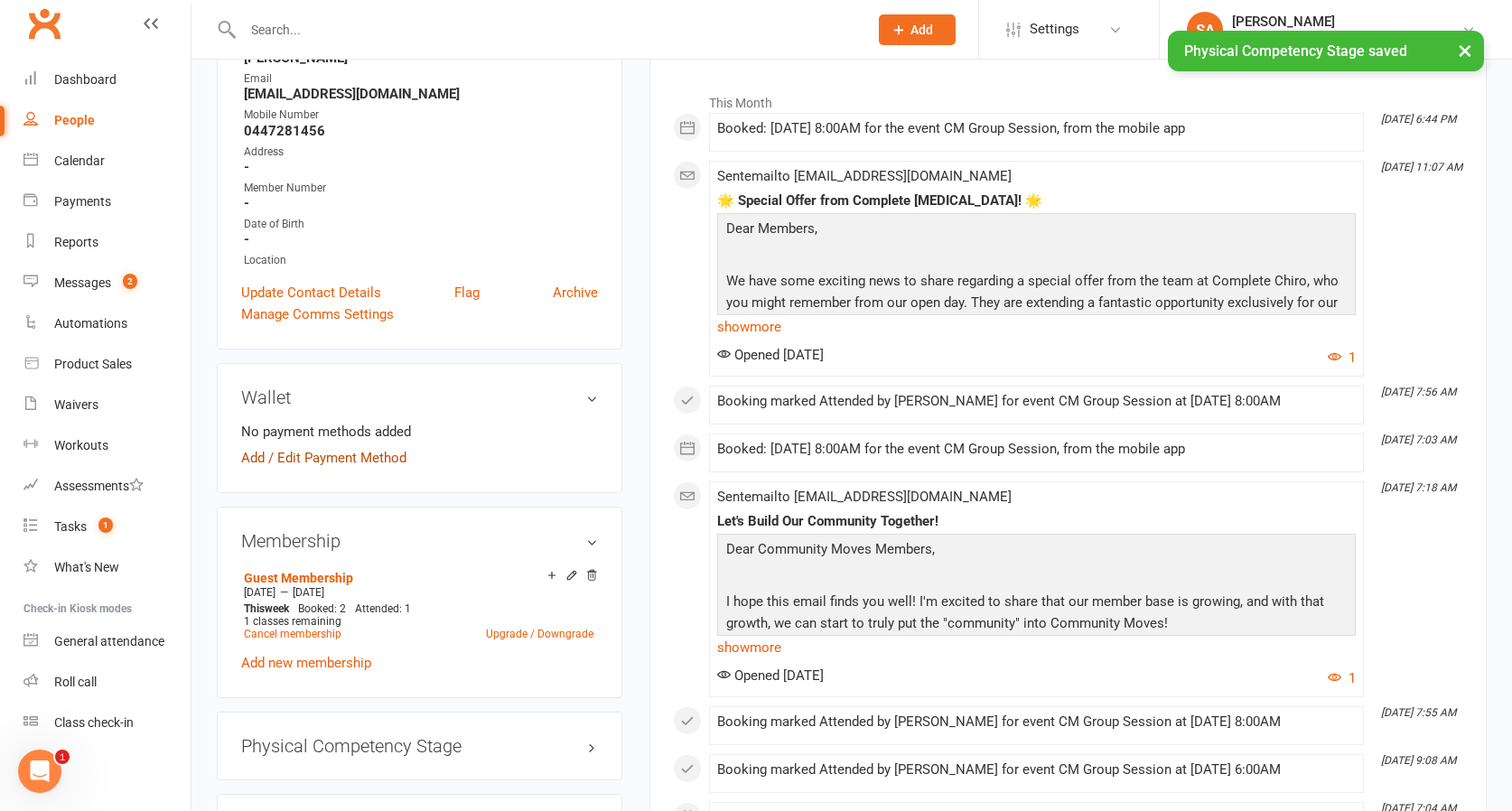 click on "Add / Edit Payment Method" at bounding box center (323, 458) 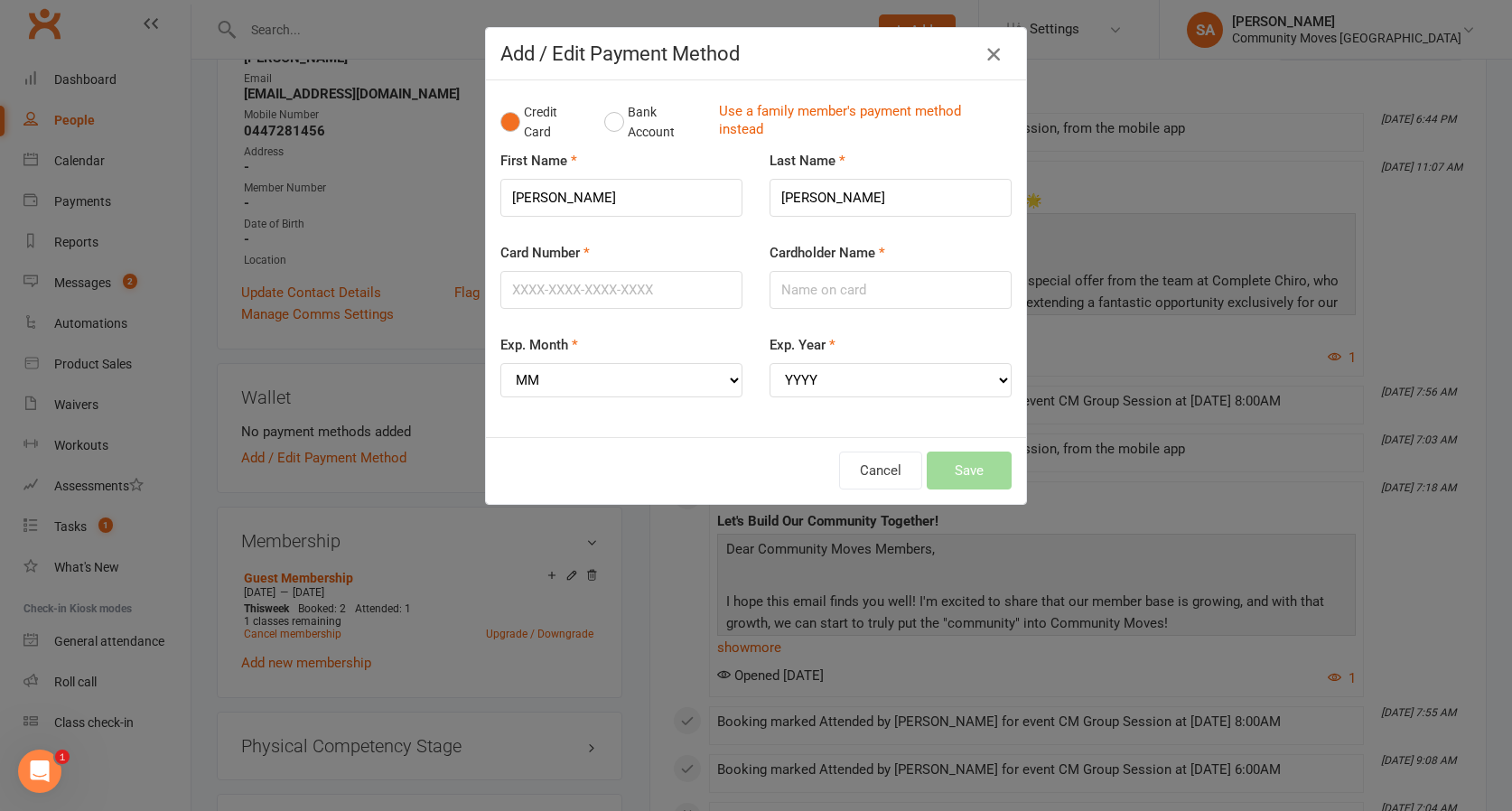 click at bounding box center (994, 54) 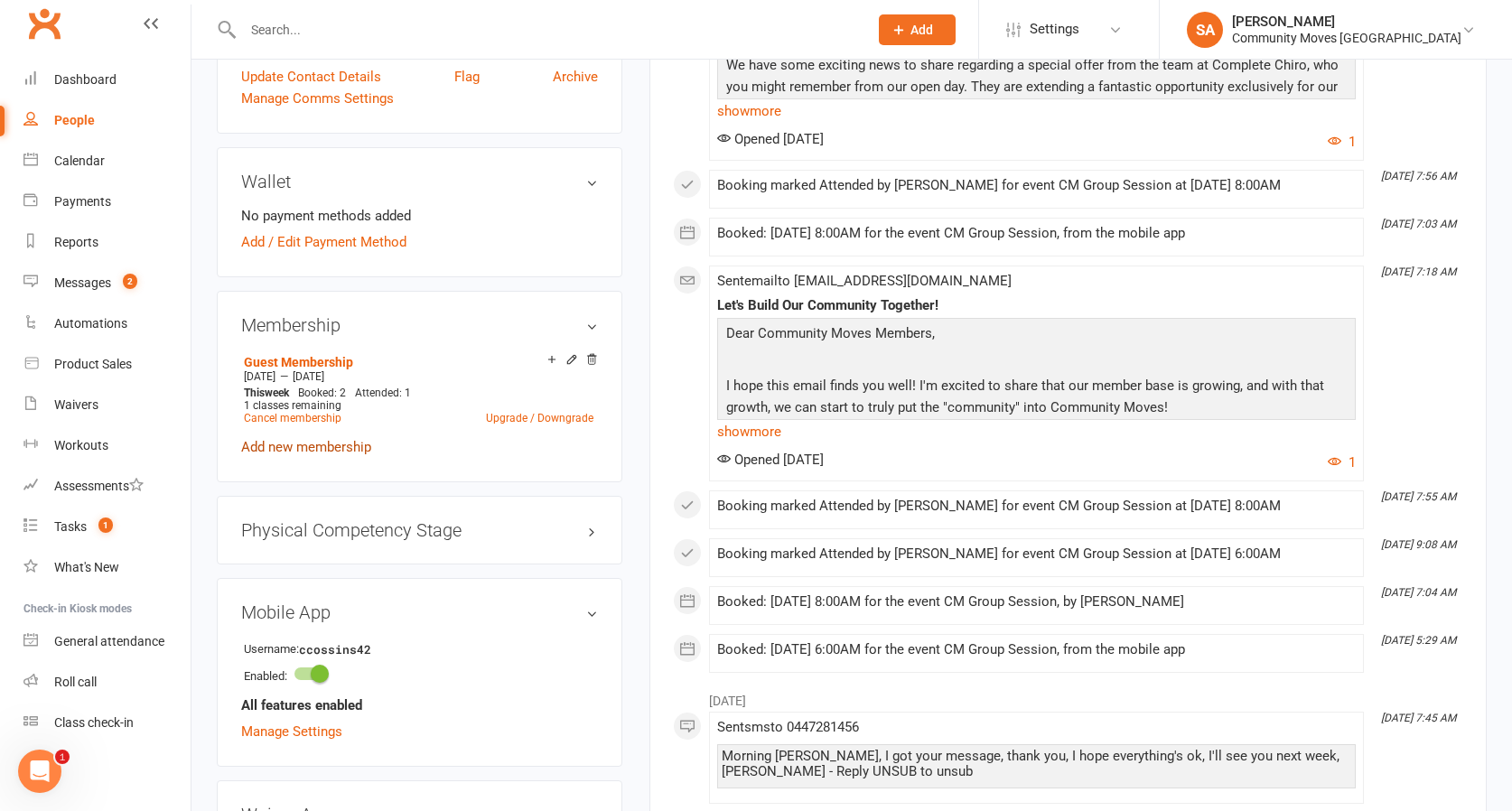 scroll, scrollTop: 494, scrollLeft: 0, axis: vertical 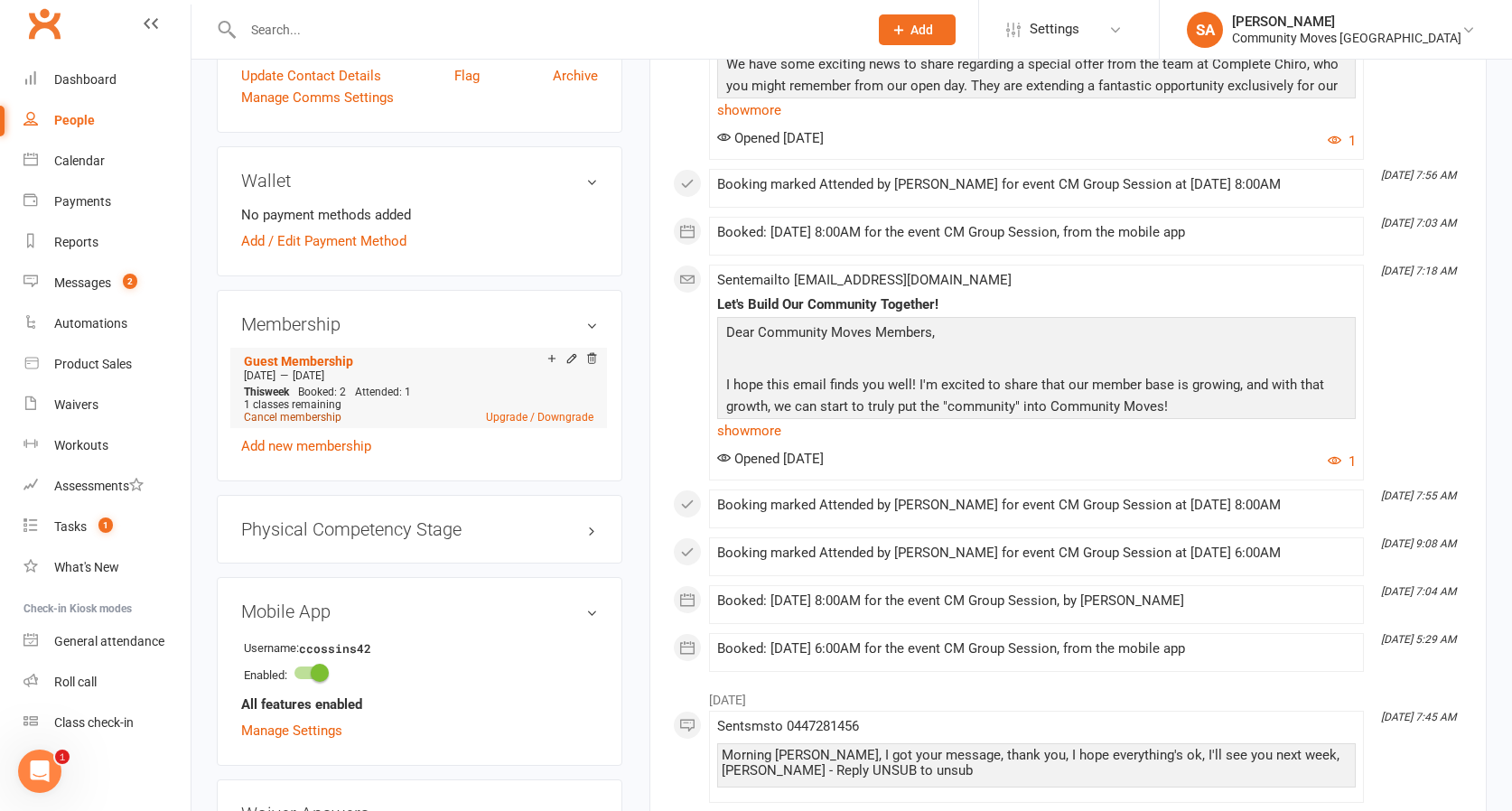 click on "Cancel membership" at bounding box center (293, 417) 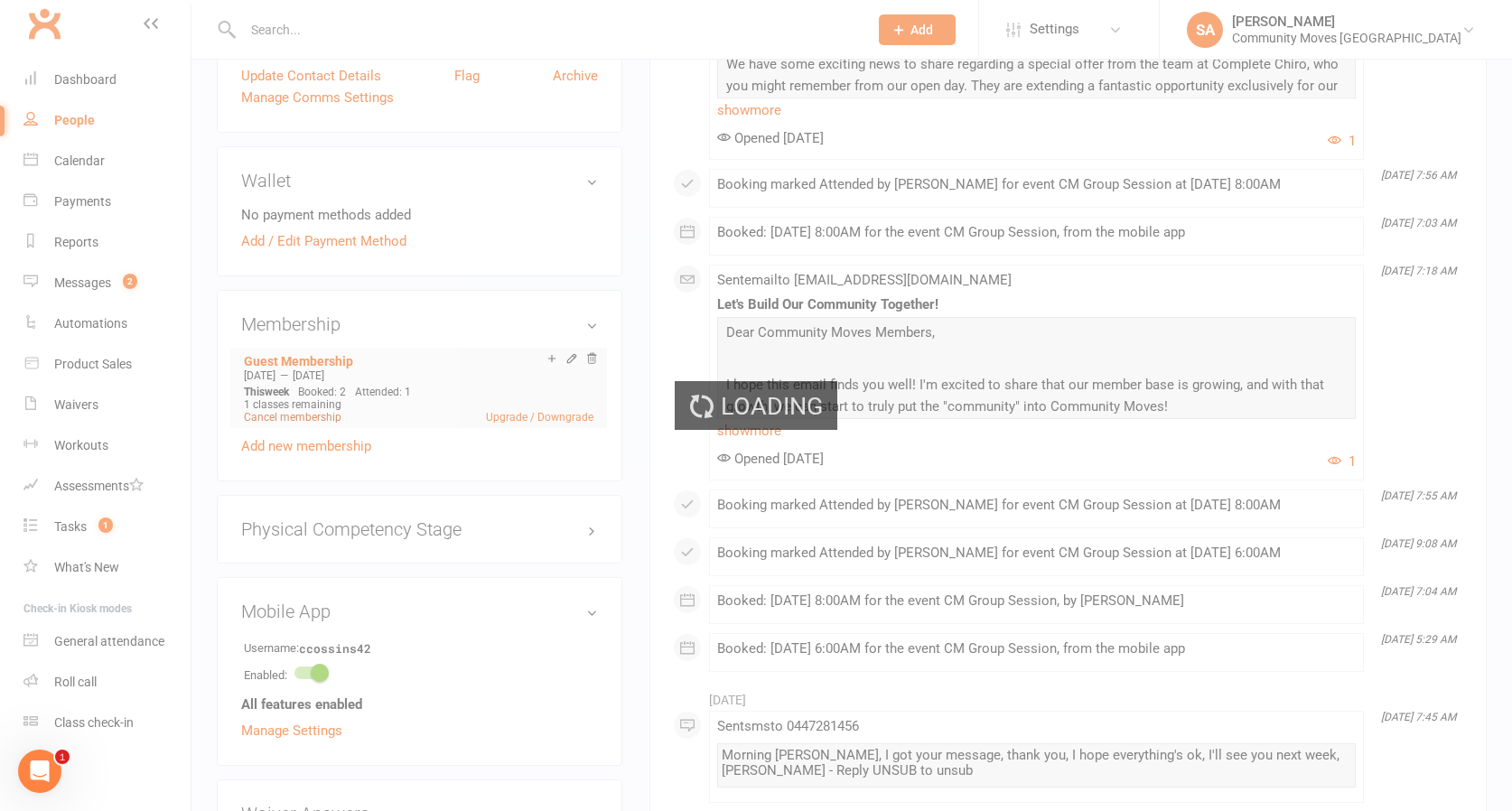 scroll, scrollTop: 0, scrollLeft: 0, axis: both 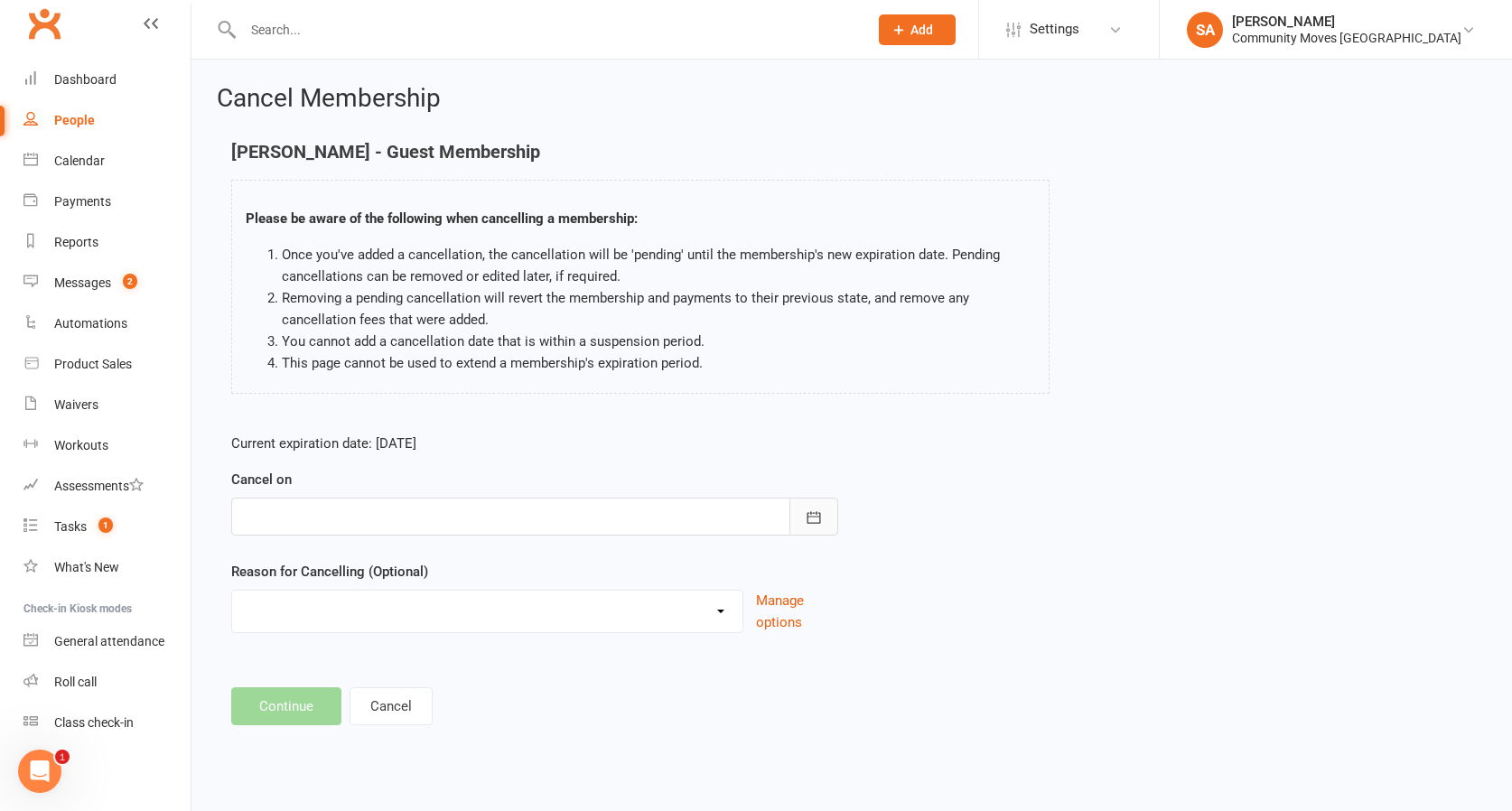 click 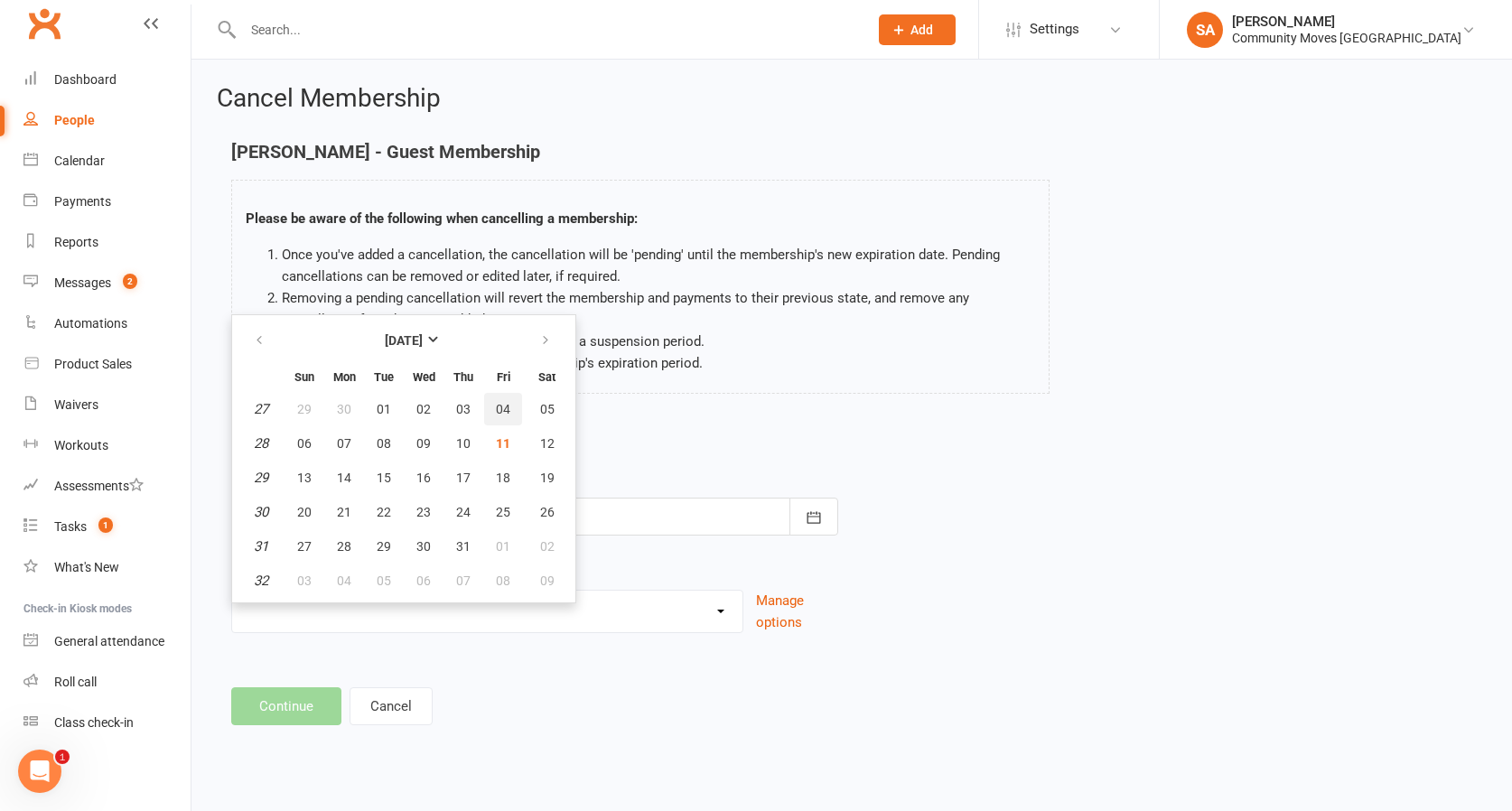 scroll, scrollTop: 0, scrollLeft: 0, axis: both 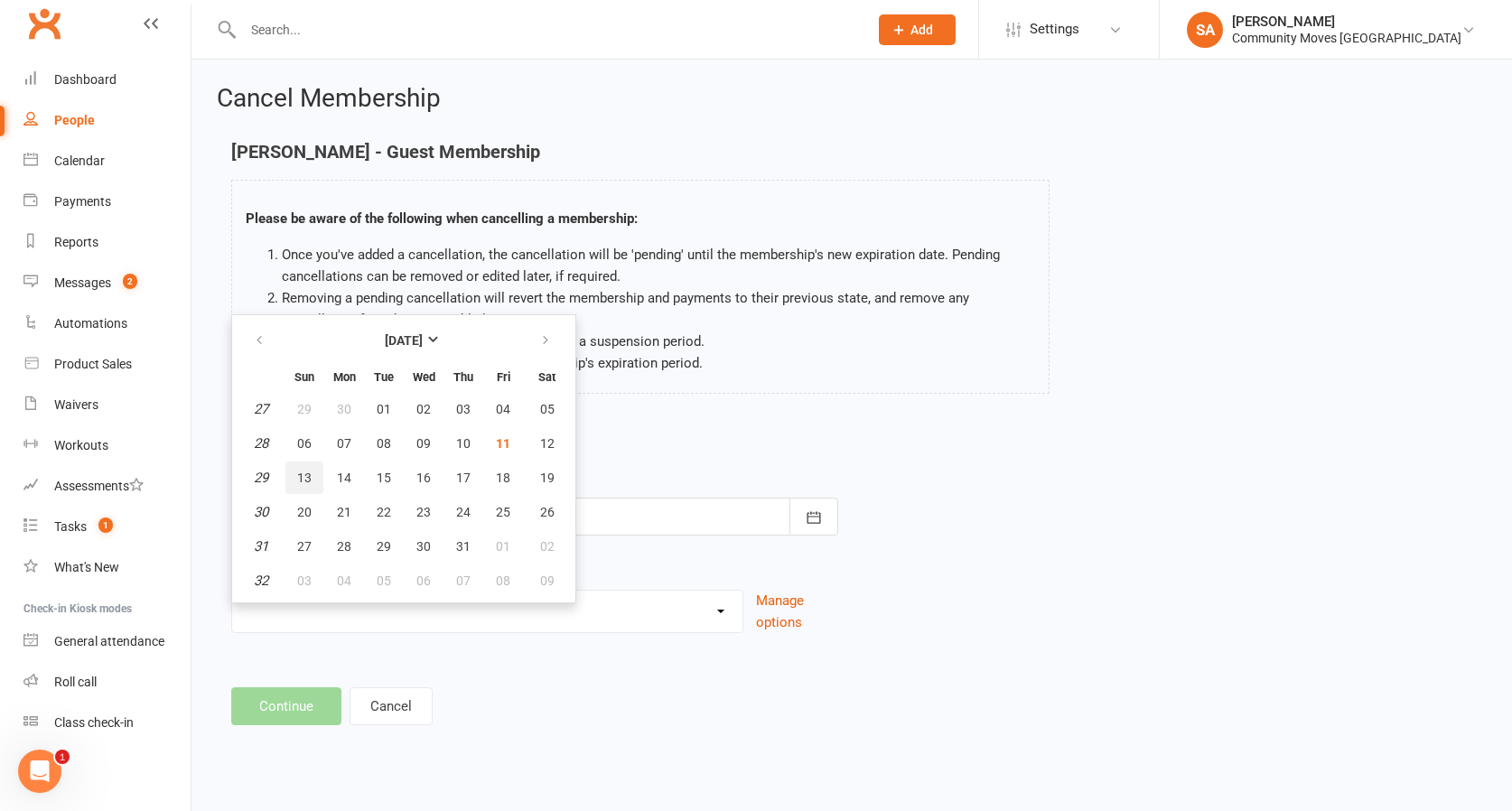 click on "13" at bounding box center (304, 478) 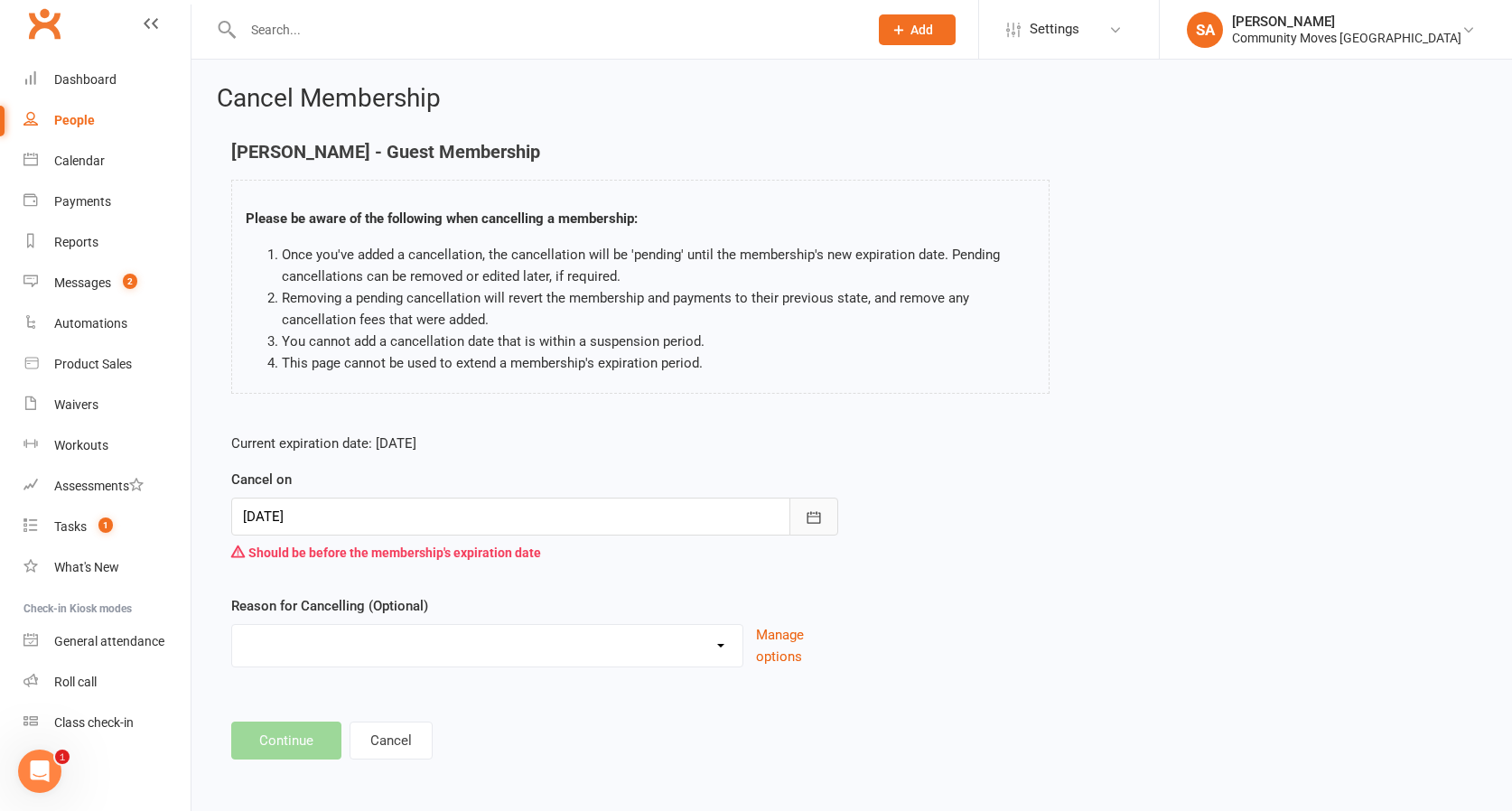 click 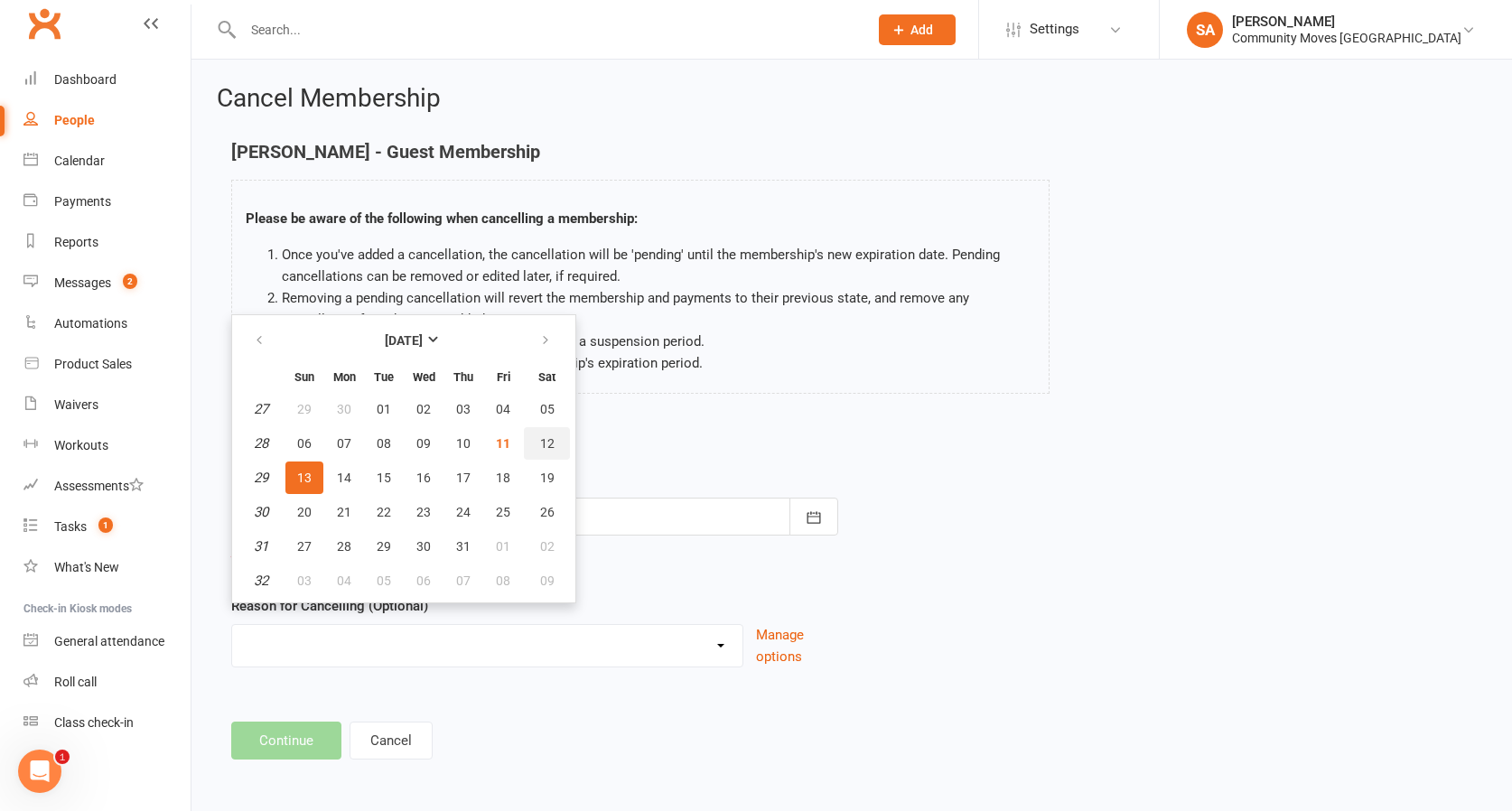 click on "12" at bounding box center (547, 443) 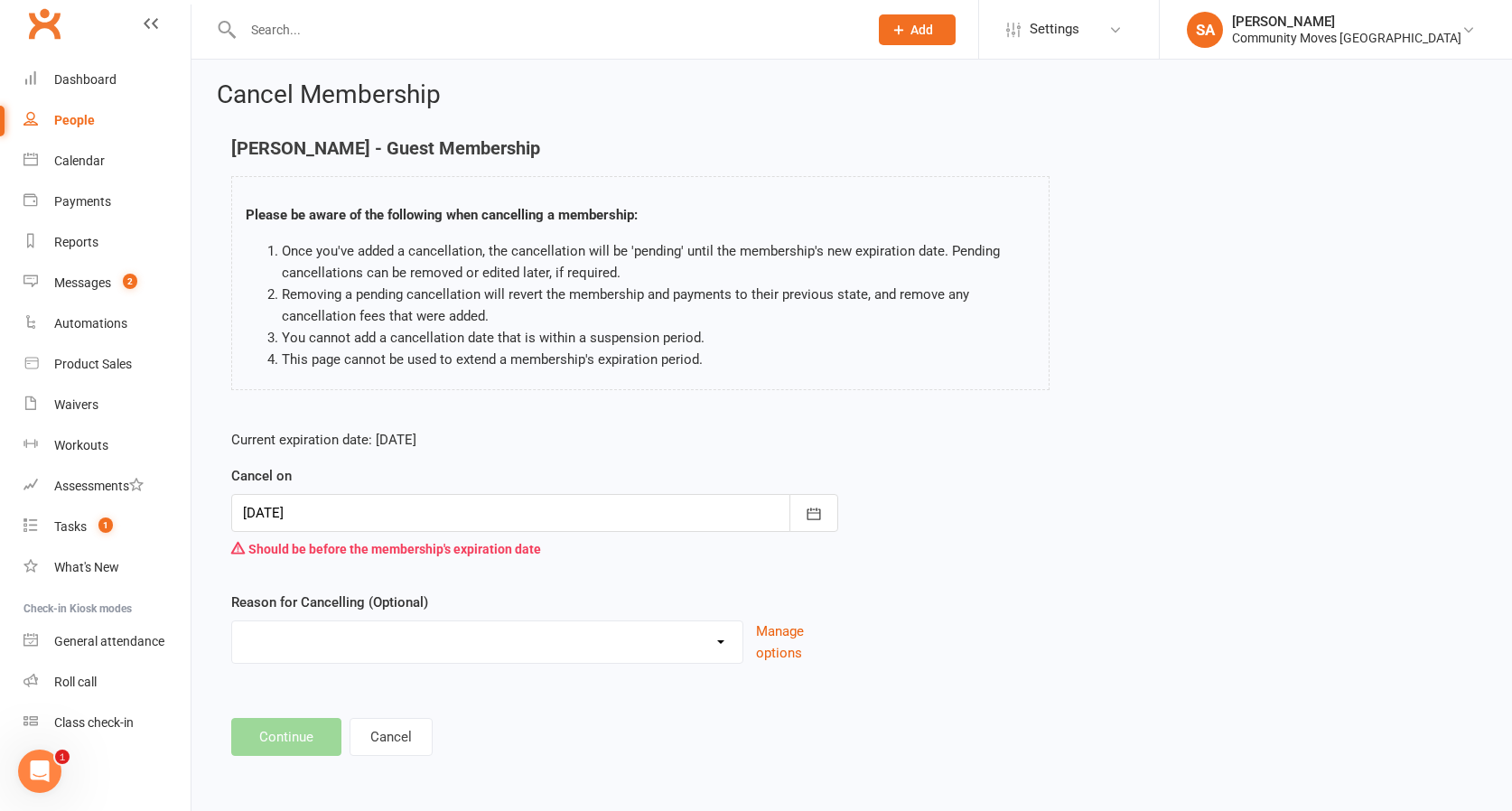 scroll, scrollTop: 18, scrollLeft: 1, axis: both 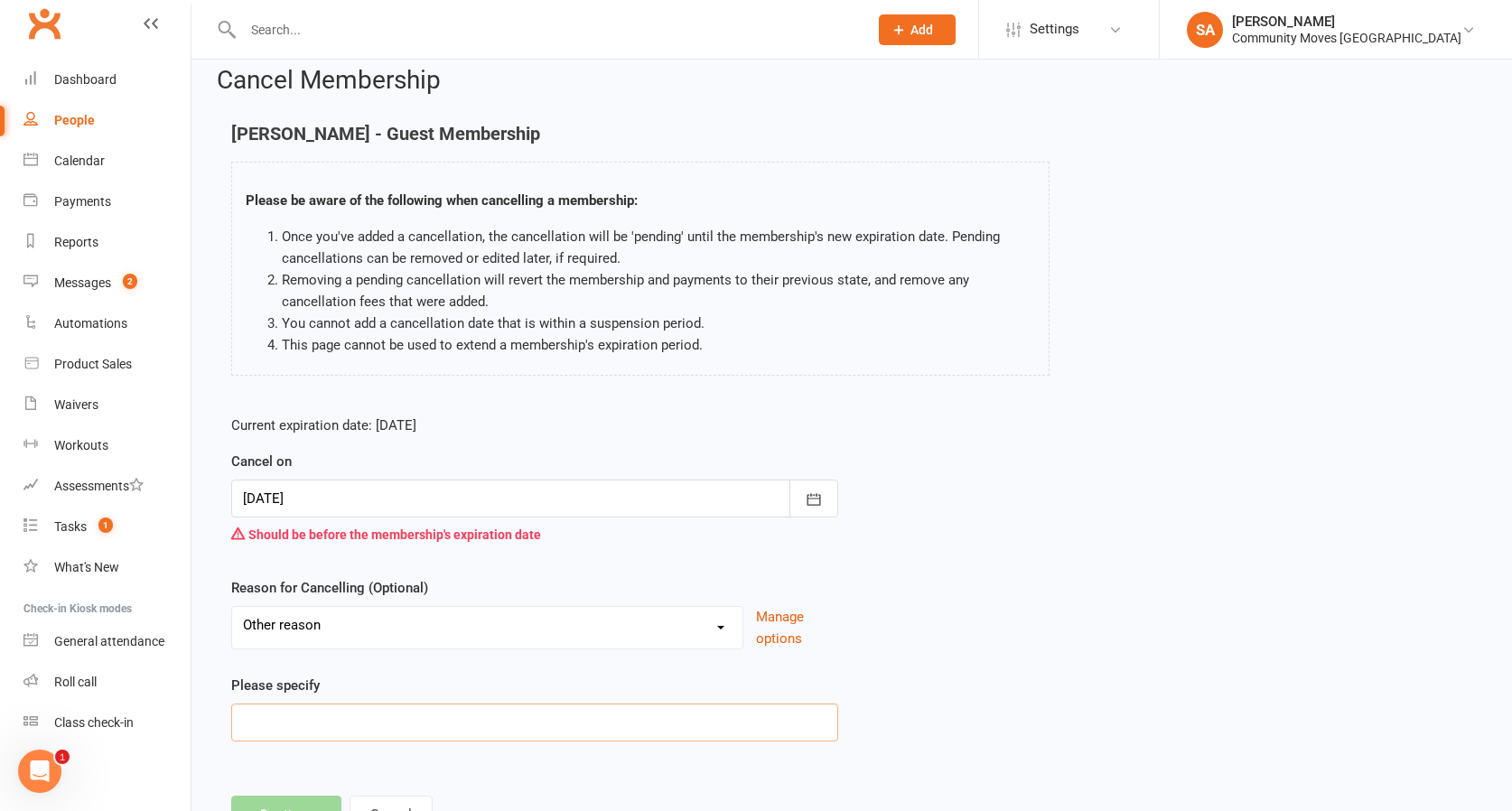 click at bounding box center [535, 722] 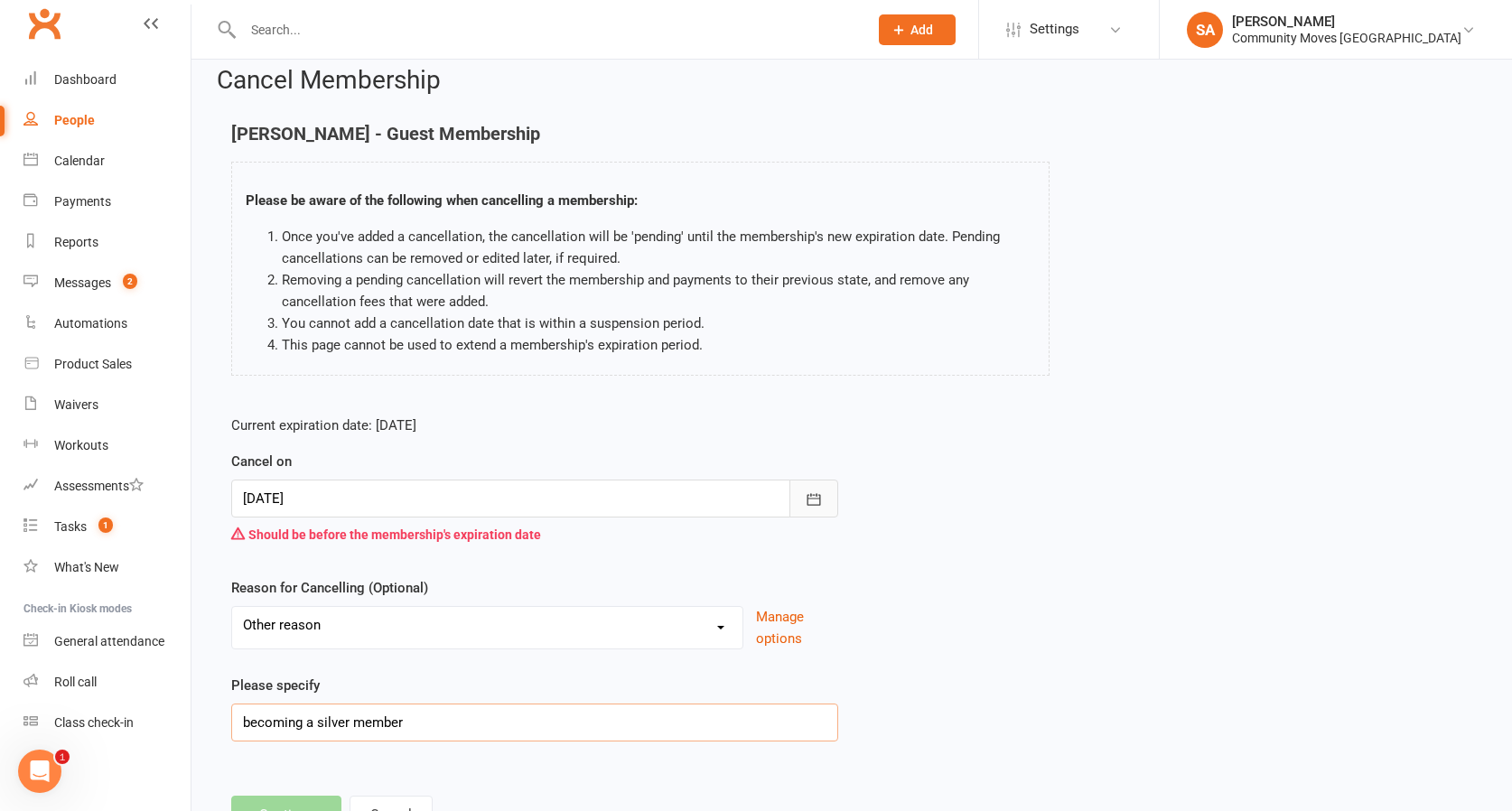 type on "becoming a silver member" 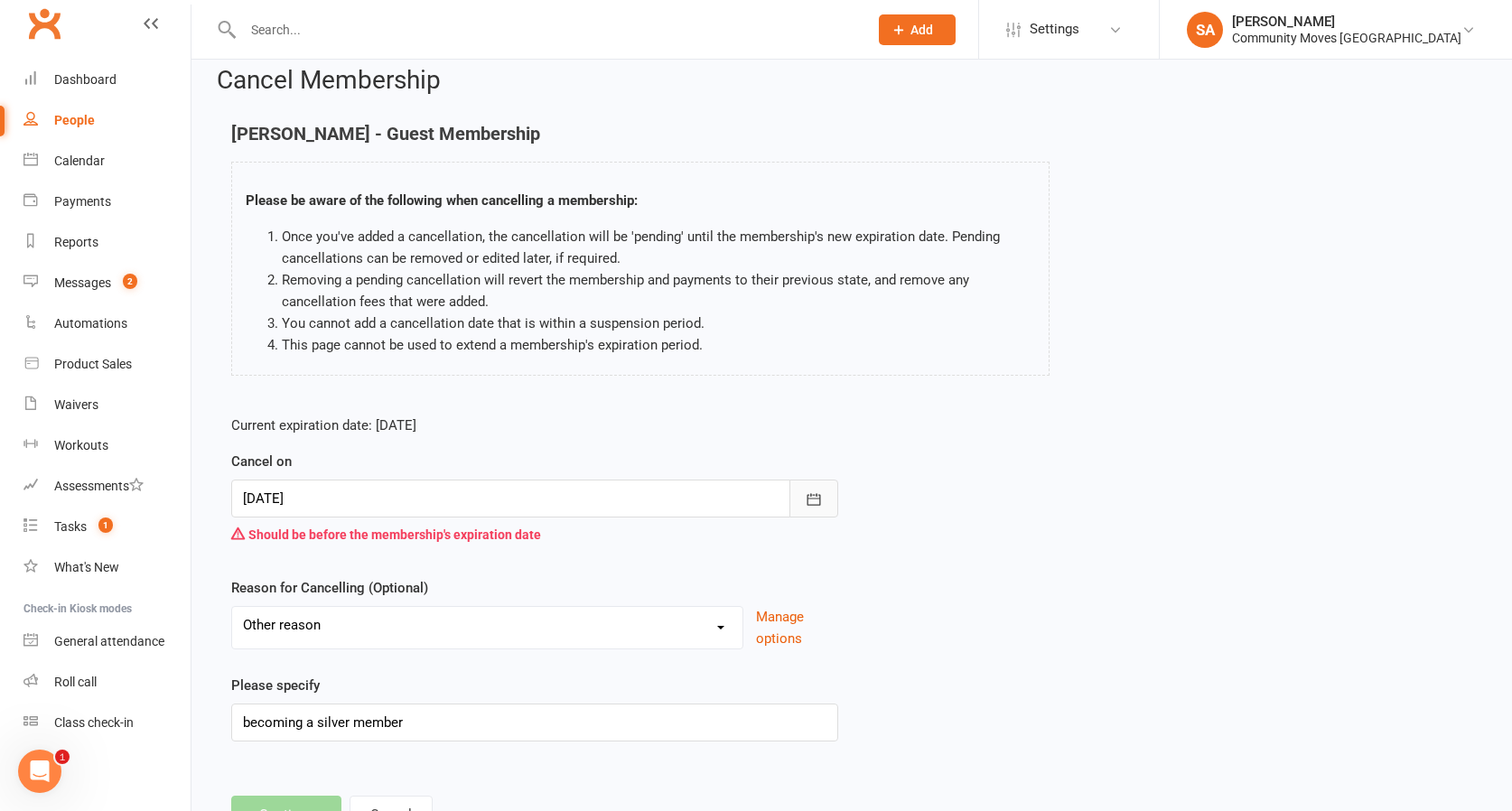click 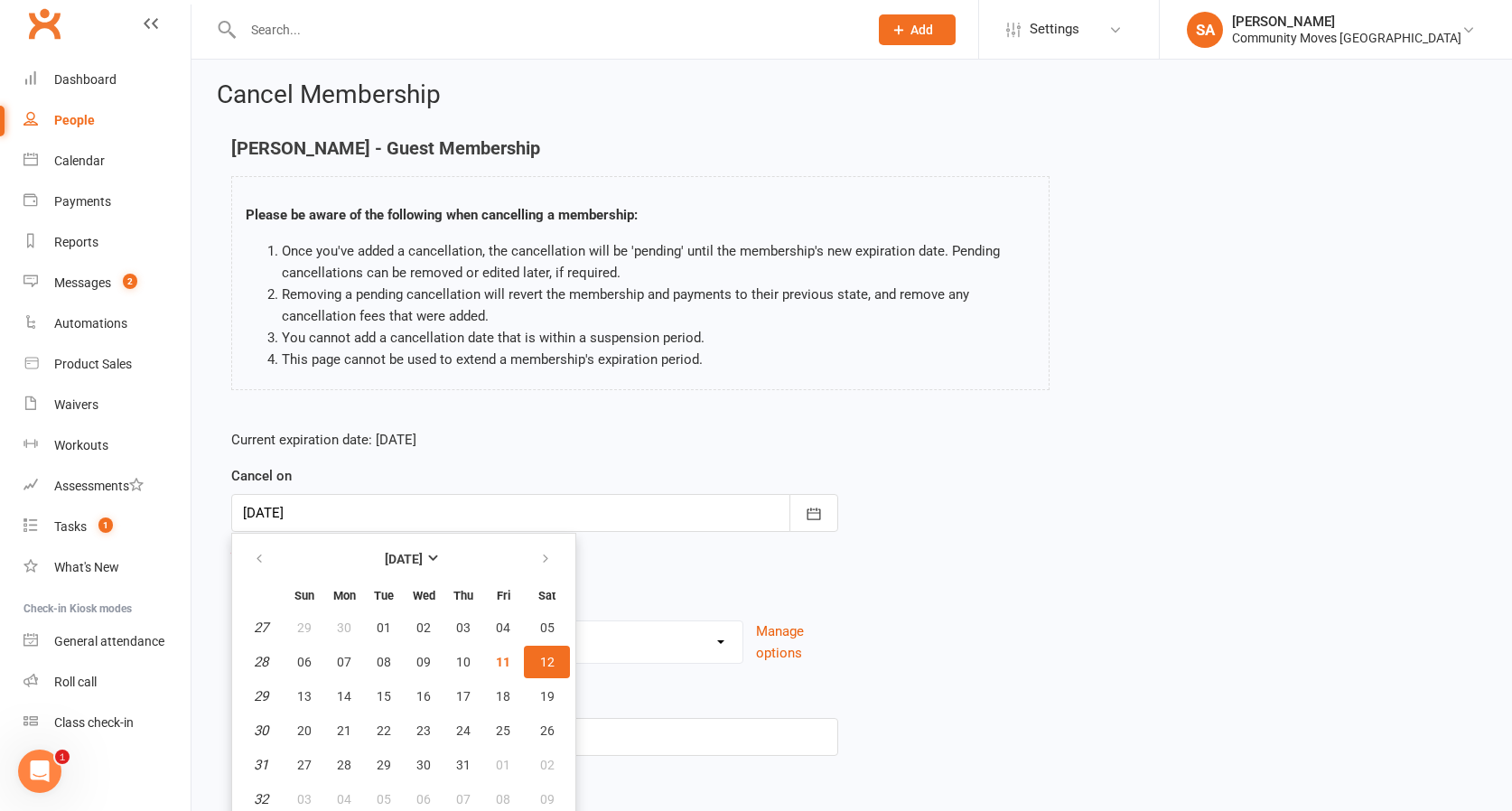 scroll, scrollTop: 4, scrollLeft: 0, axis: vertical 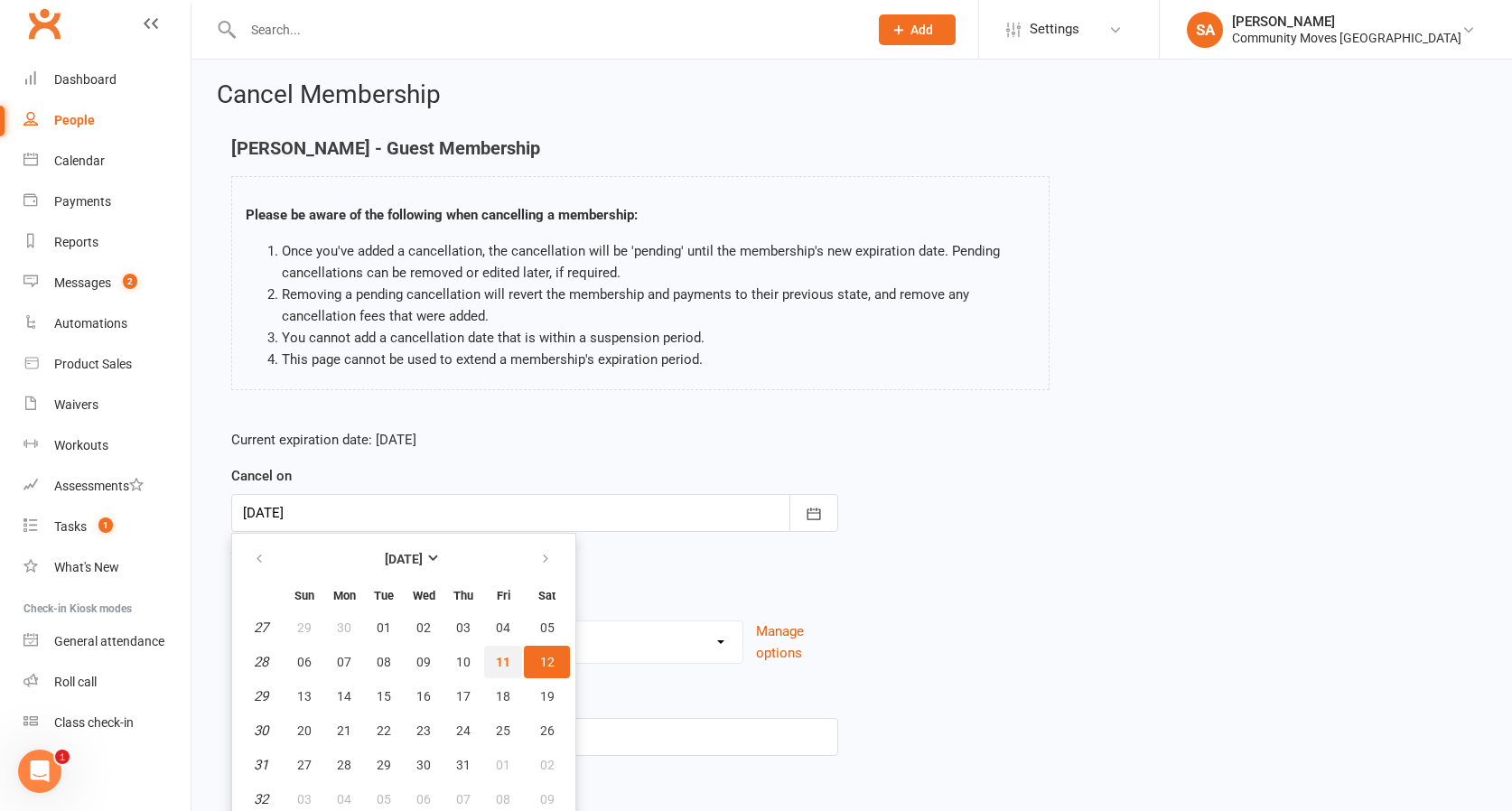click on "11" at bounding box center [503, 662] 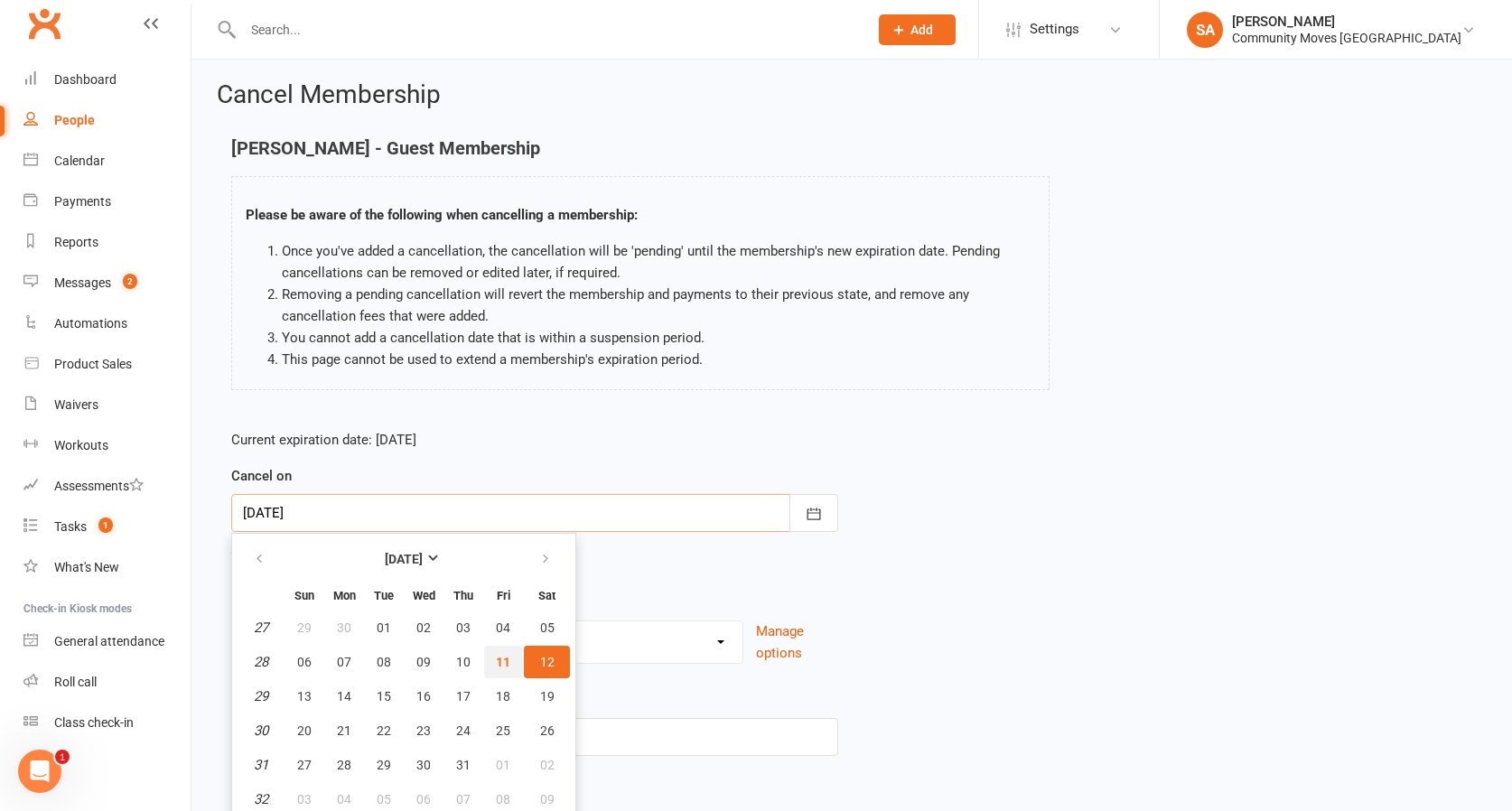 type on "[DATE]" 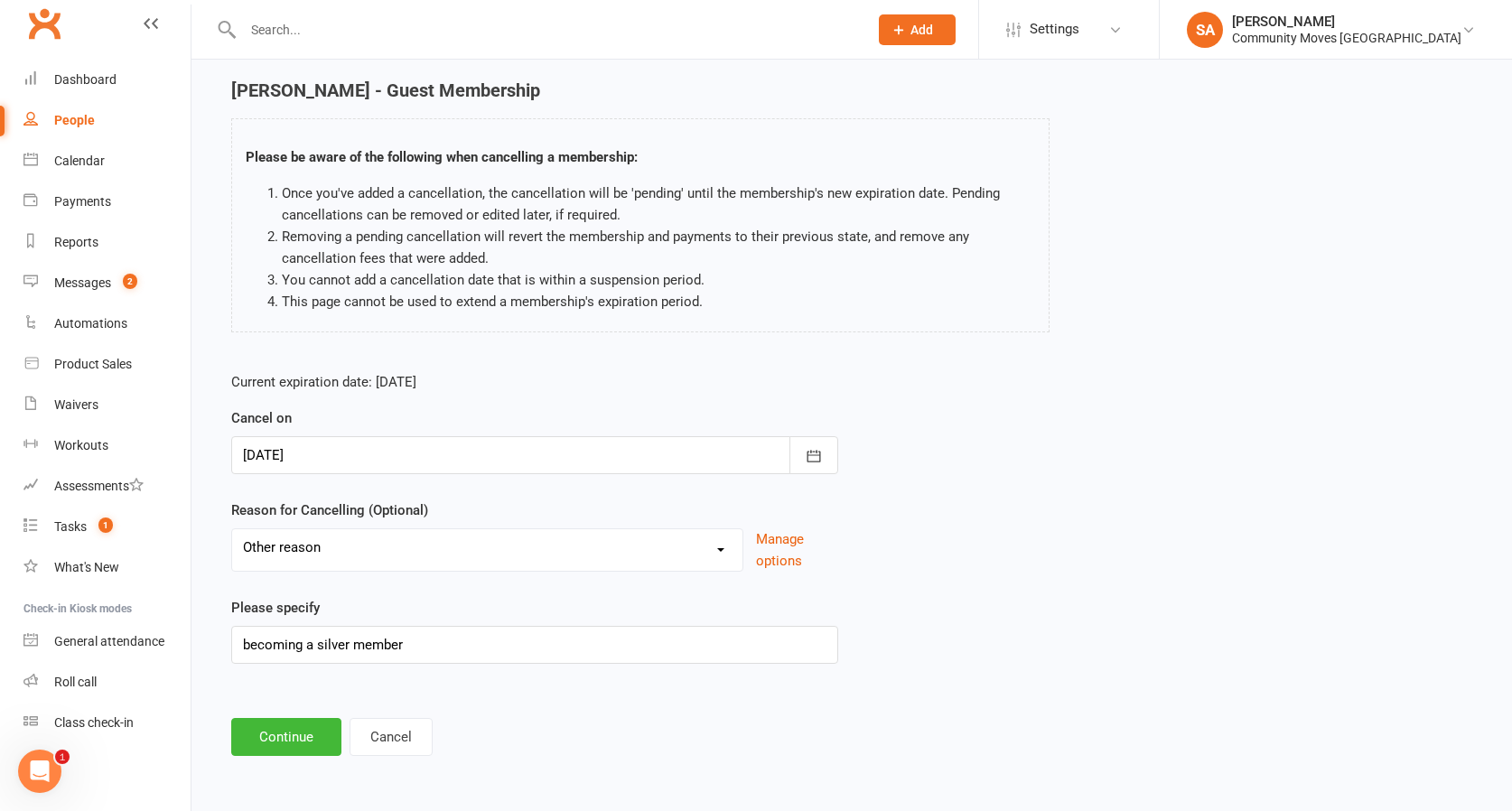 scroll, scrollTop: 76, scrollLeft: 0, axis: vertical 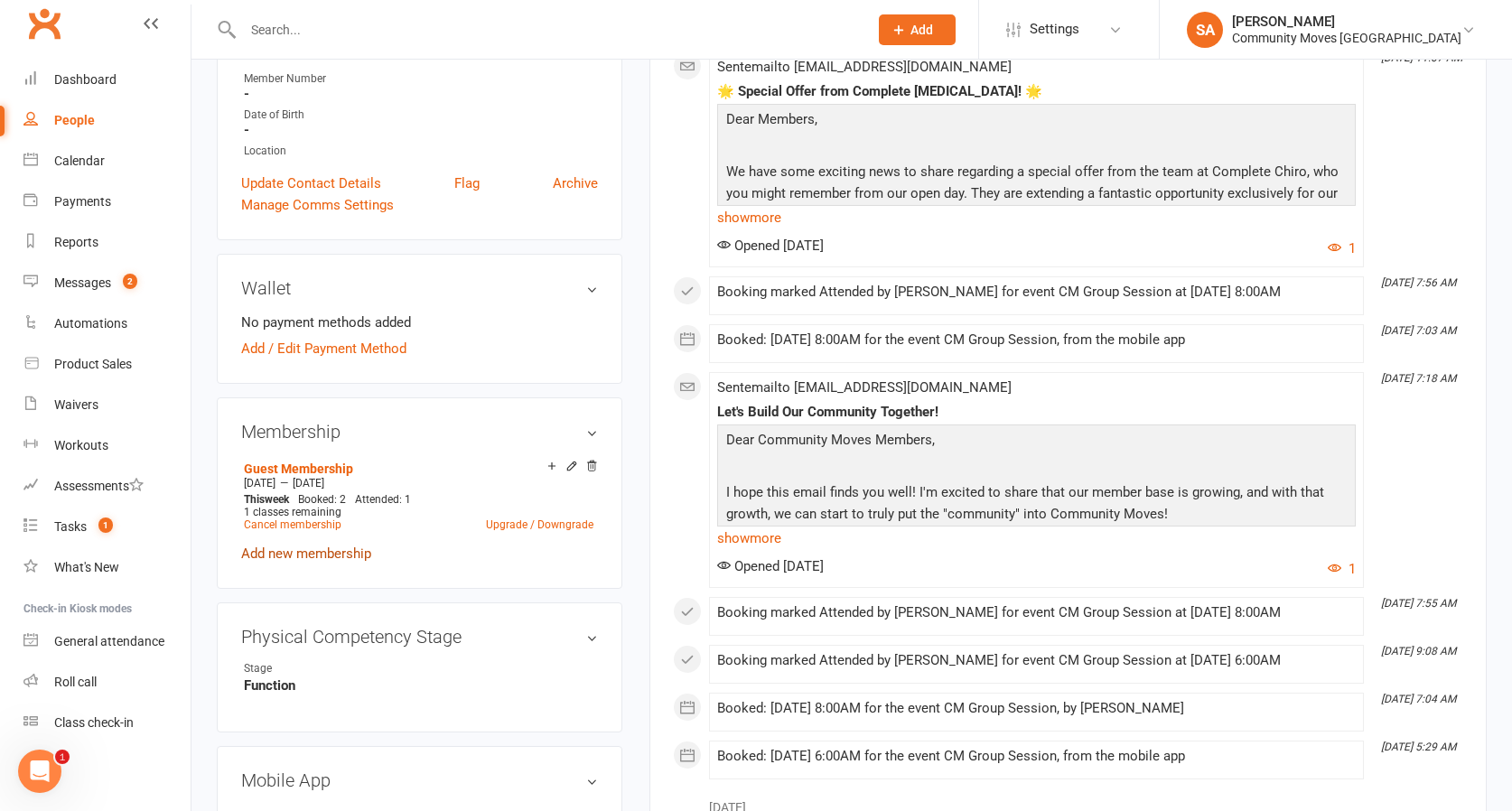 click on "Add new membership" at bounding box center [306, 554] 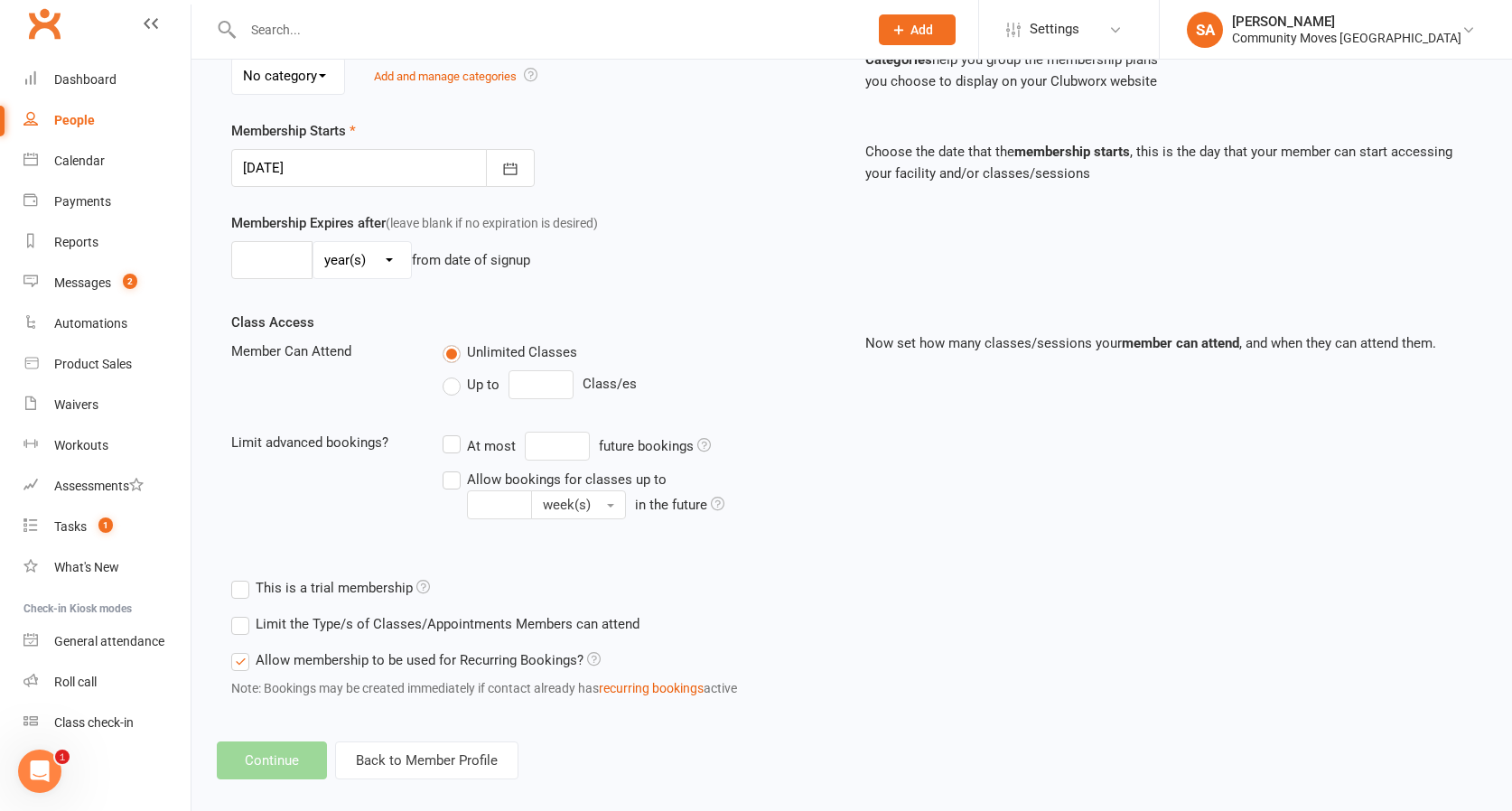 scroll, scrollTop: 0, scrollLeft: 0, axis: both 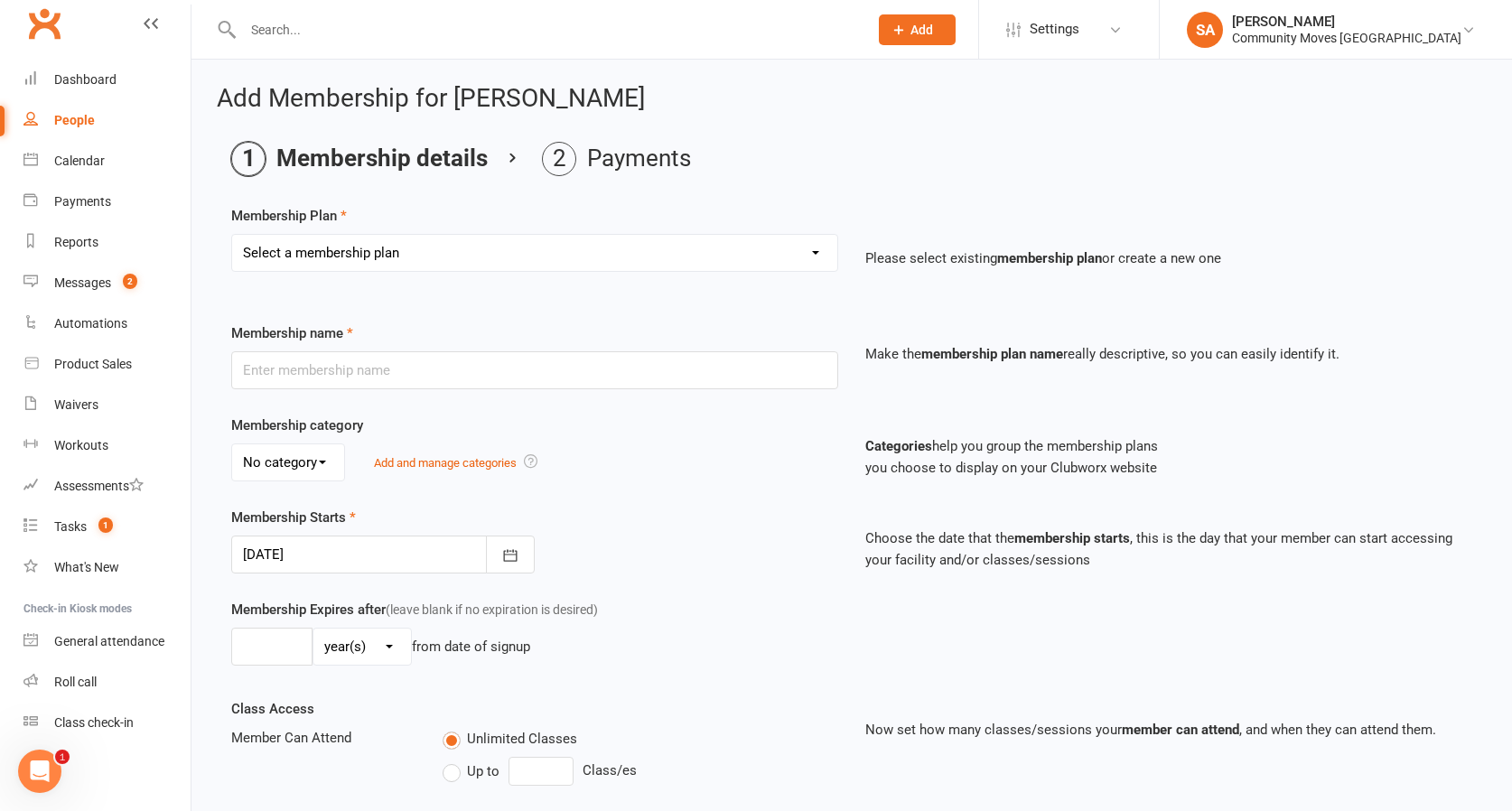 select on "1" 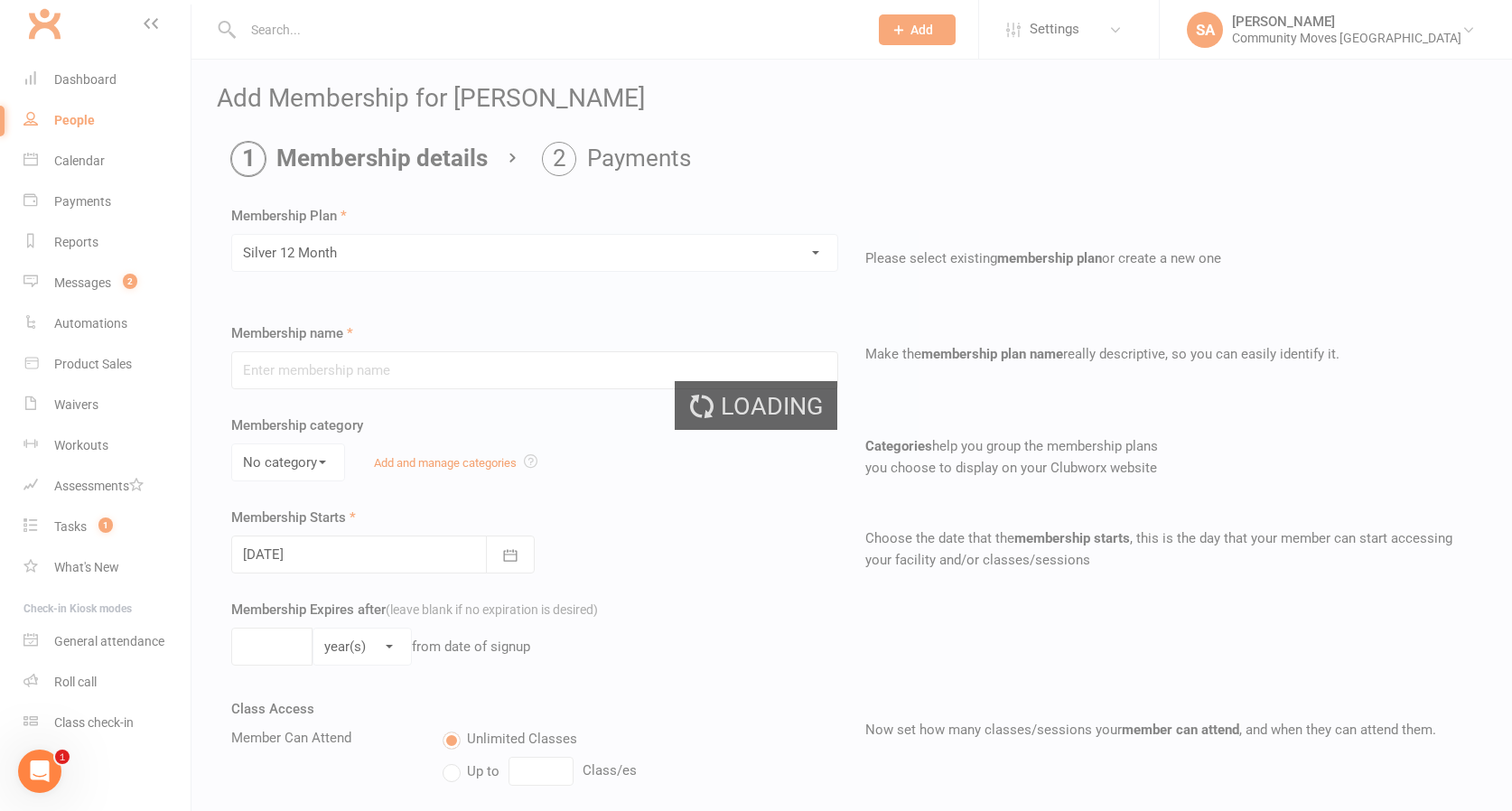 type on "Silver 12 Month" 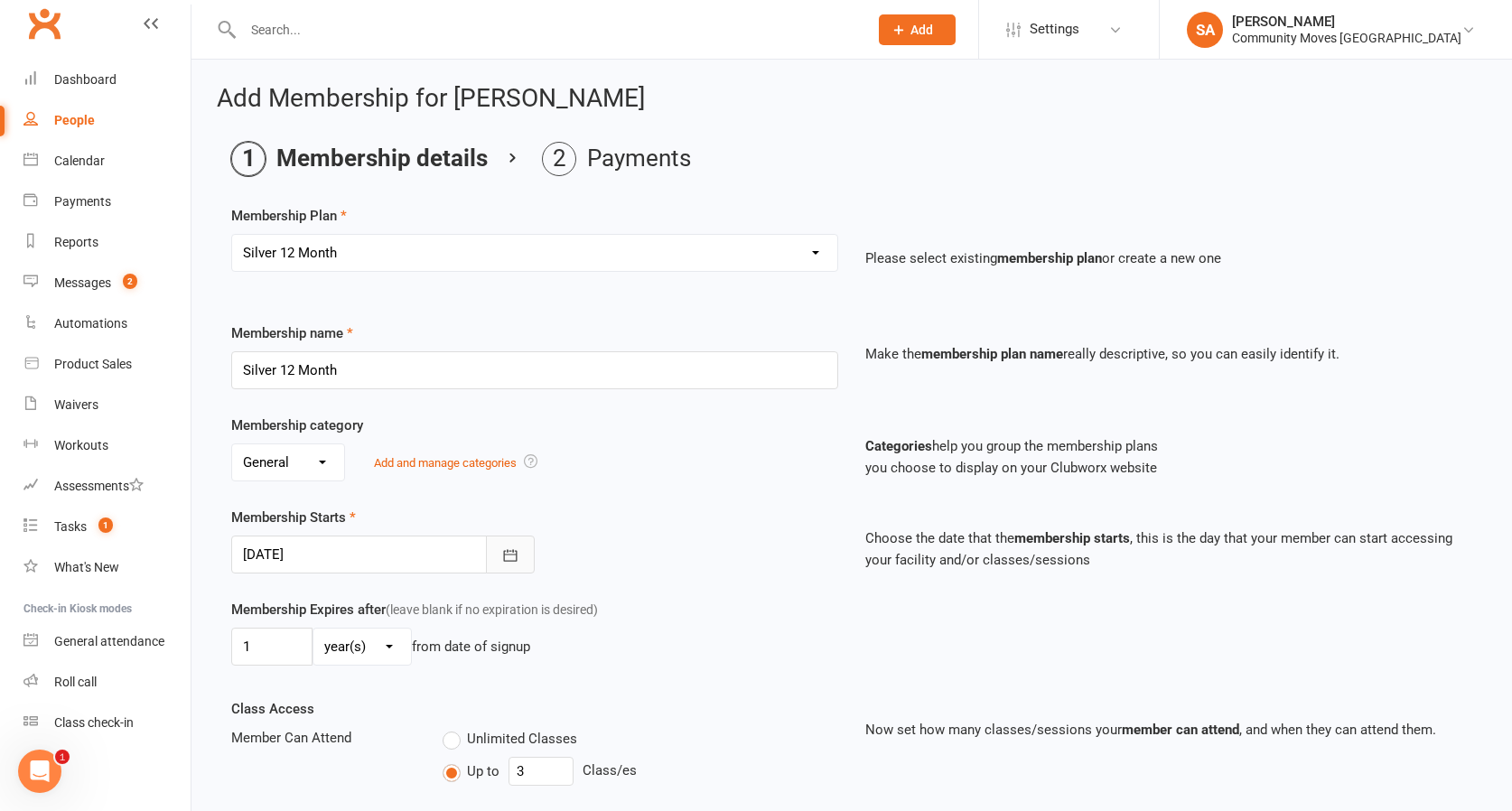click 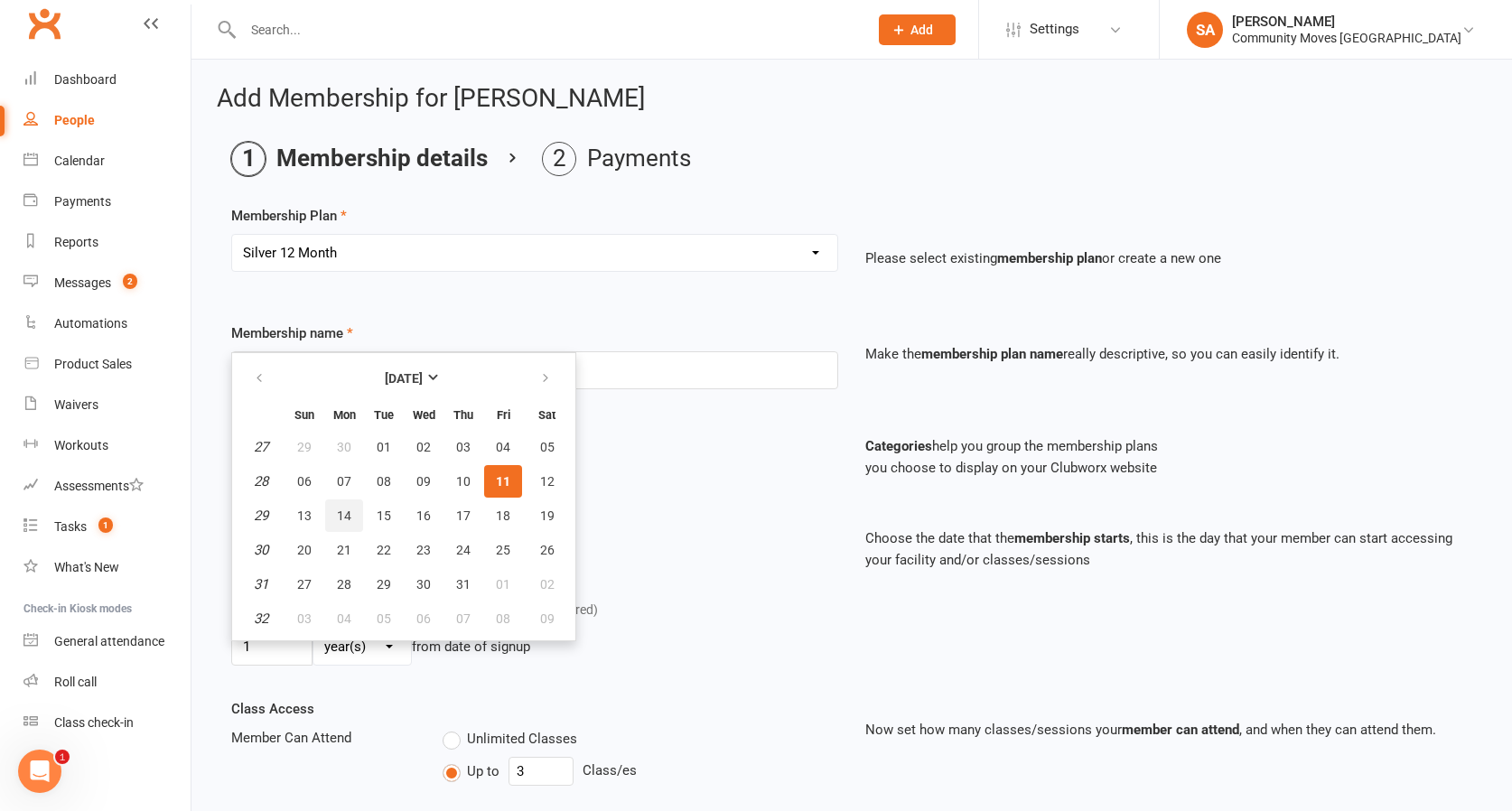 click on "14" at bounding box center (344, 516) 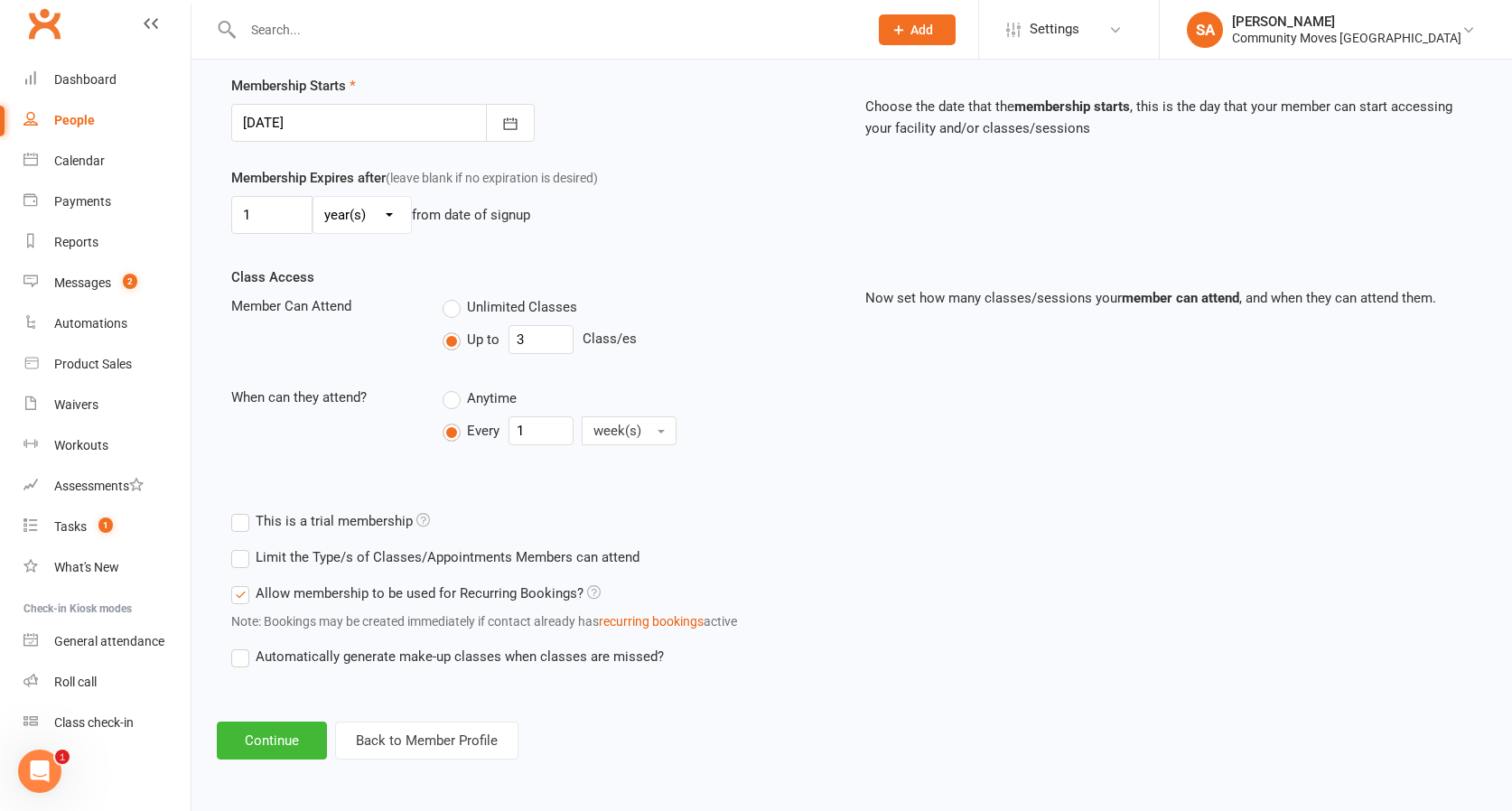 scroll, scrollTop: 446, scrollLeft: 0, axis: vertical 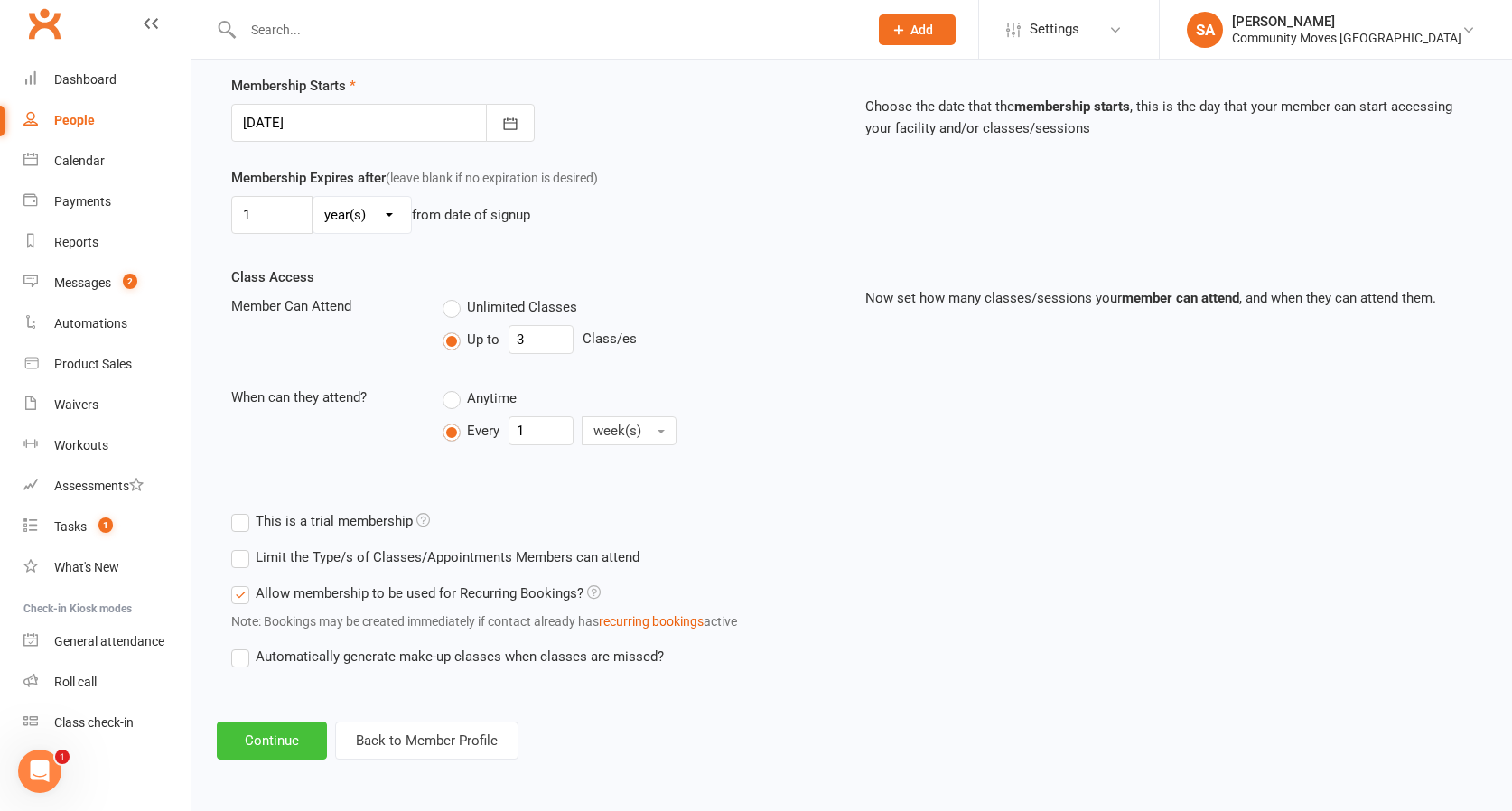 click on "Continue" at bounding box center (272, 741) 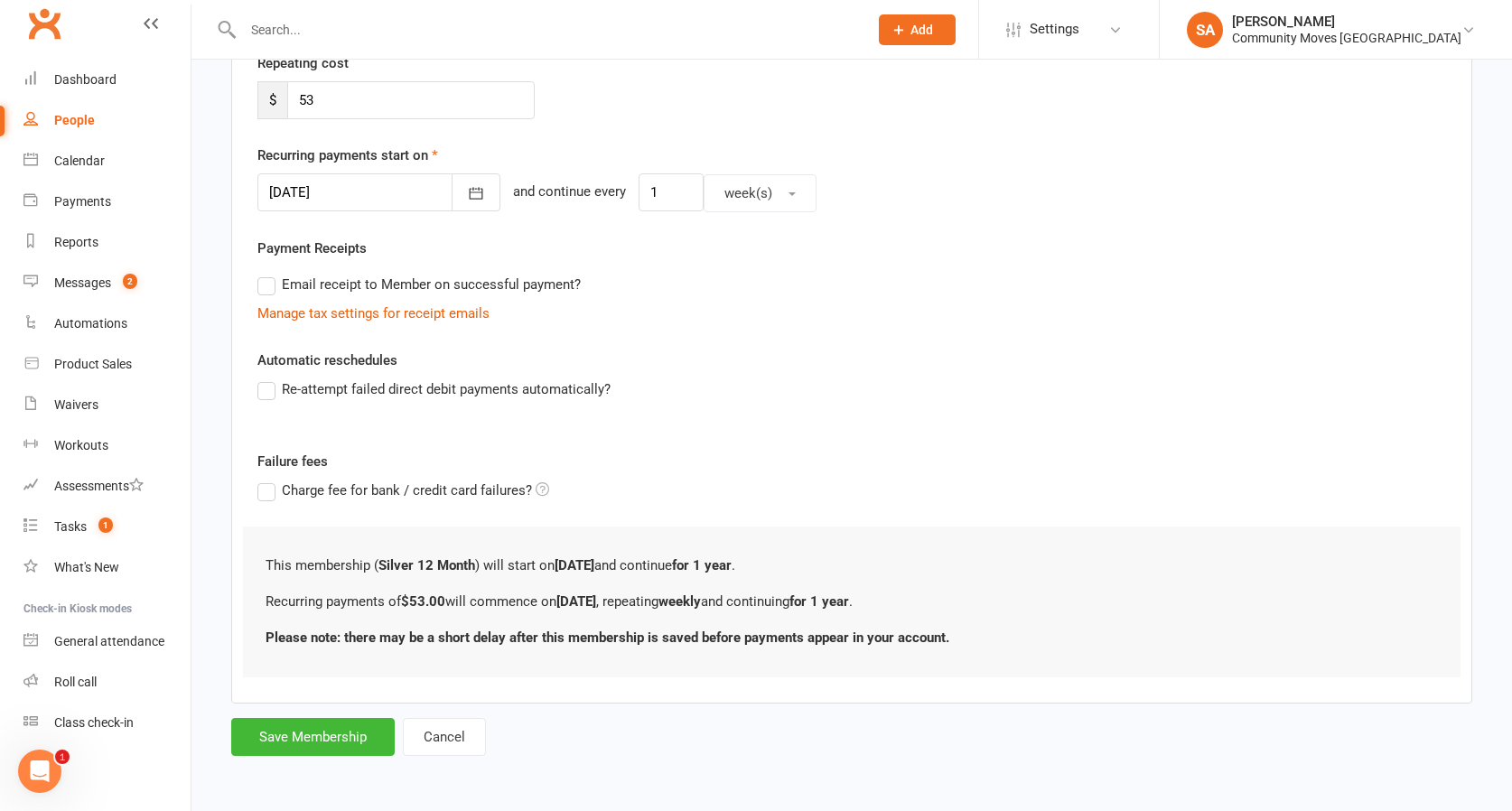 scroll, scrollTop: 372, scrollLeft: 0, axis: vertical 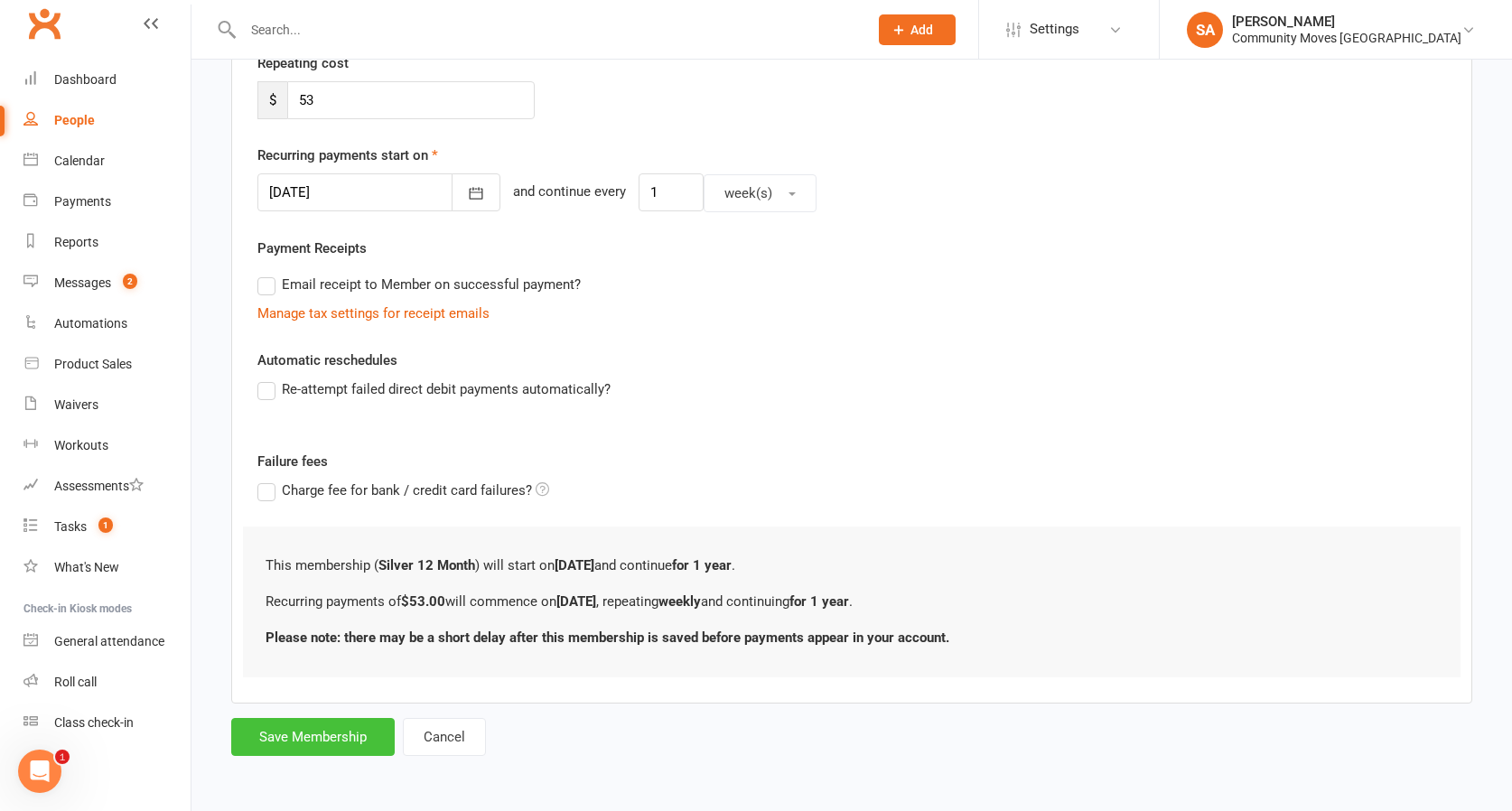 click on "Save Membership" at bounding box center (313, 737) 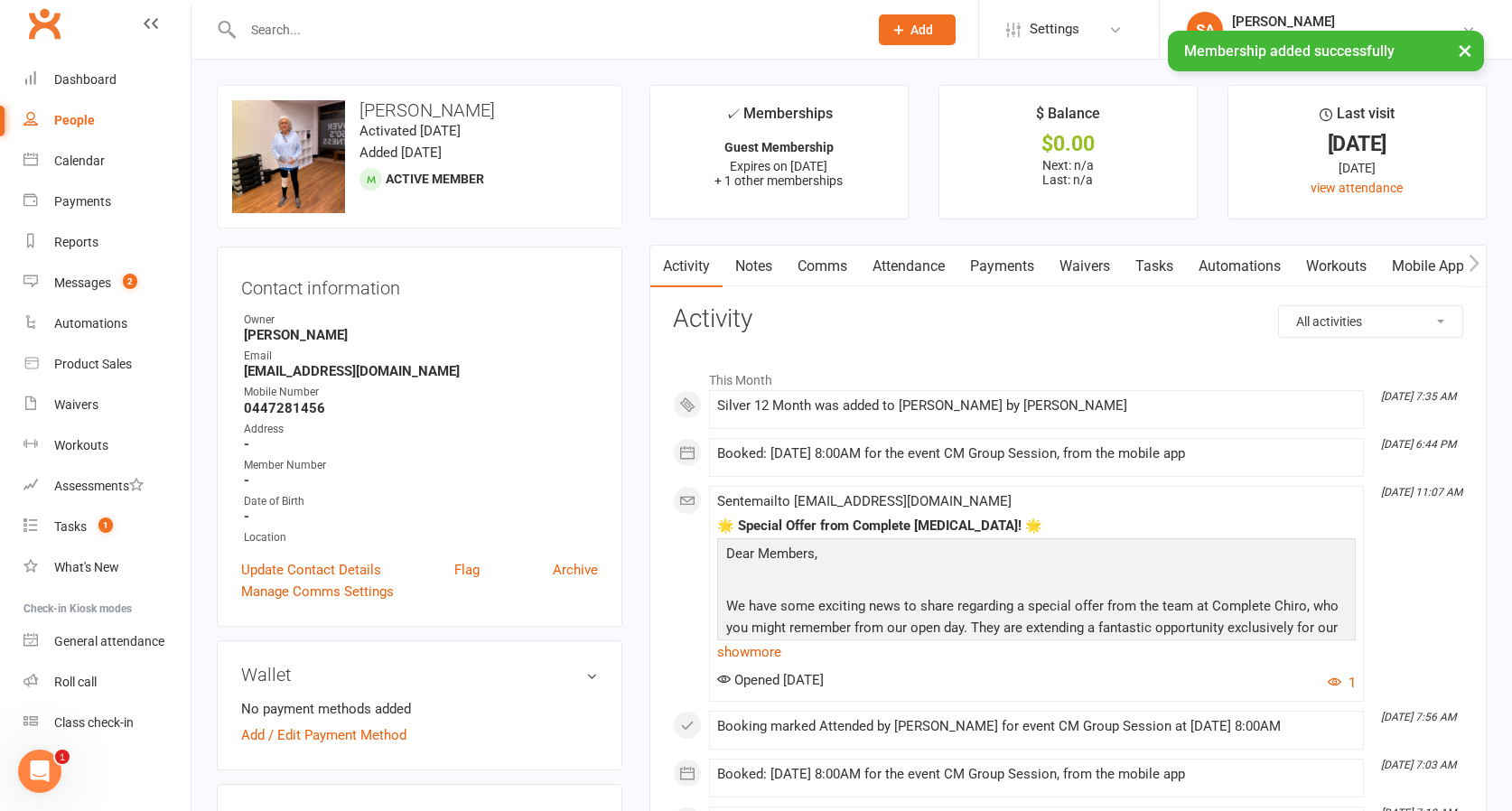 scroll, scrollTop: 0, scrollLeft: 0, axis: both 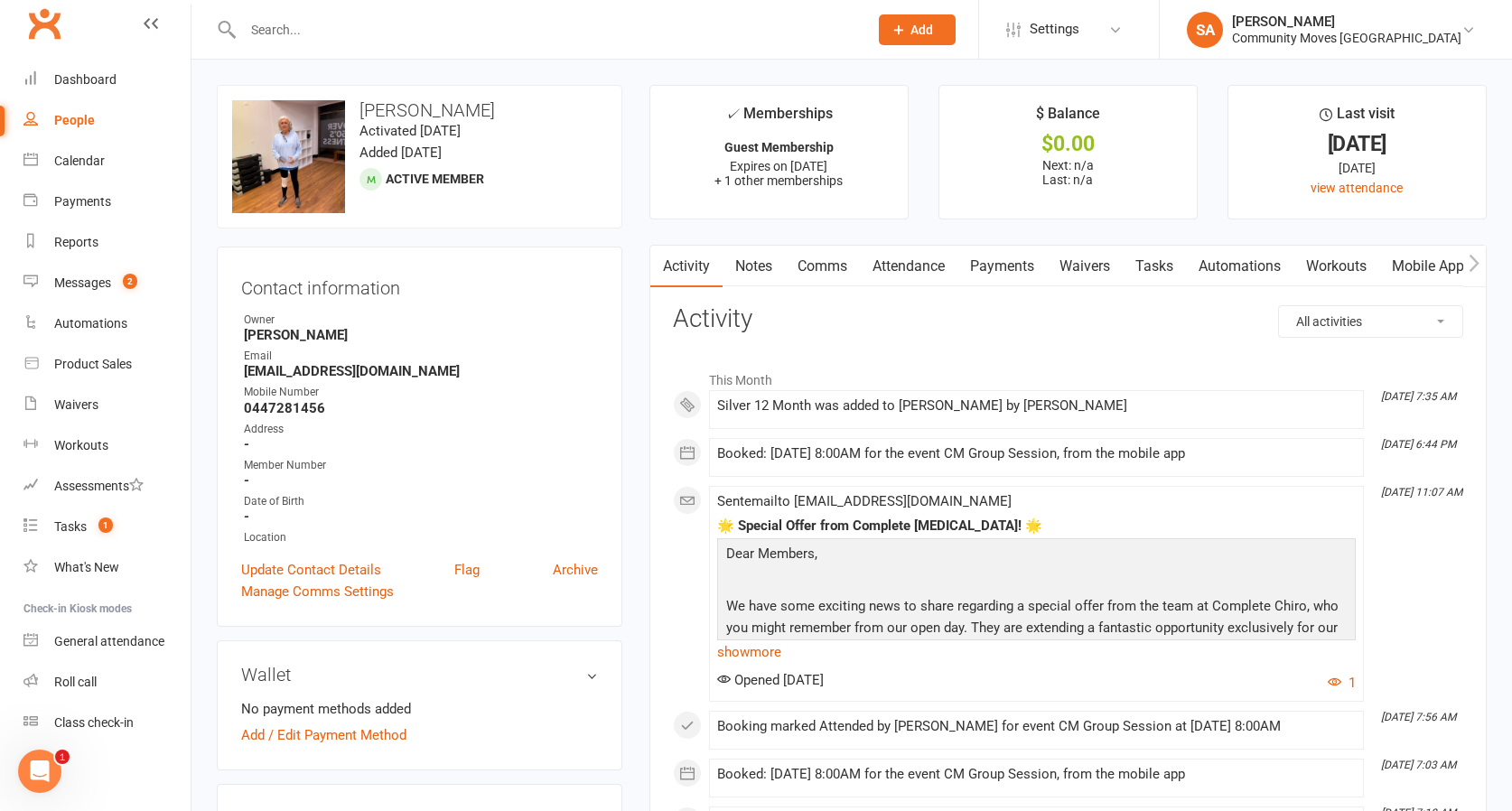 click on "Waivers" at bounding box center (1085, 266) 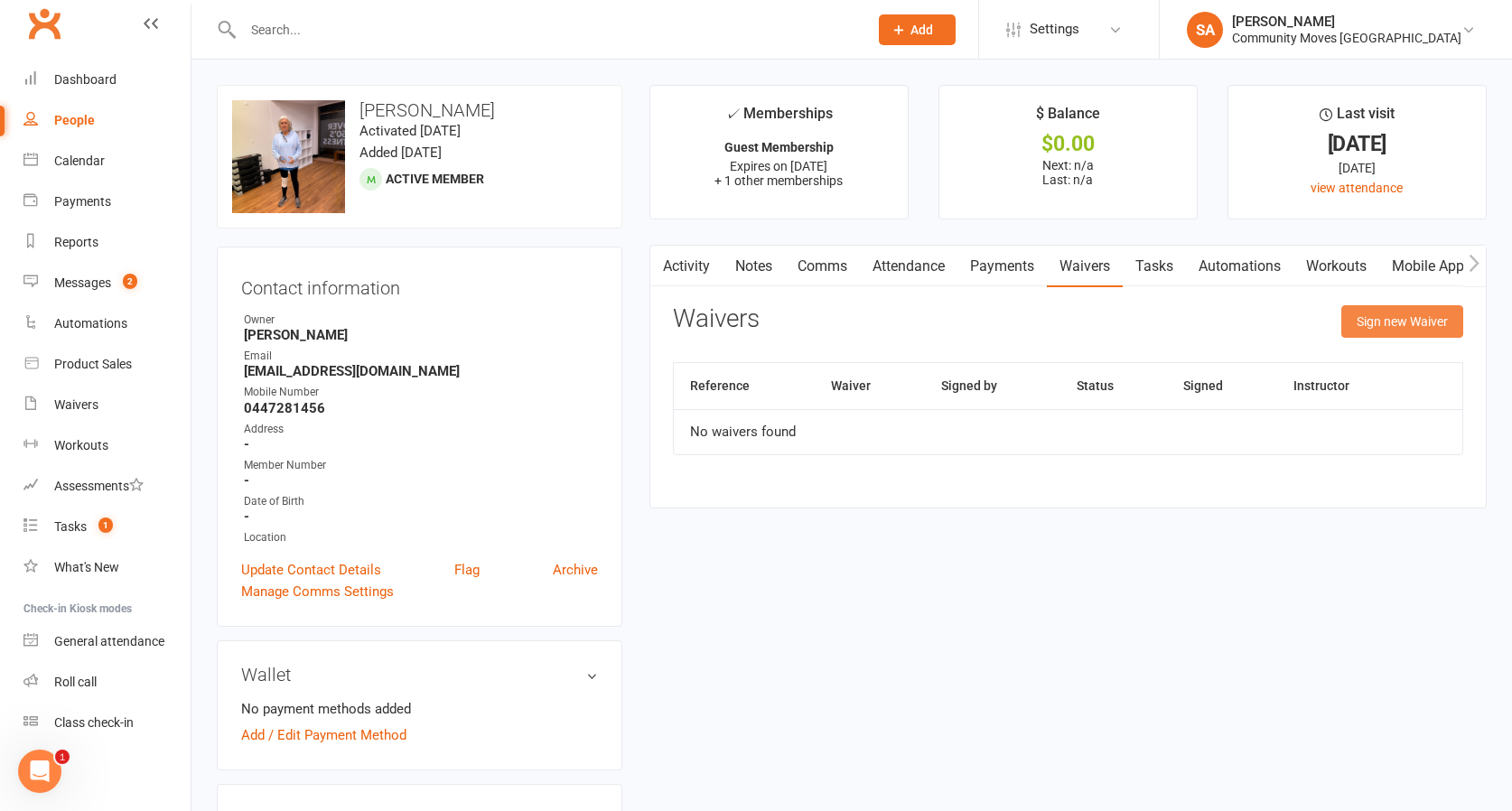 click on "Sign new Waiver" at bounding box center [1402, 322] 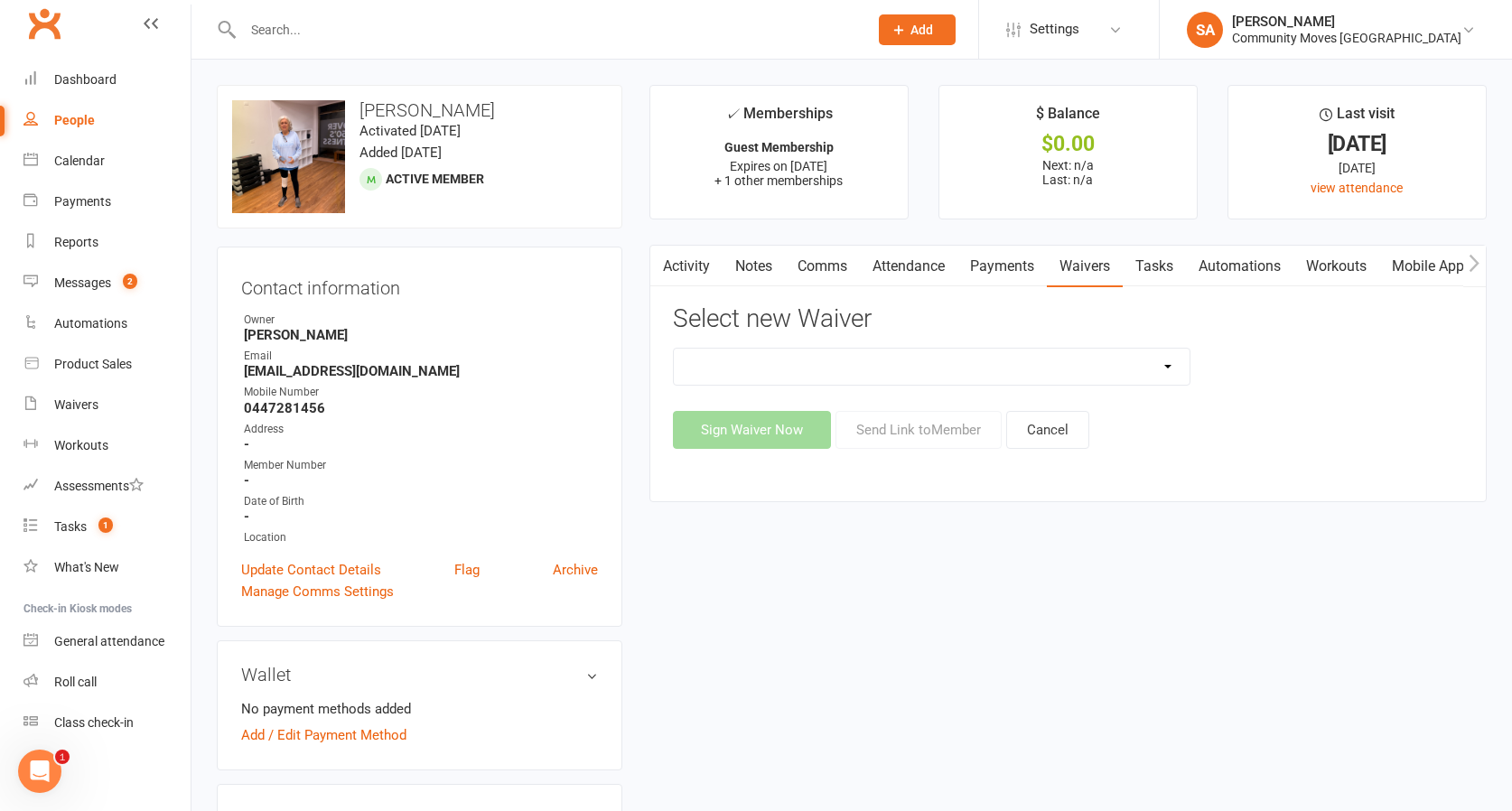 select on "13324" 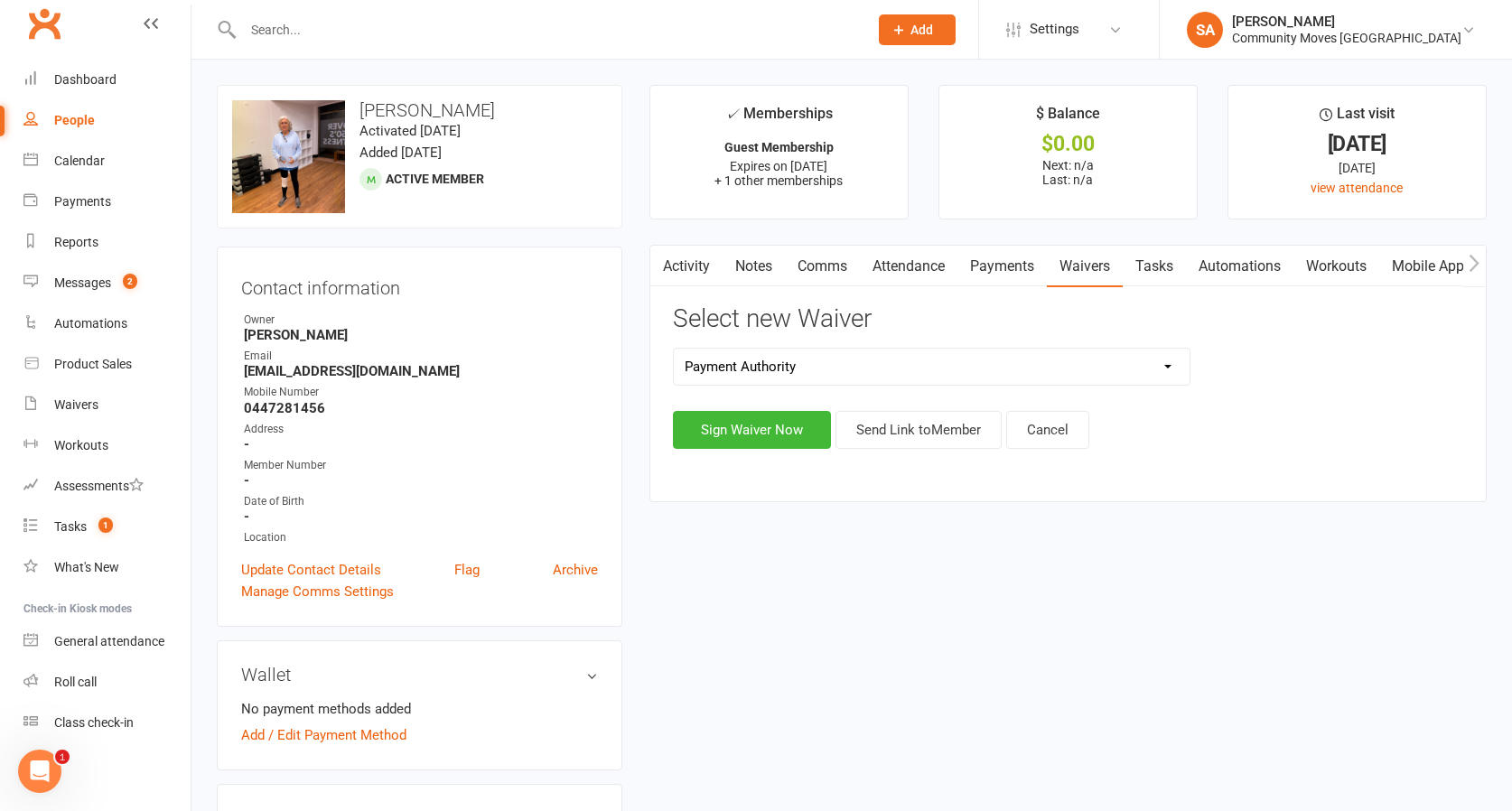 click on "Sign Waiver Now" at bounding box center [751, 430] 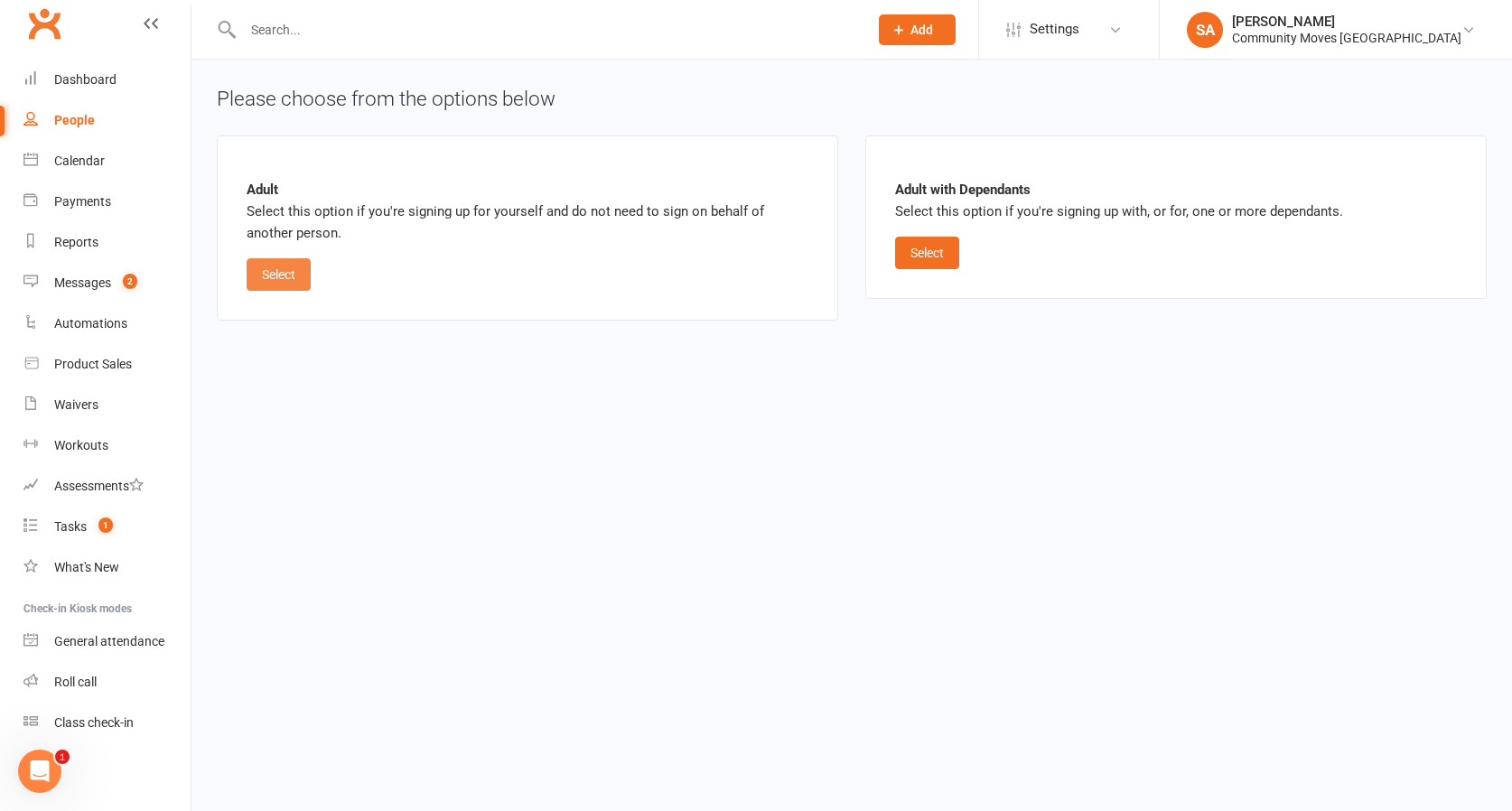 click on "Select" at bounding box center [278, 275] 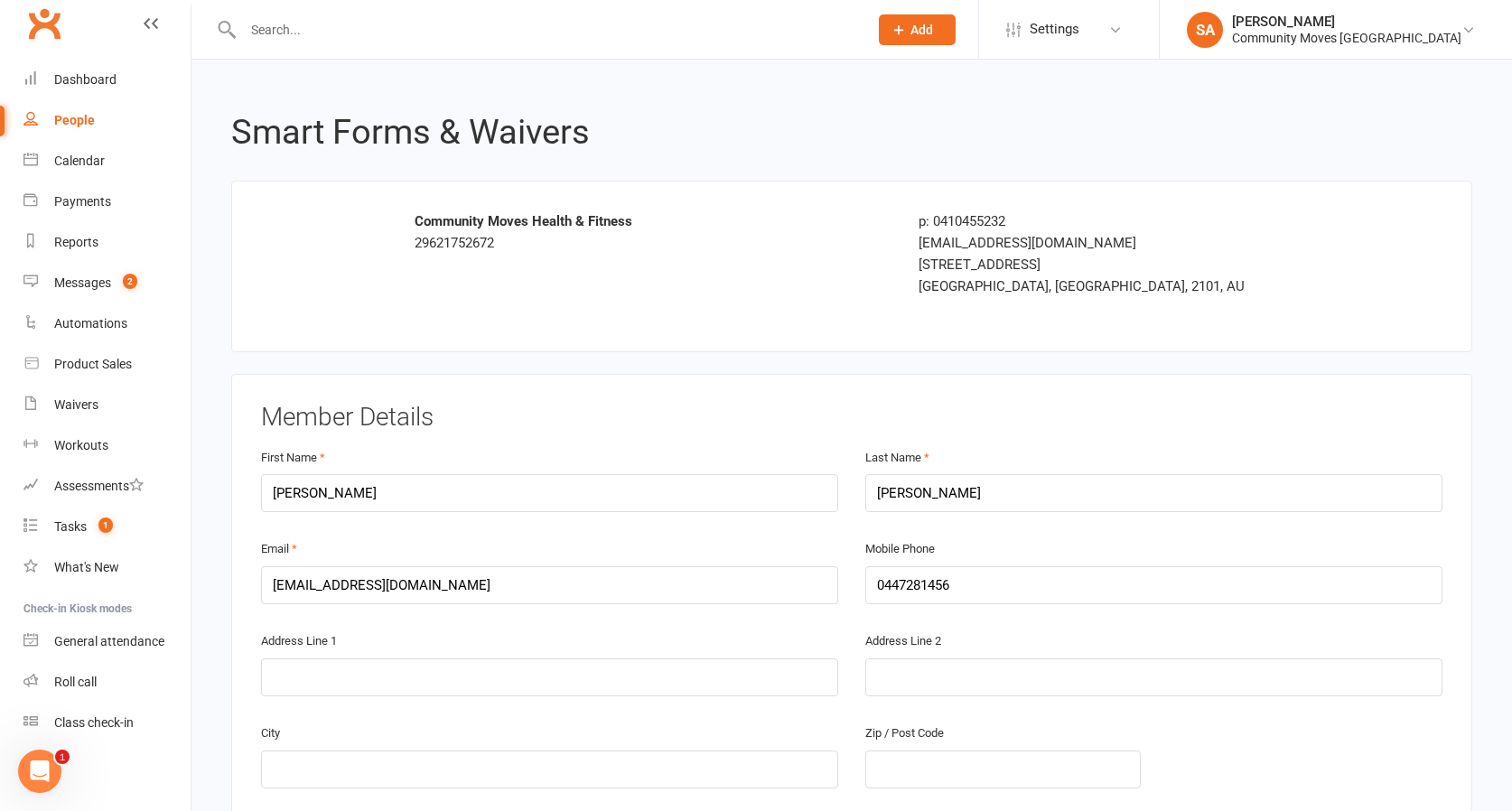 scroll, scrollTop: 0, scrollLeft: 0, axis: both 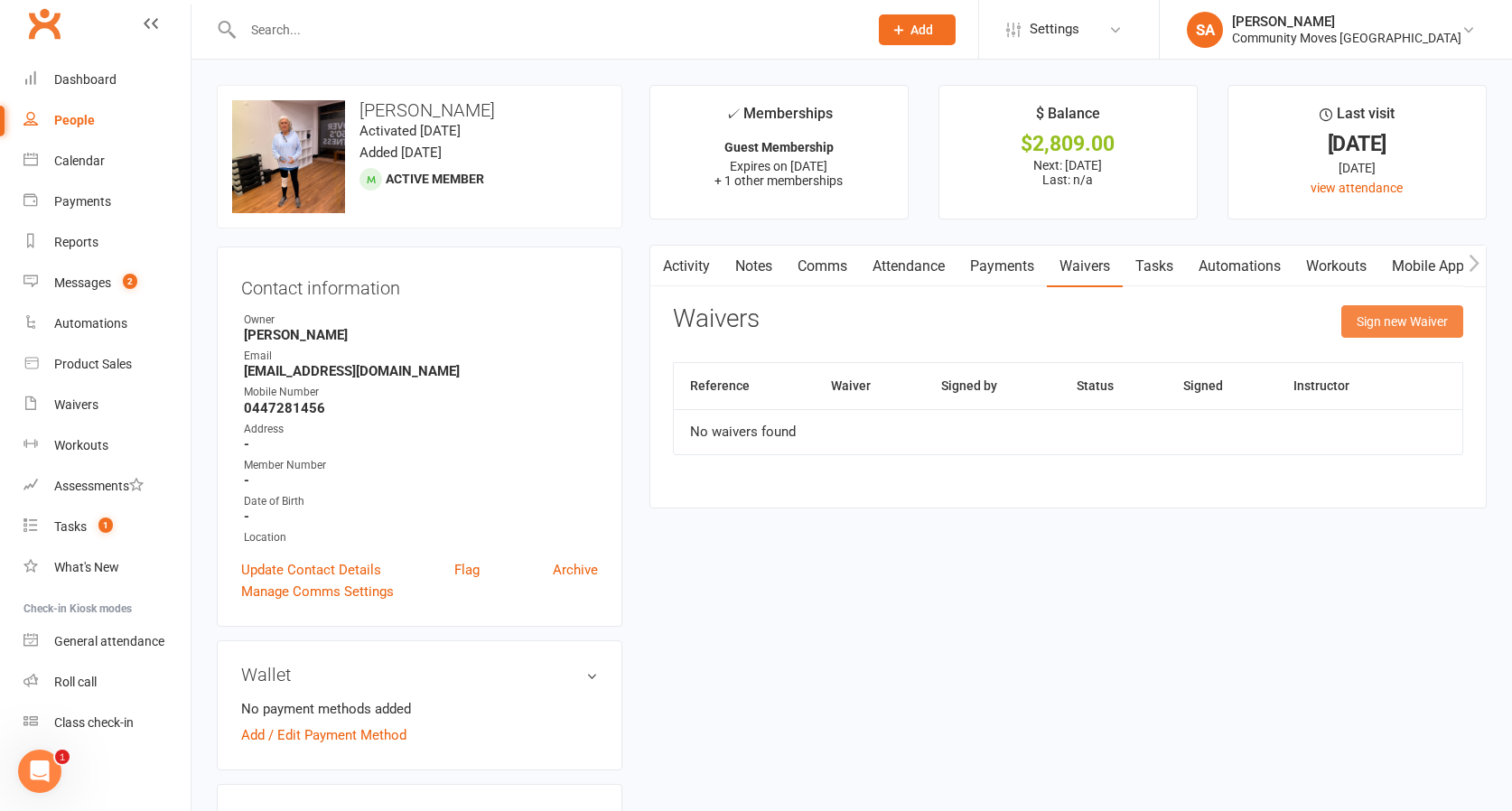 click on "Sign new Waiver" at bounding box center [1402, 322] 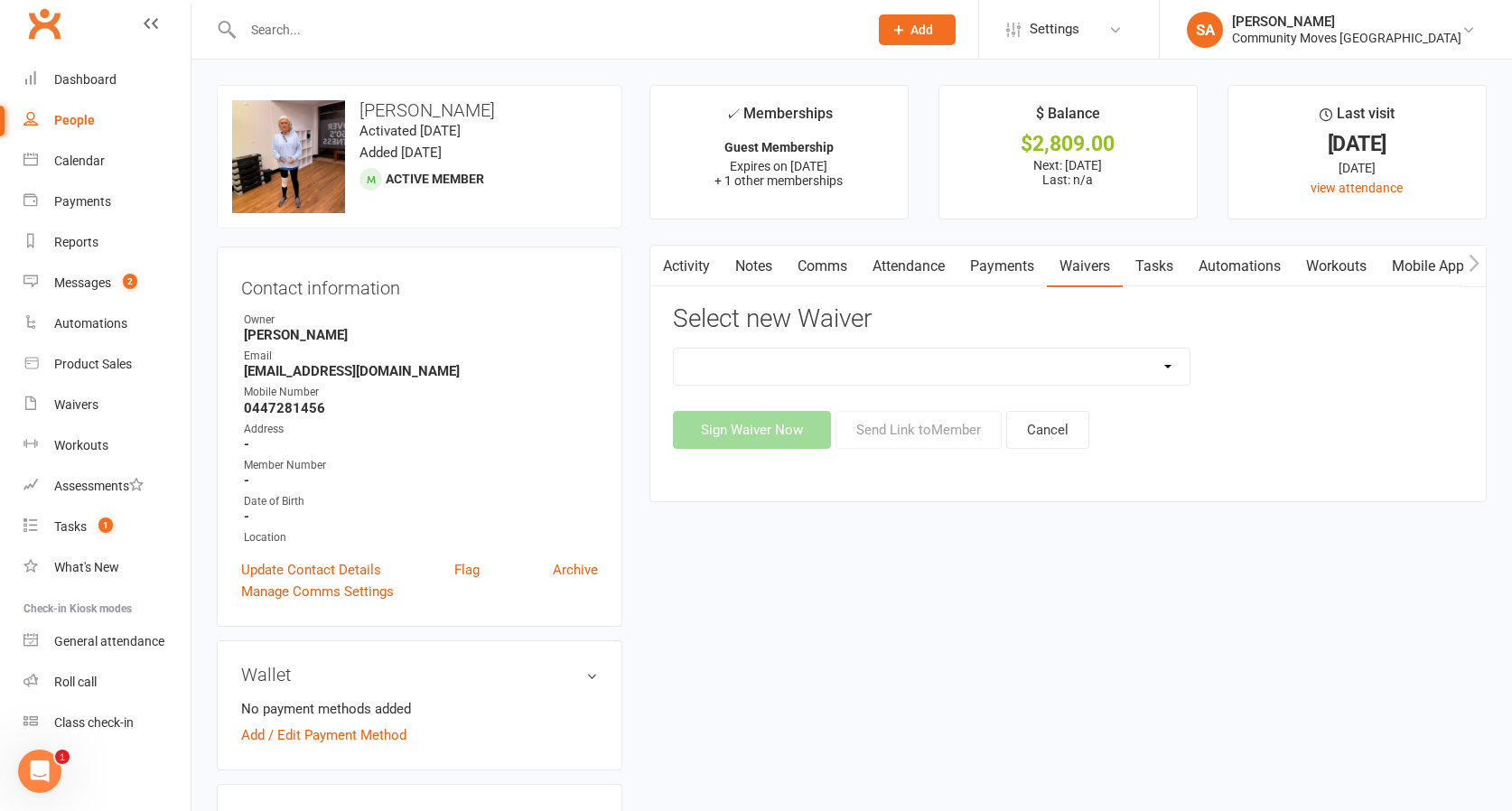 select on "13324" 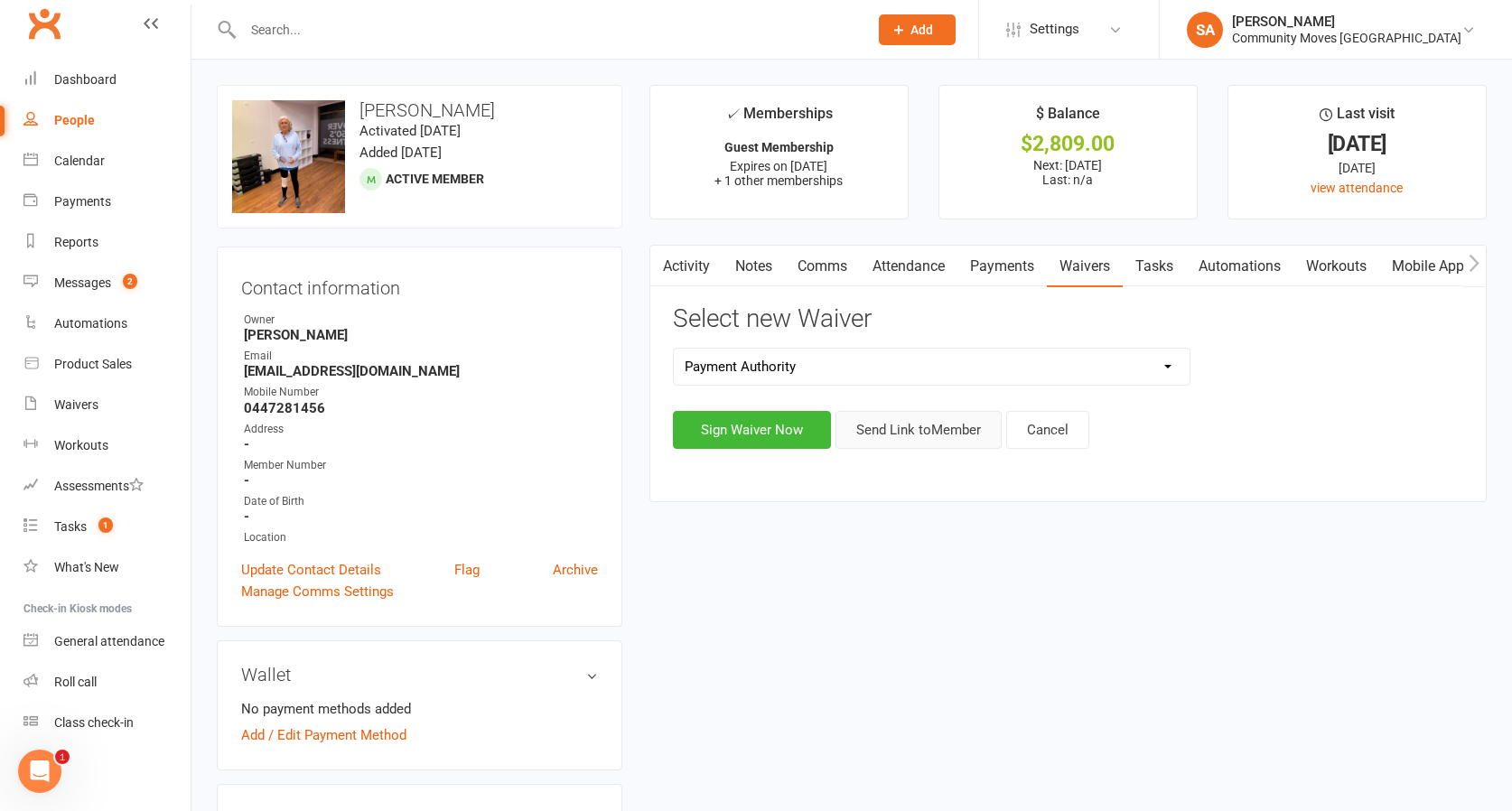 click on "Send Link to  Member" at bounding box center [919, 430] 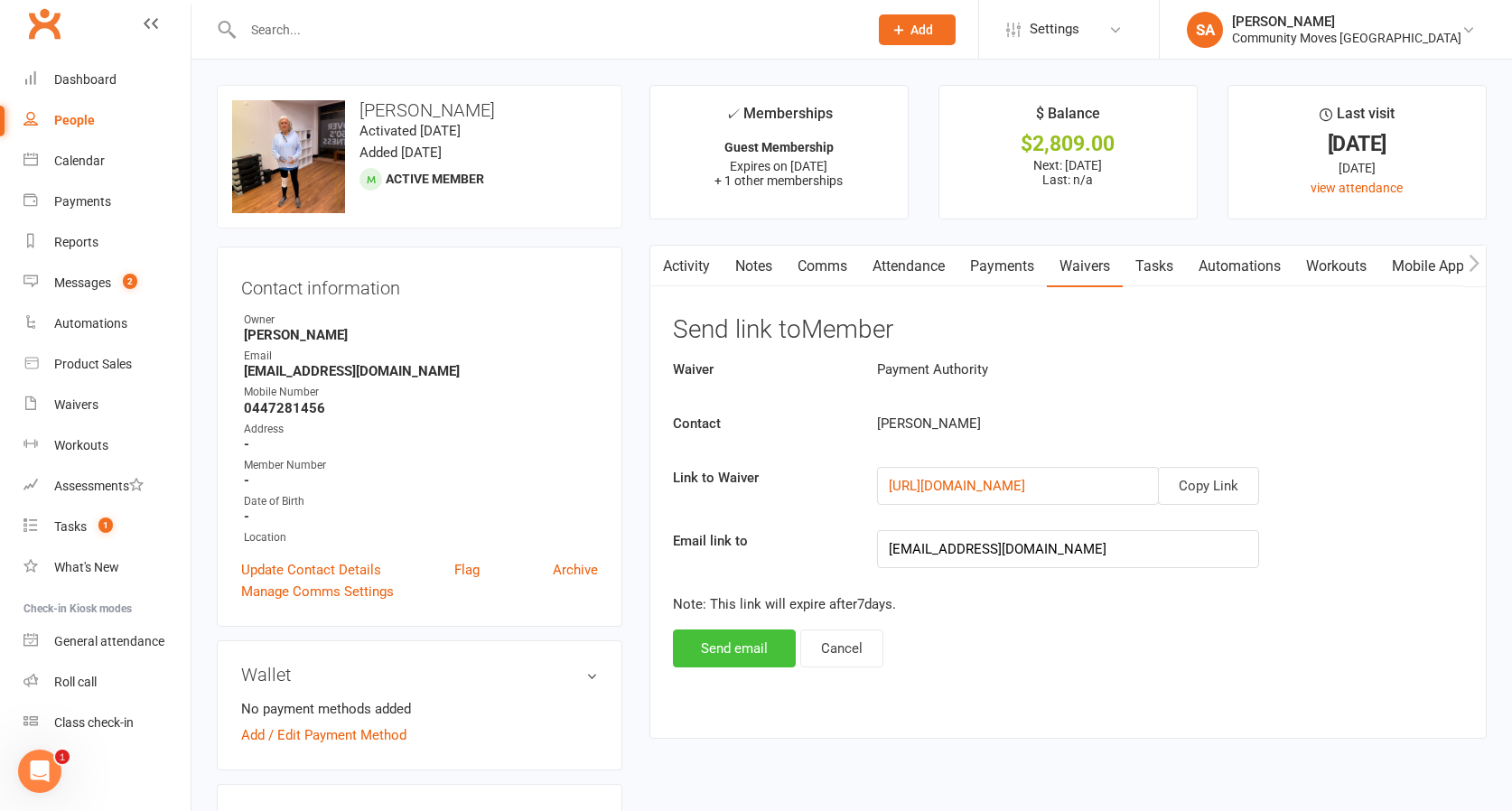 click on "Send email" at bounding box center (734, 648) 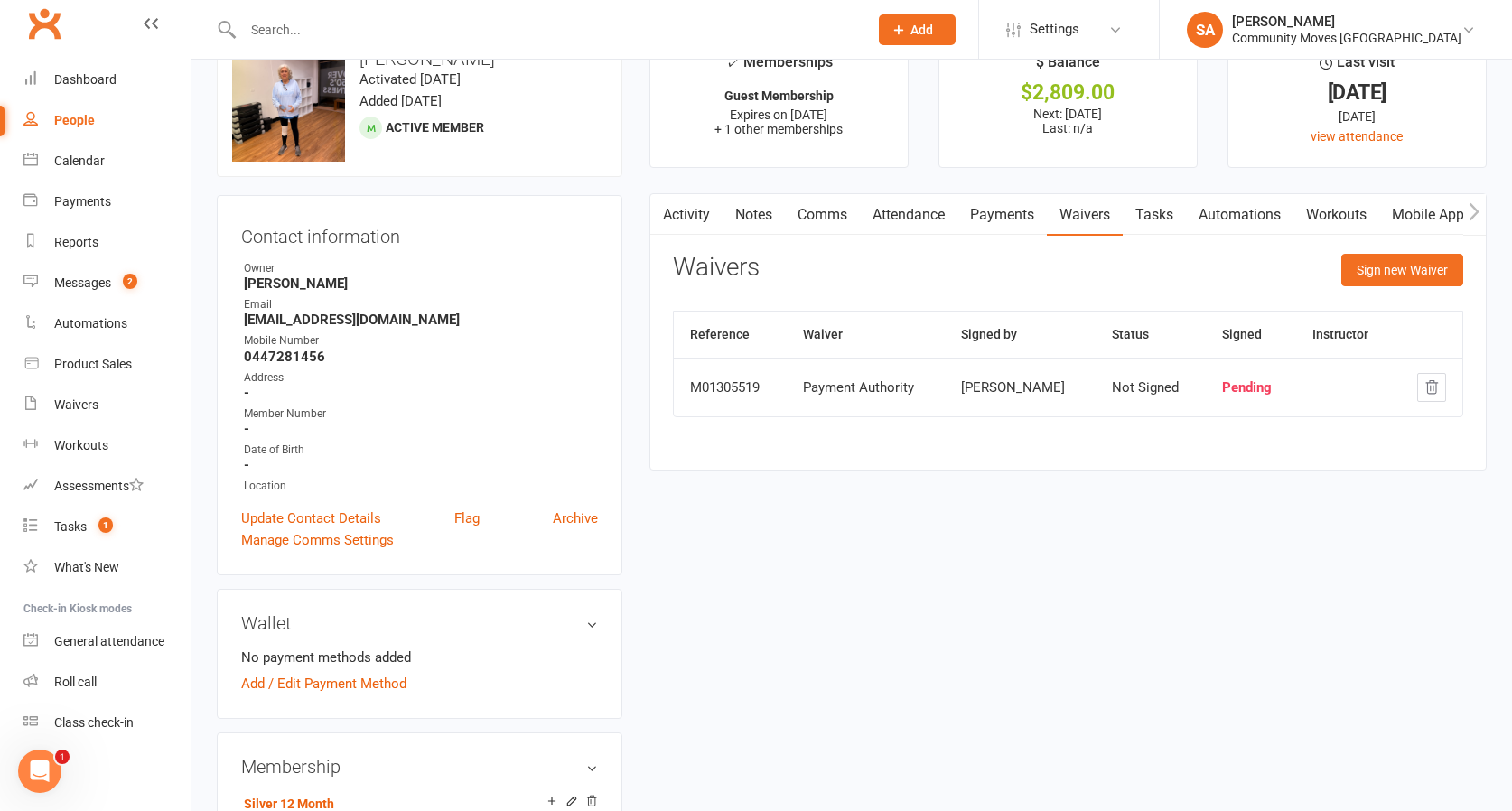scroll, scrollTop: 98, scrollLeft: 0, axis: vertical 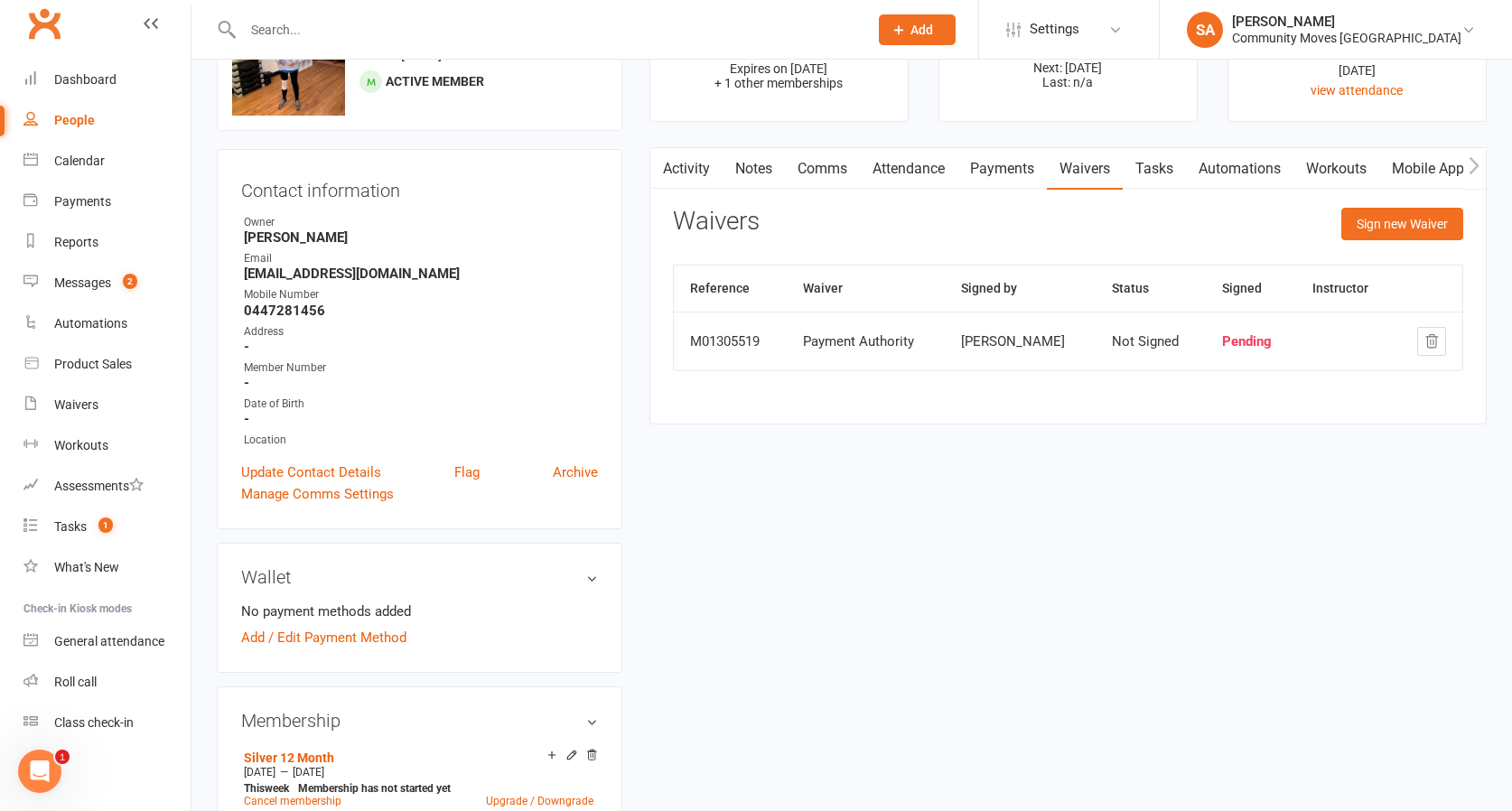 click on "People" at bounding box center [74, 120] 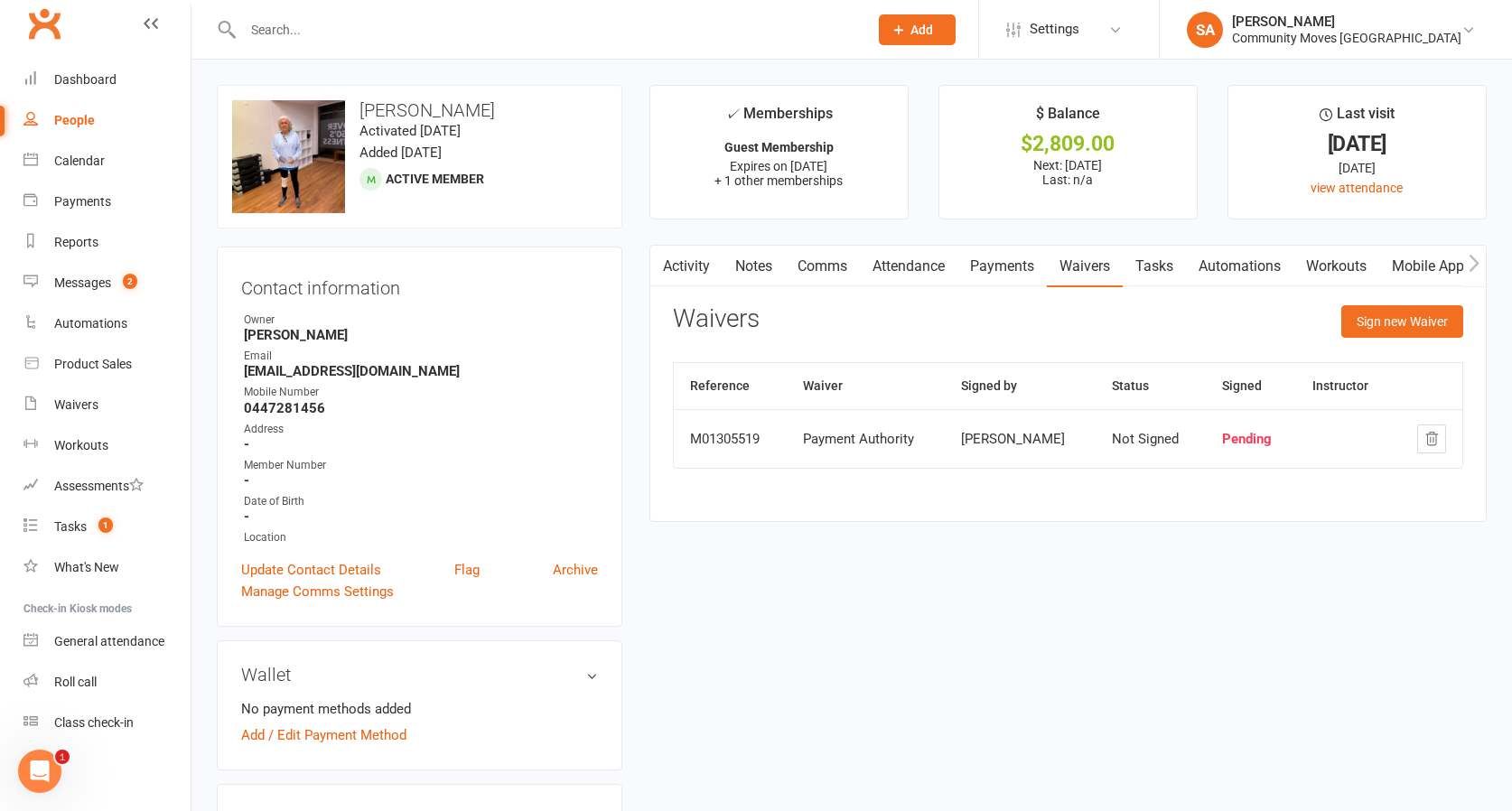 select on "100" 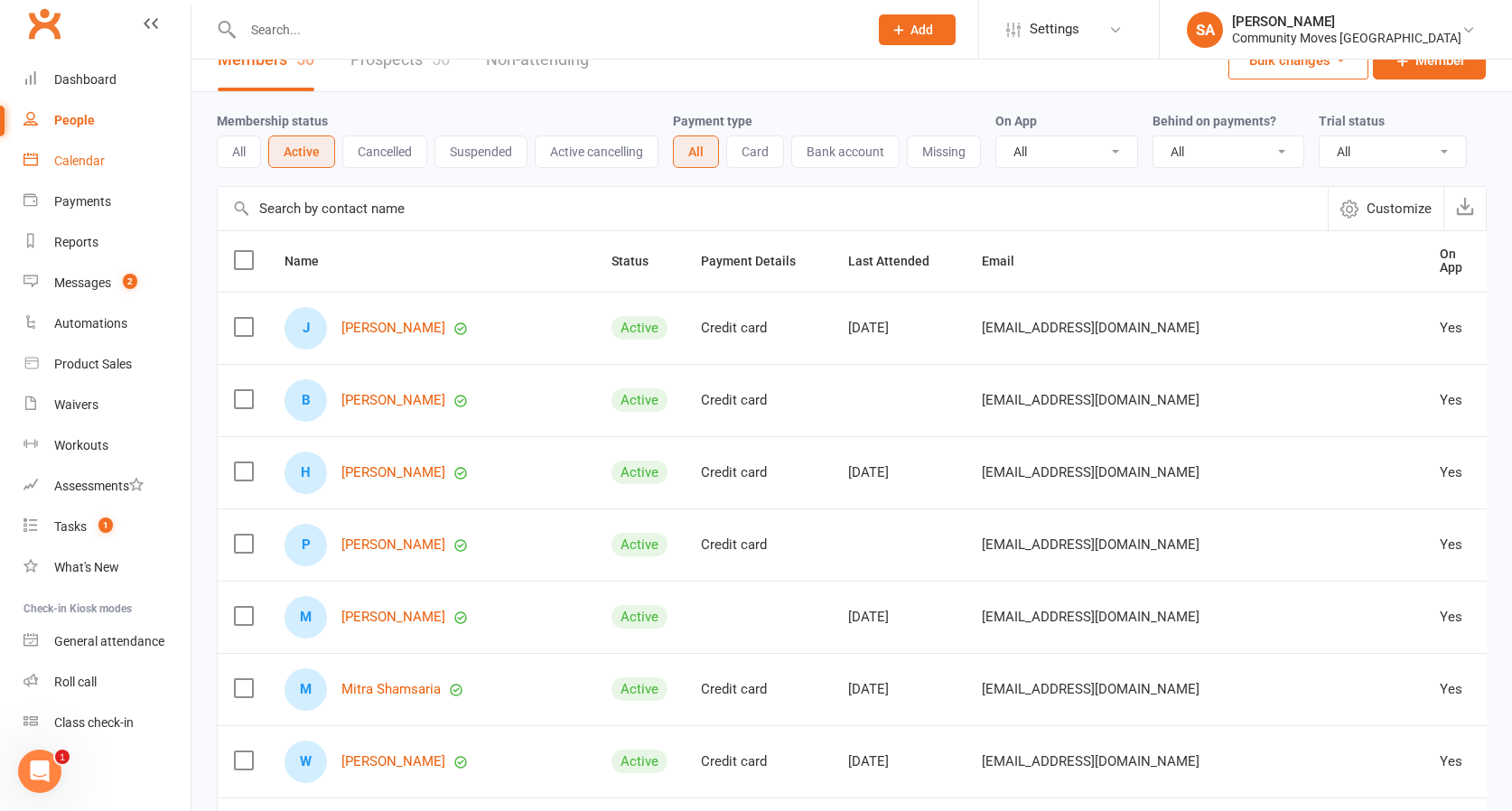 scroll, scrollTop: 32, scrollLeft: 0, axis: vertical 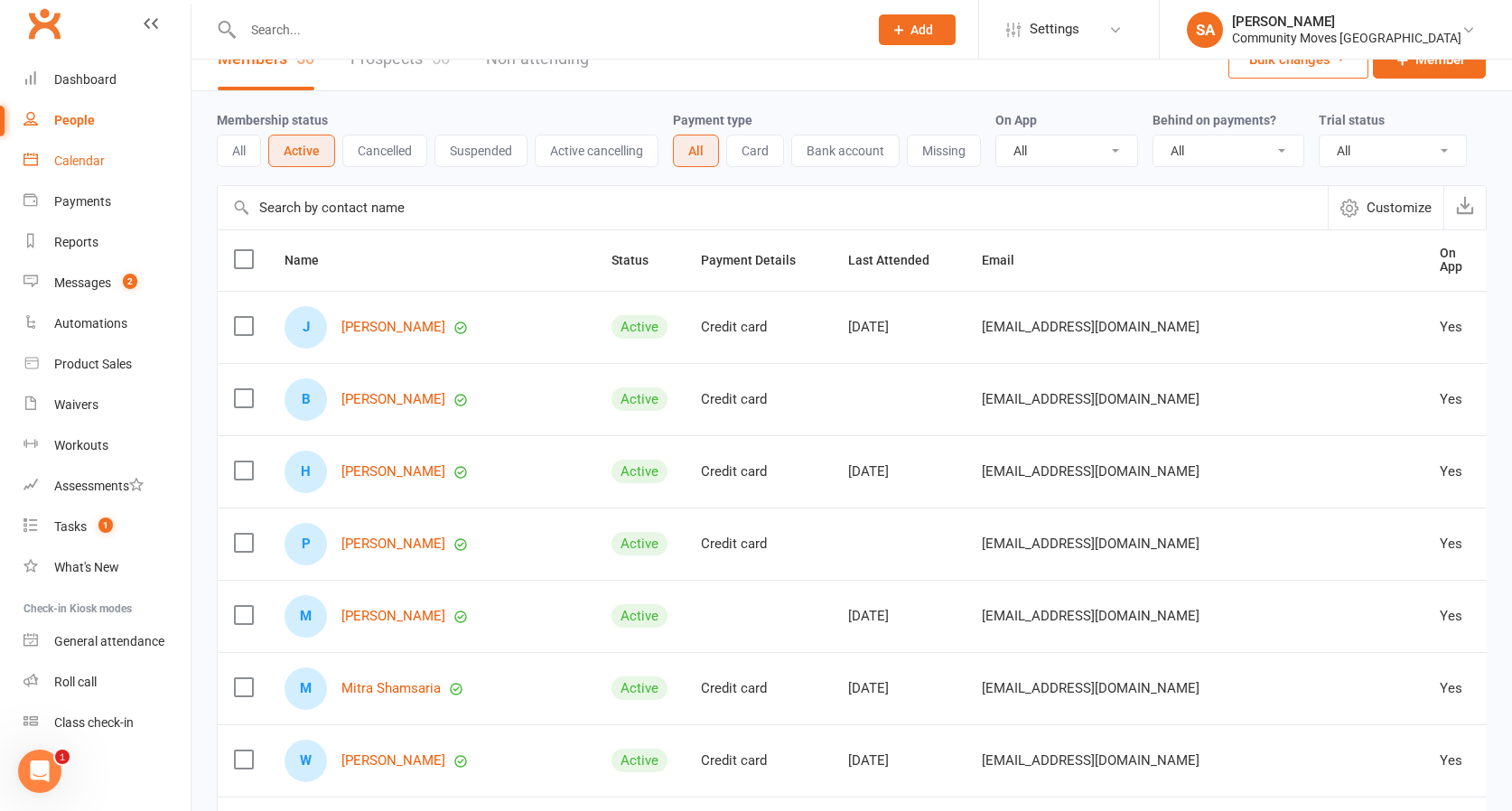 click on "Calendar" at bounding box center (79, 161) 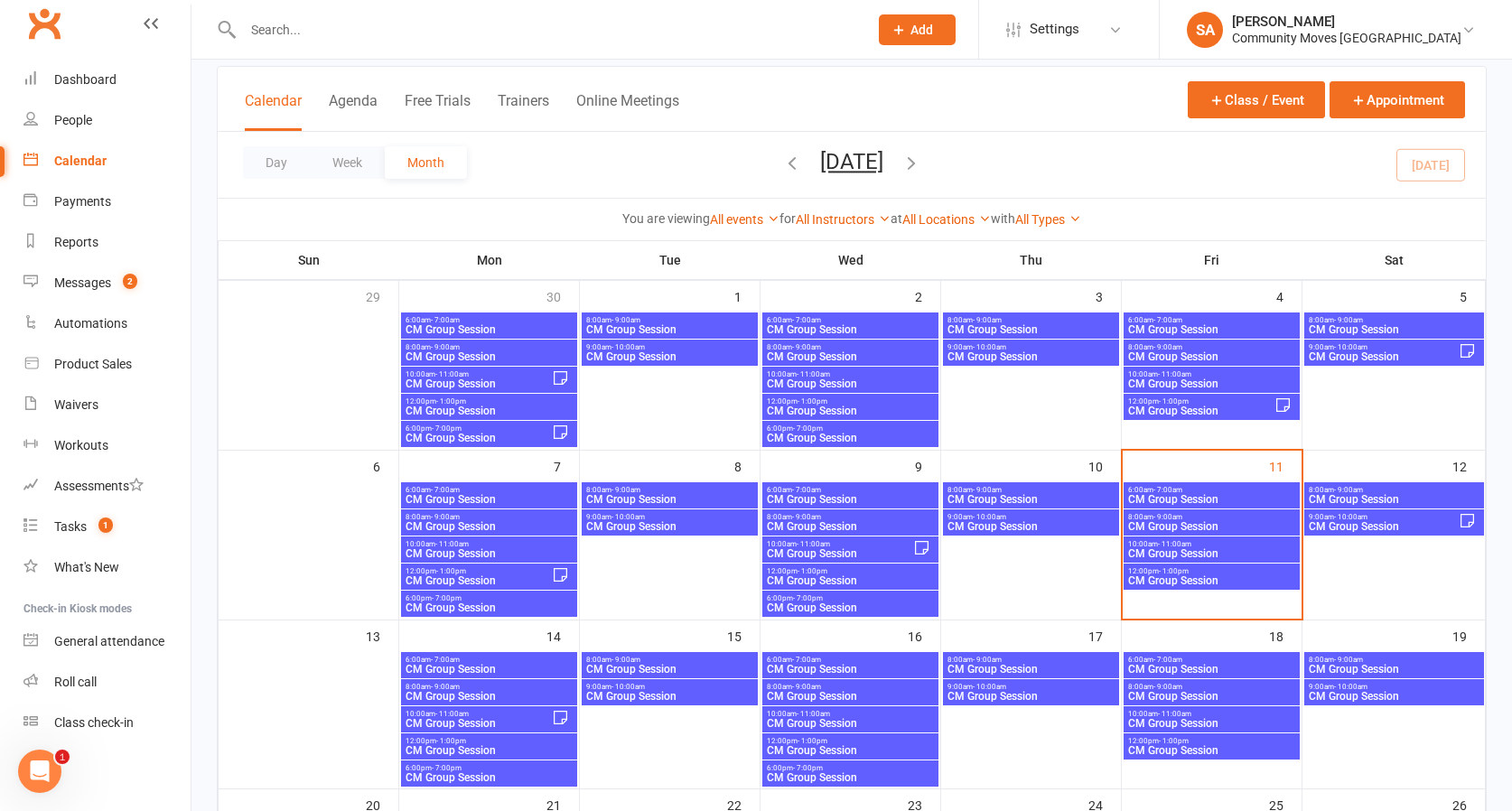 scroll, scrollTop: 113, scrollLeft: 0, axis: vertical 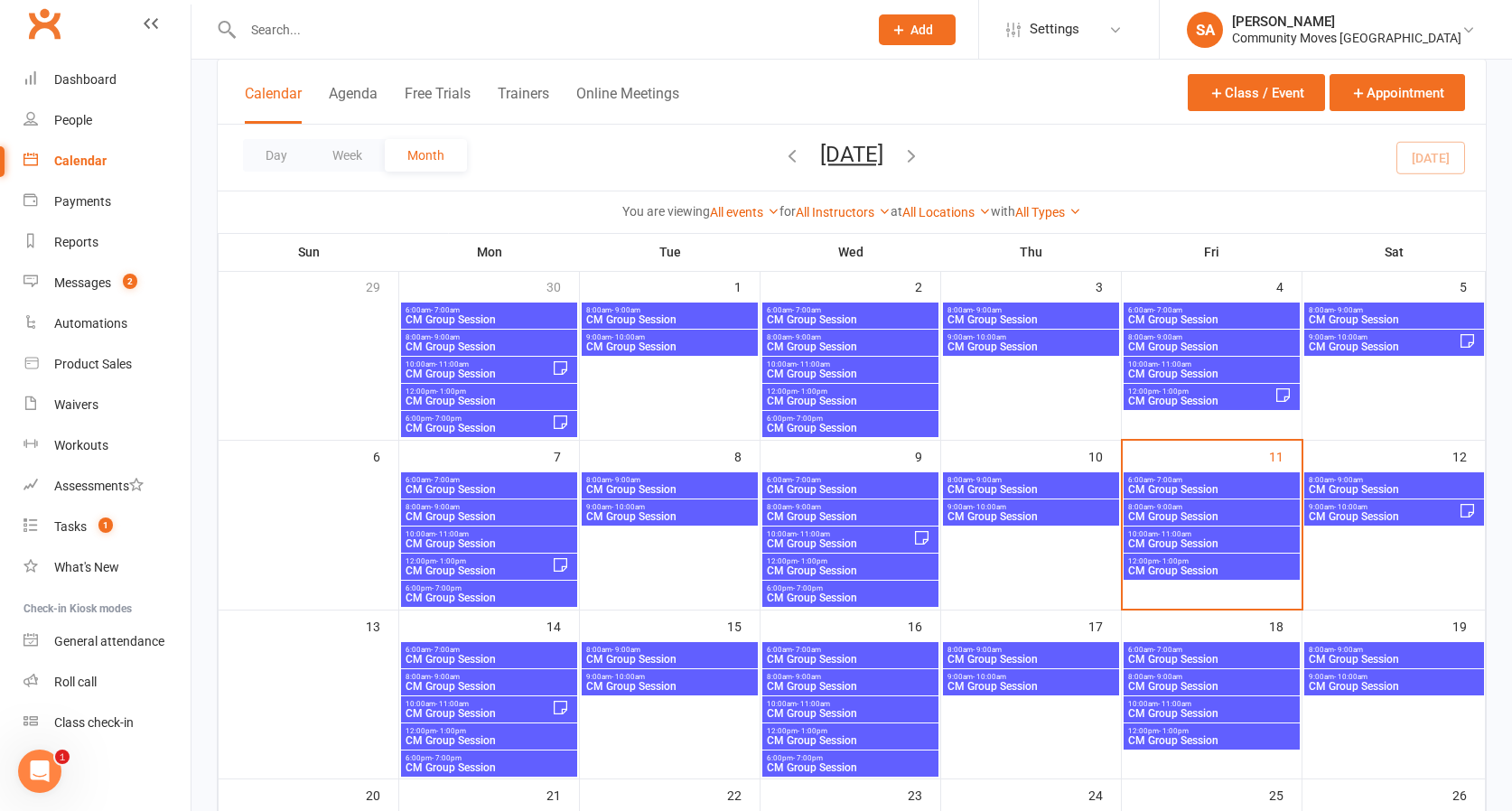 click on "- 7:00am" at bounding box center (1168, 480) 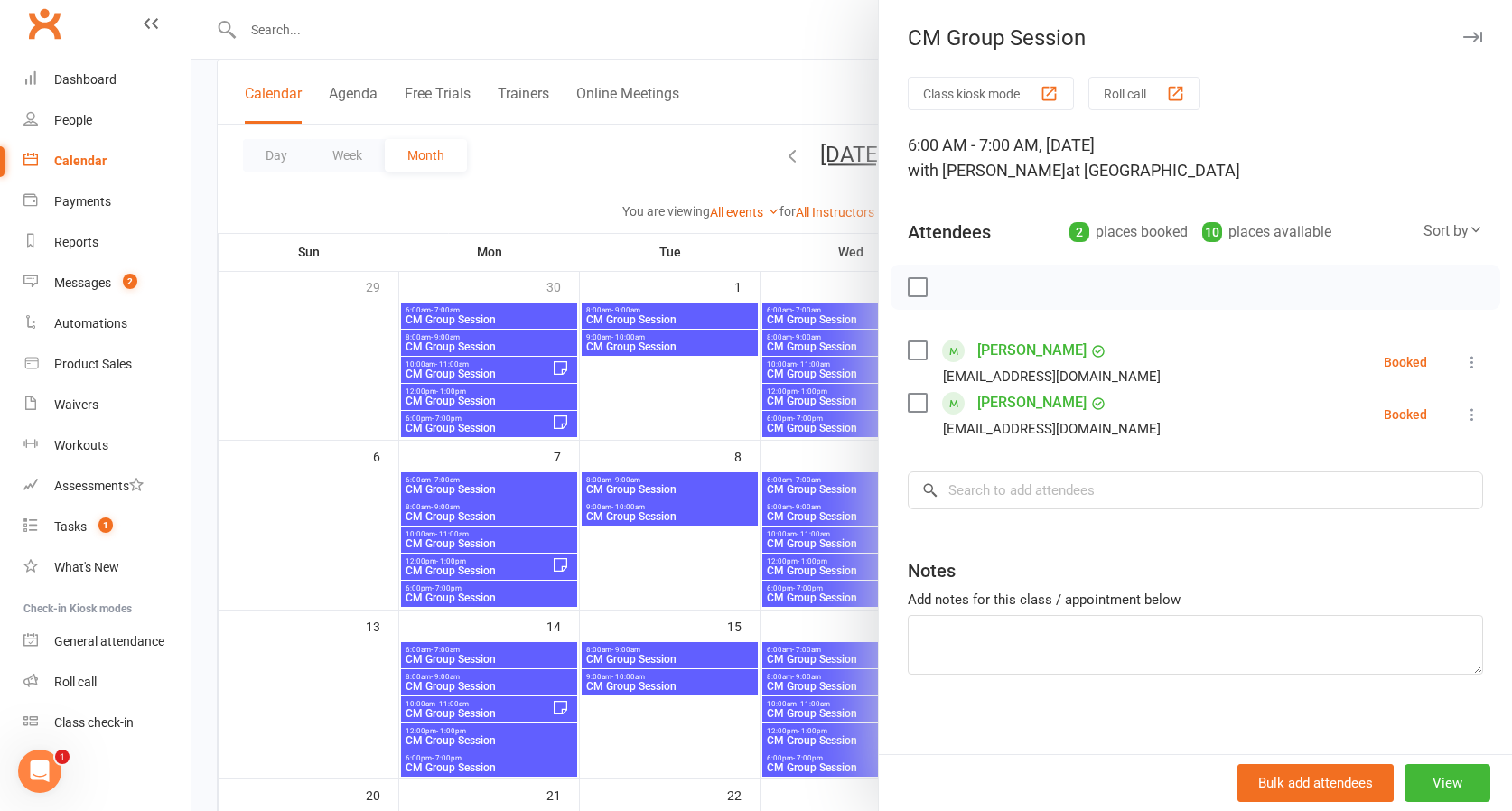 click at bounding box center [1472, 362] 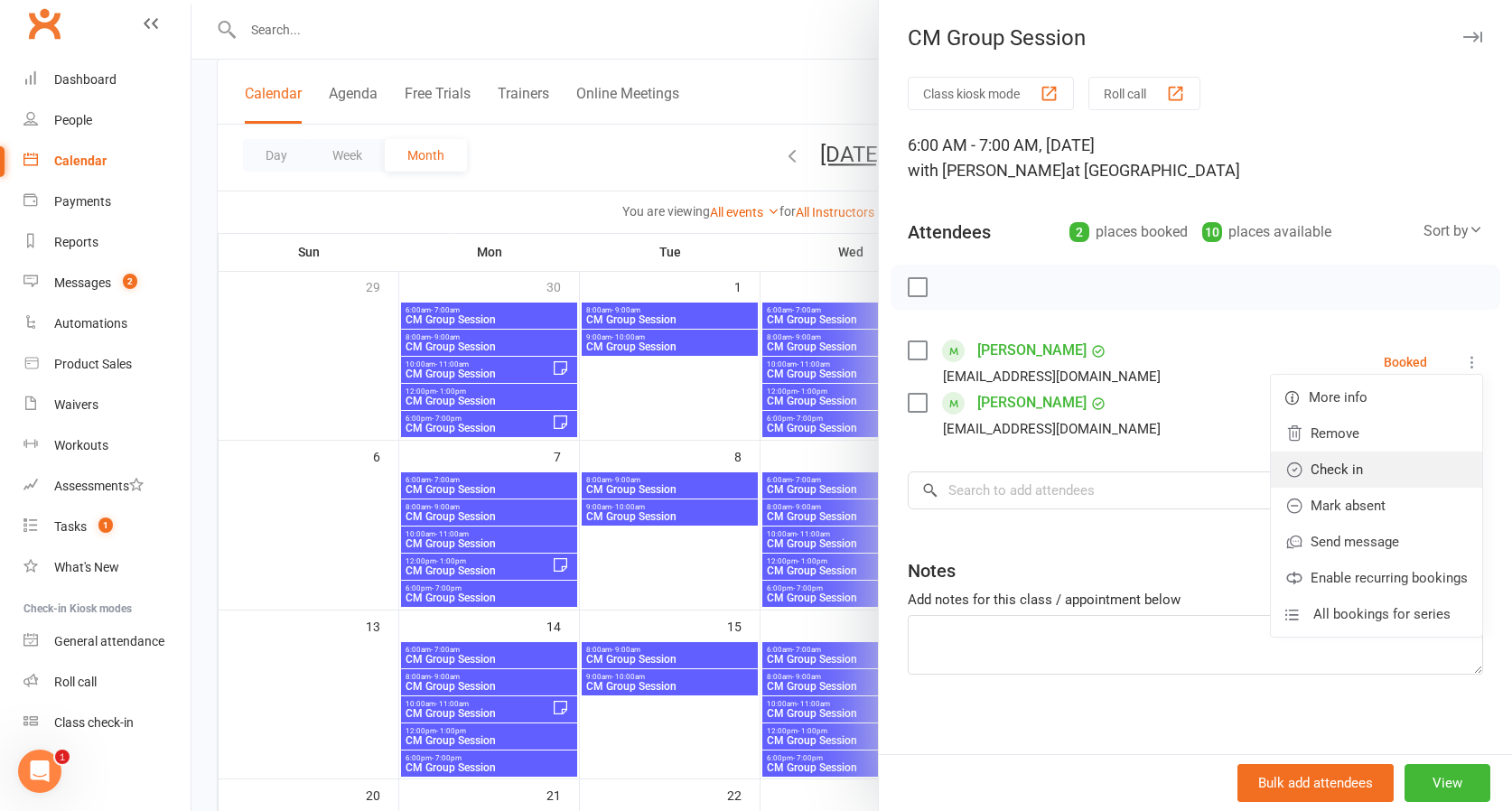 click on "Check in" at bounding box center [1377, 470] 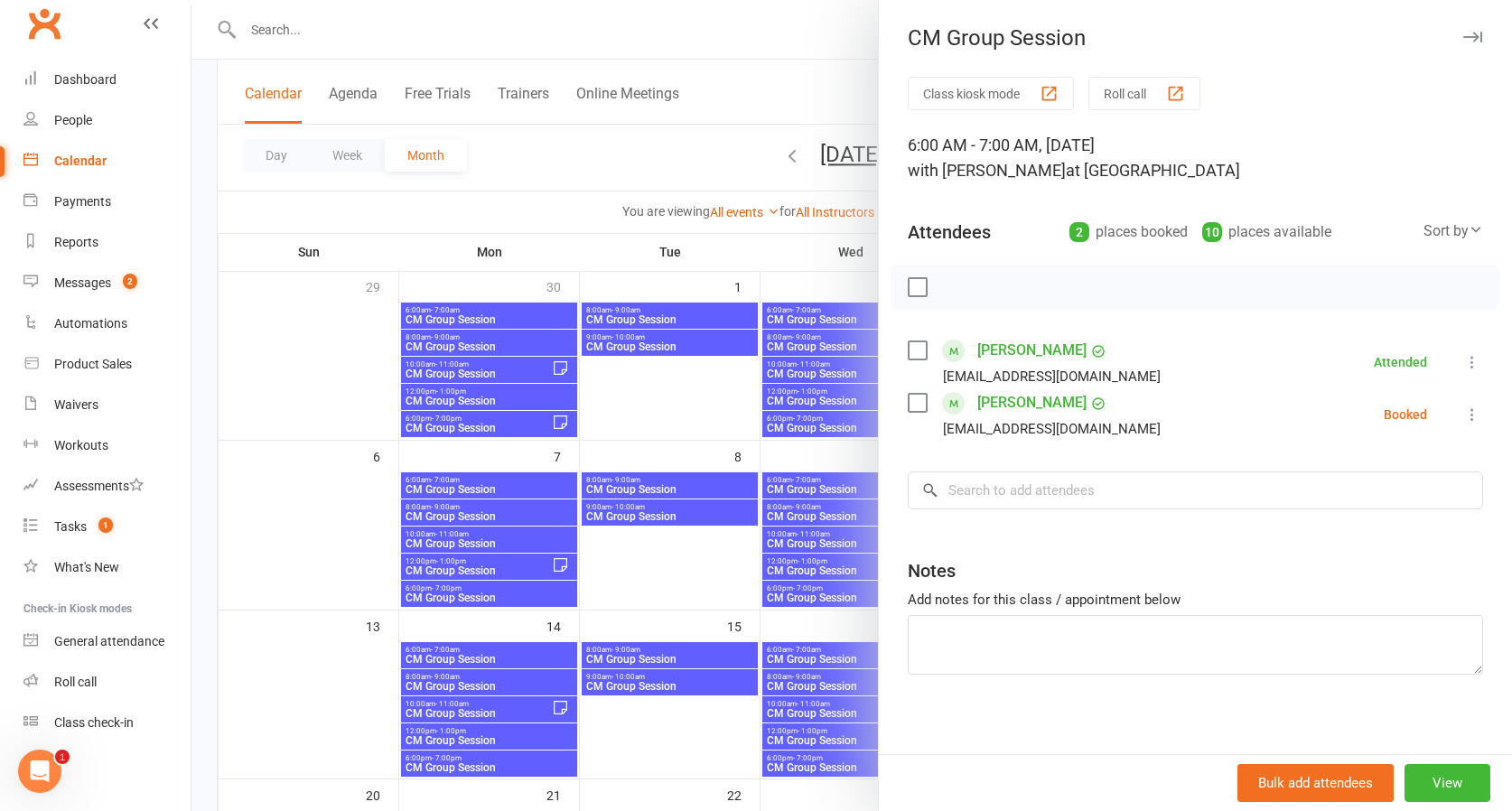 click at bounding box center (1472, 415) 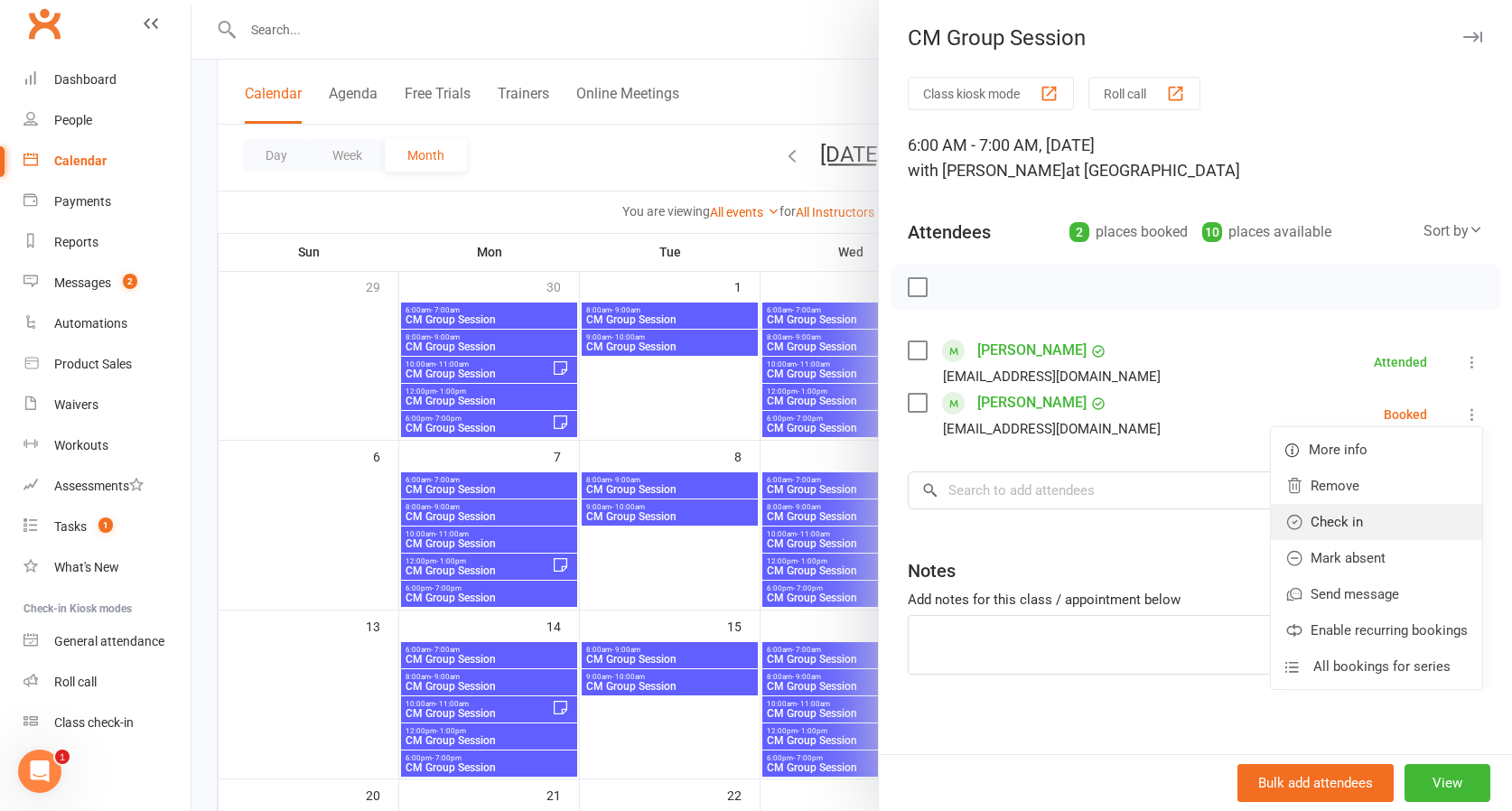 click on "Check in" at bounding box center (1377, 522) 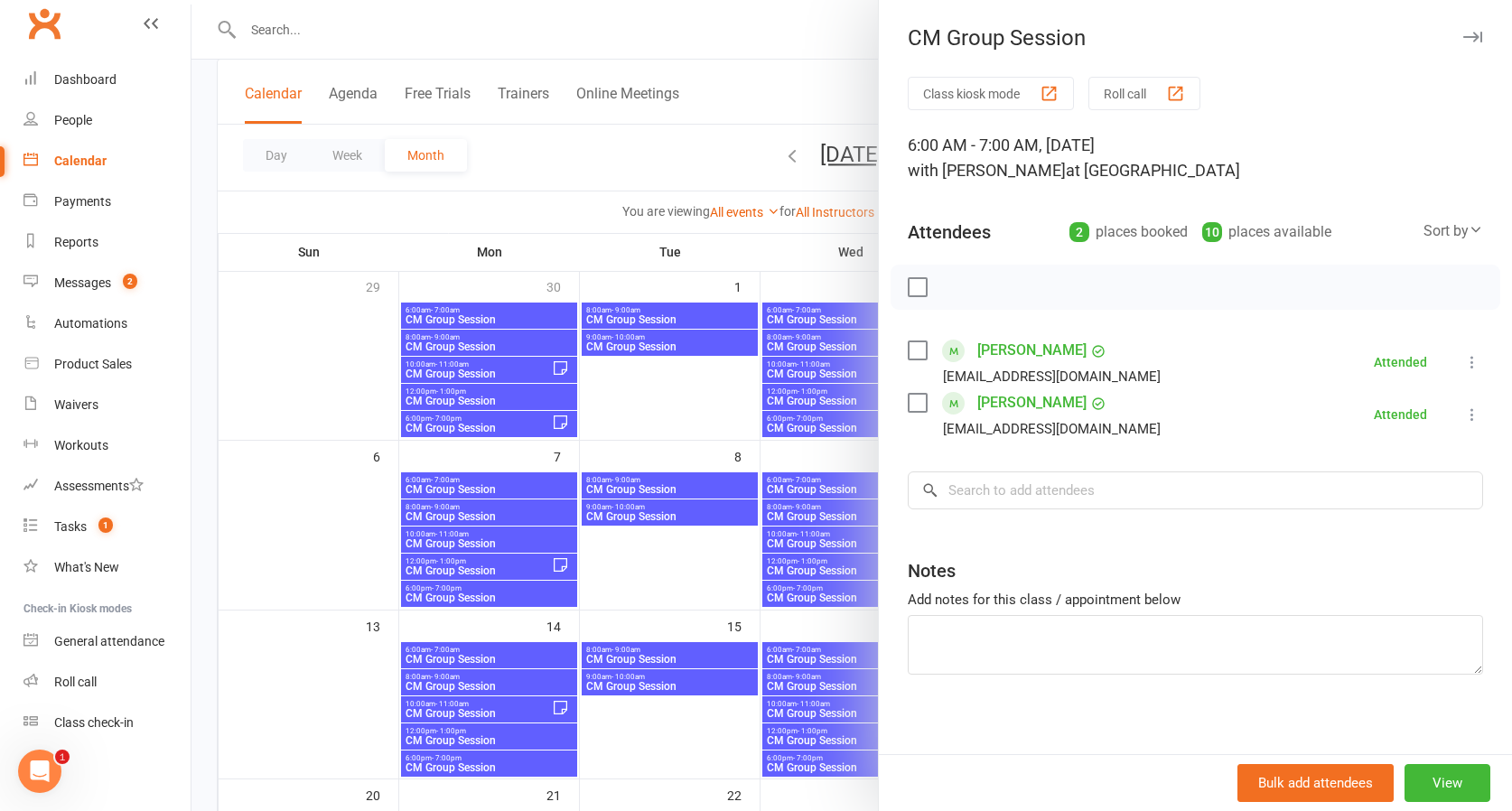 click at bounding box center [852, 406] 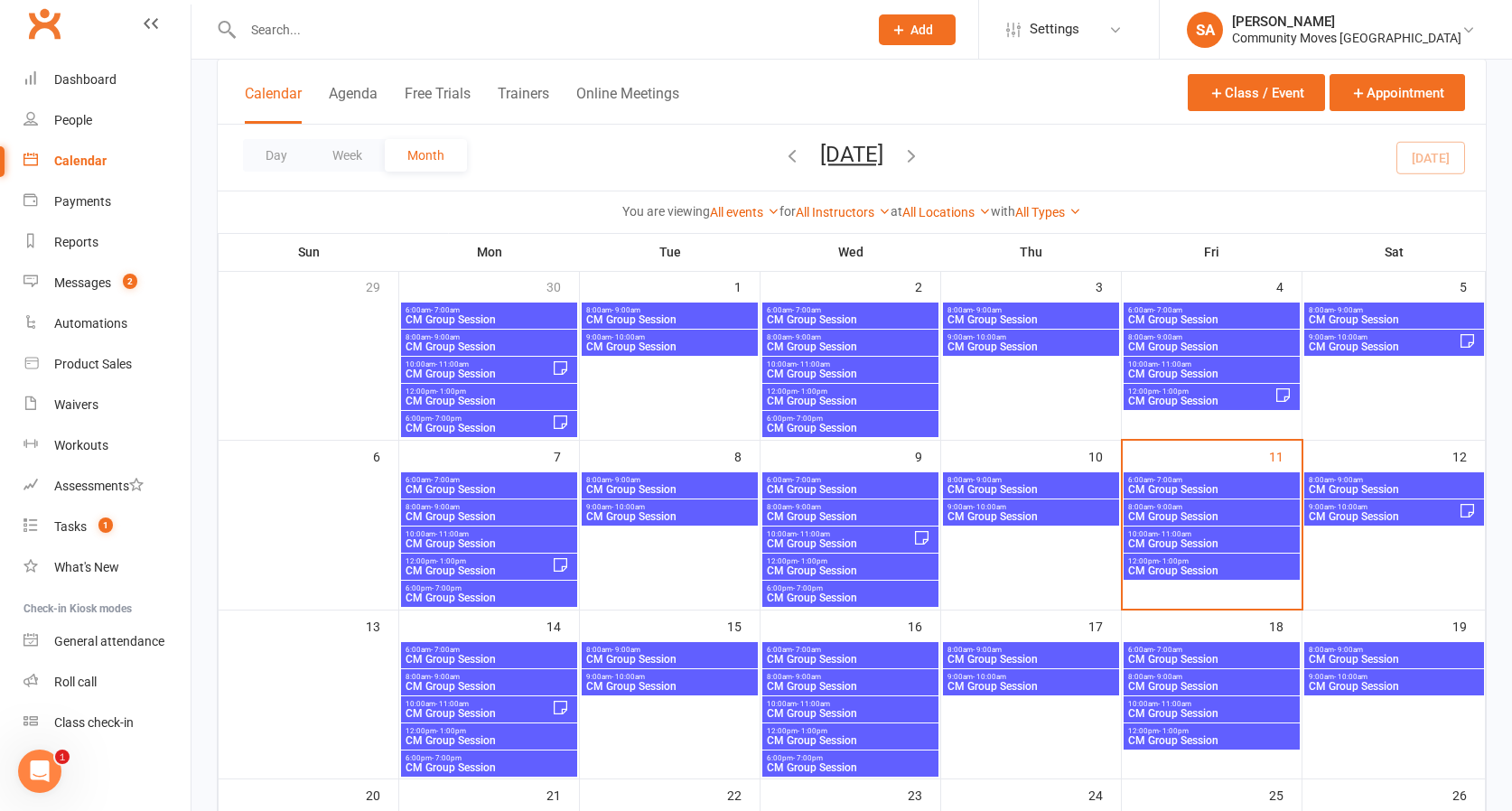 click on "8:00am  - 9:00am" at bounding box center (1211, 507) 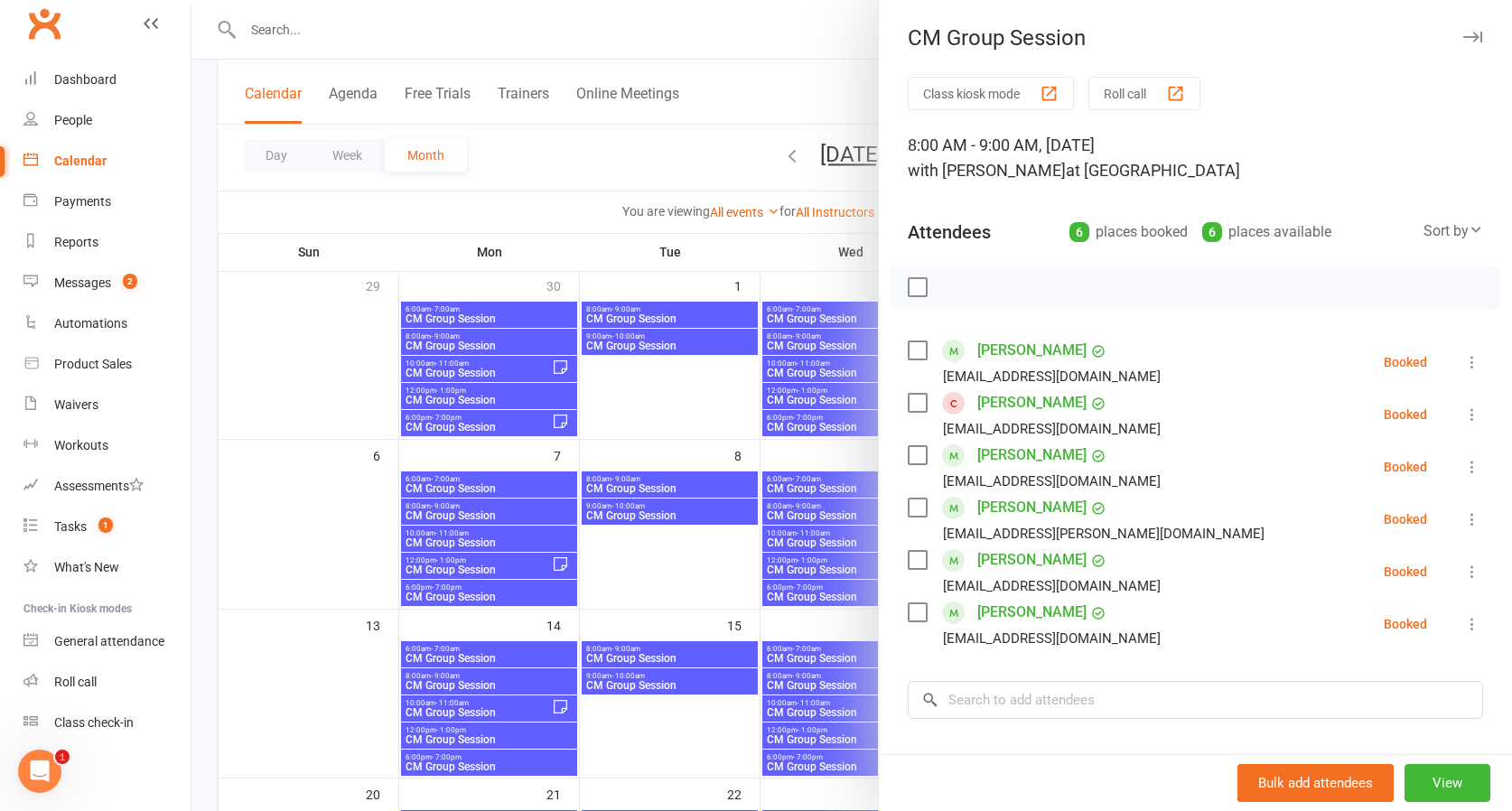 scroll, scrollTop: 121, scrollLeft: 0, axis: vertical 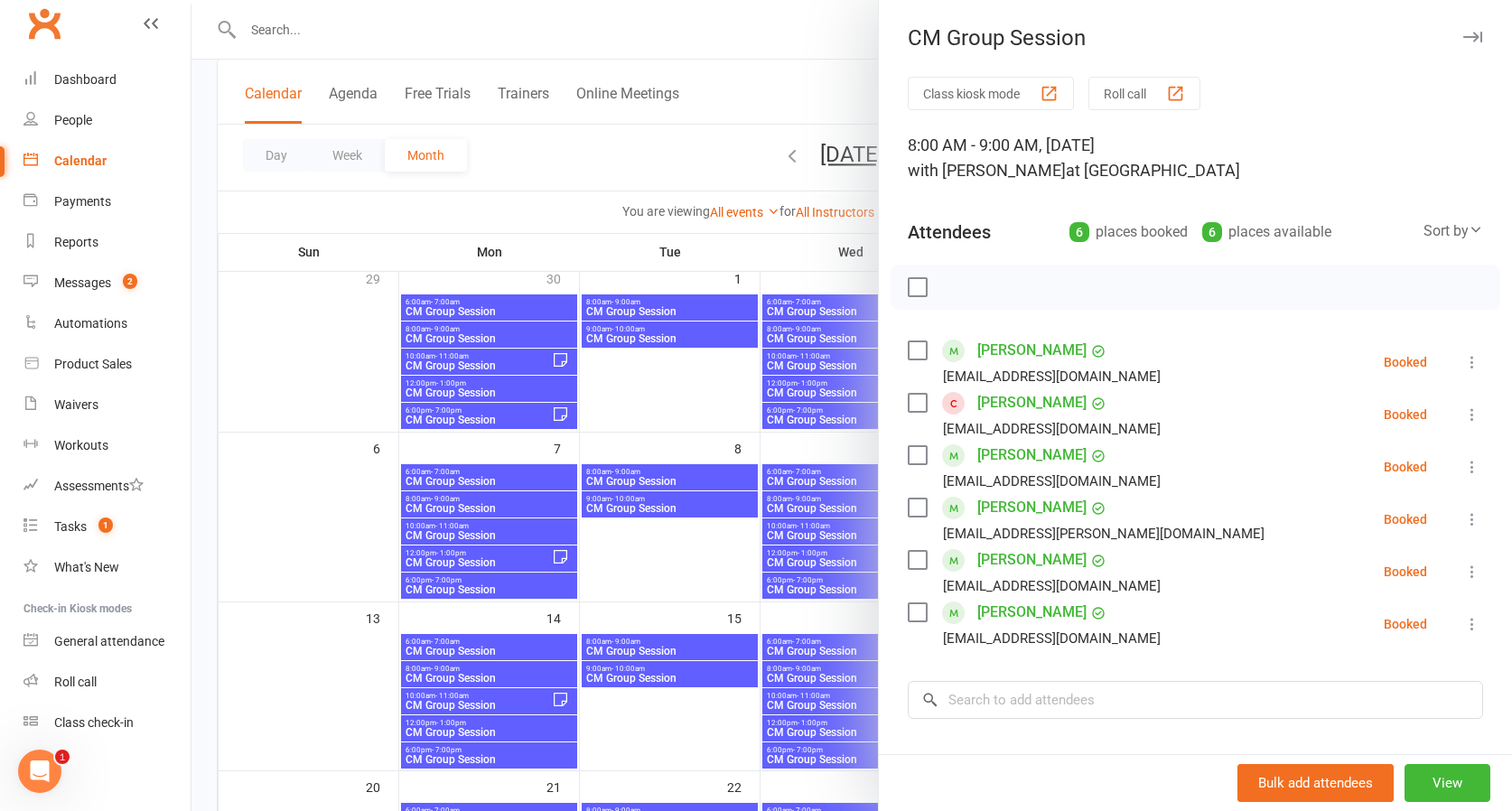 click at bounding box center (852, 406) 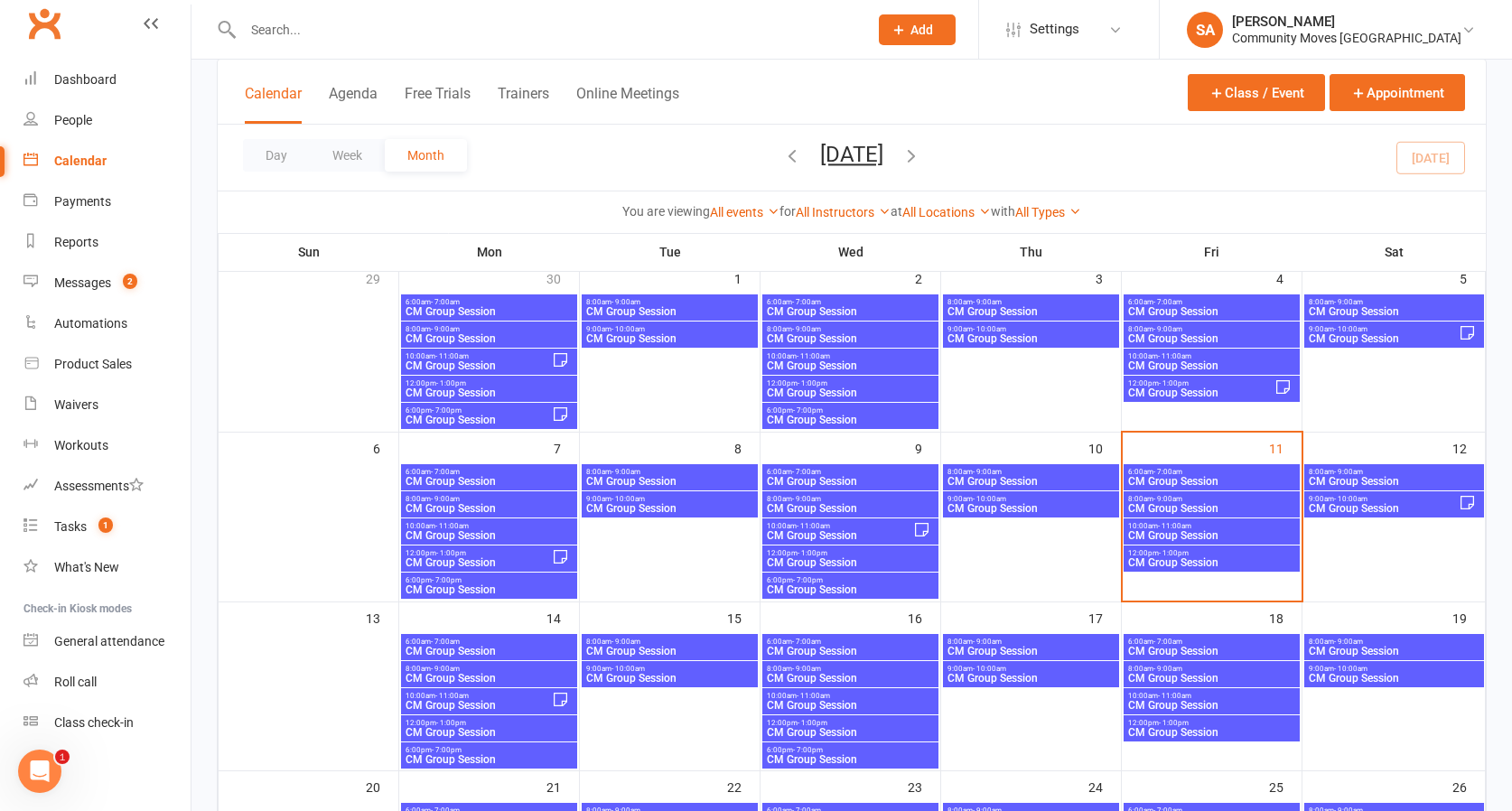 click at bounding box center [546, 30] 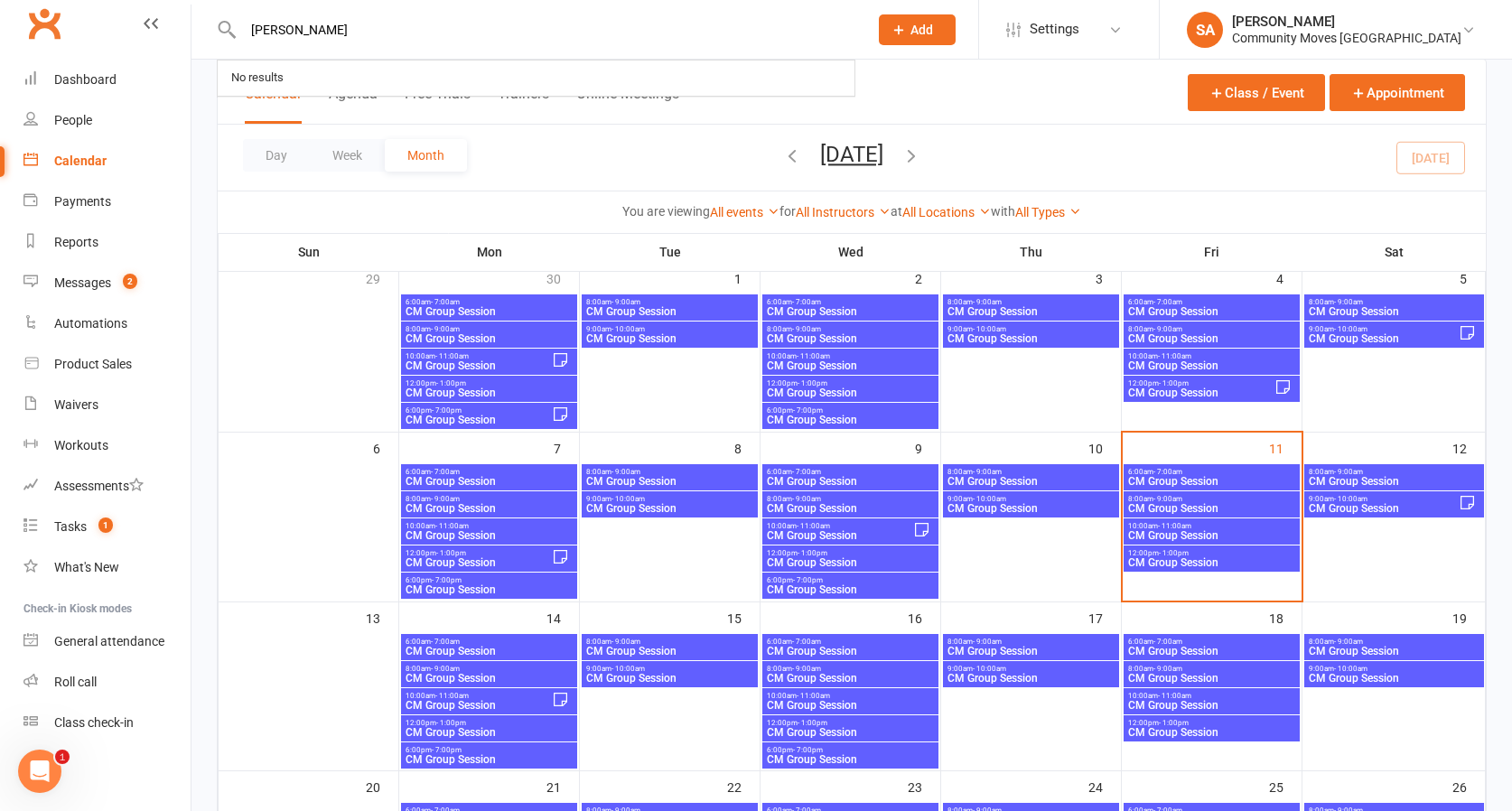 type on "[PERSON_NAME]" 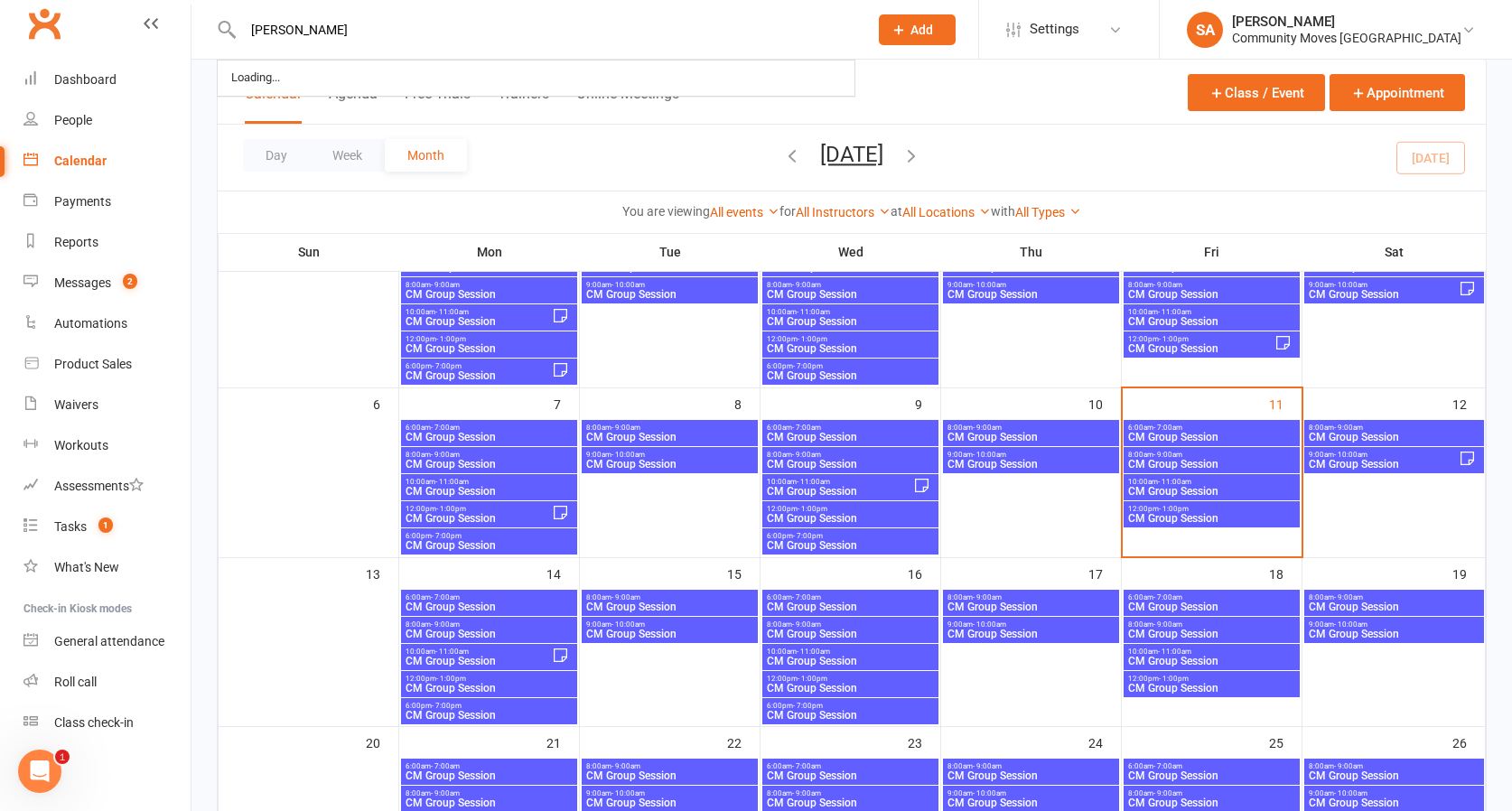 scroll, scrollTop: 171, scrollLeft: 0, axis: vertical 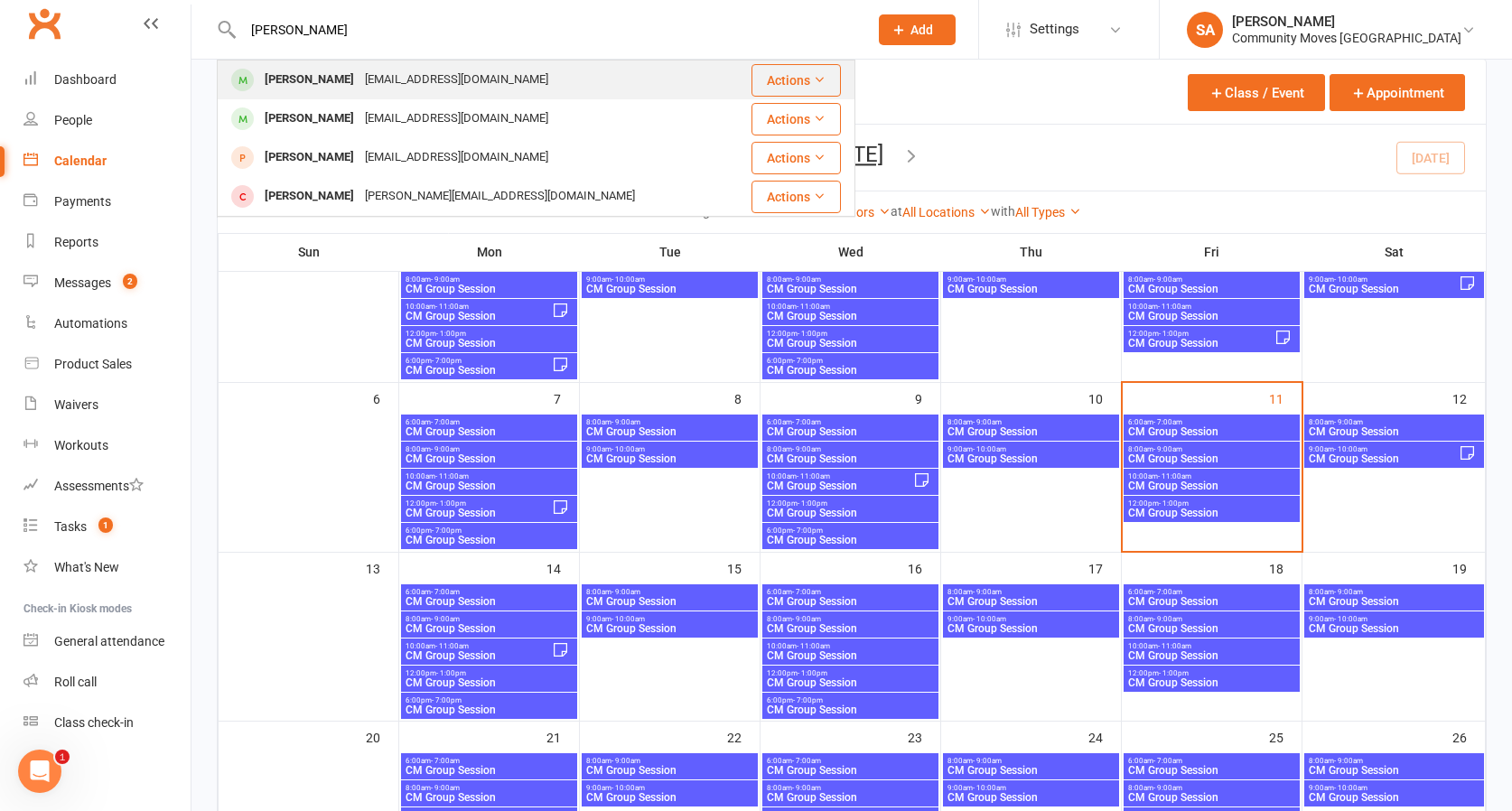 drag, startPoint x: 206, startPoint y: 100, endPoint x: 310, endPoint y: 73, distance: 107.44766 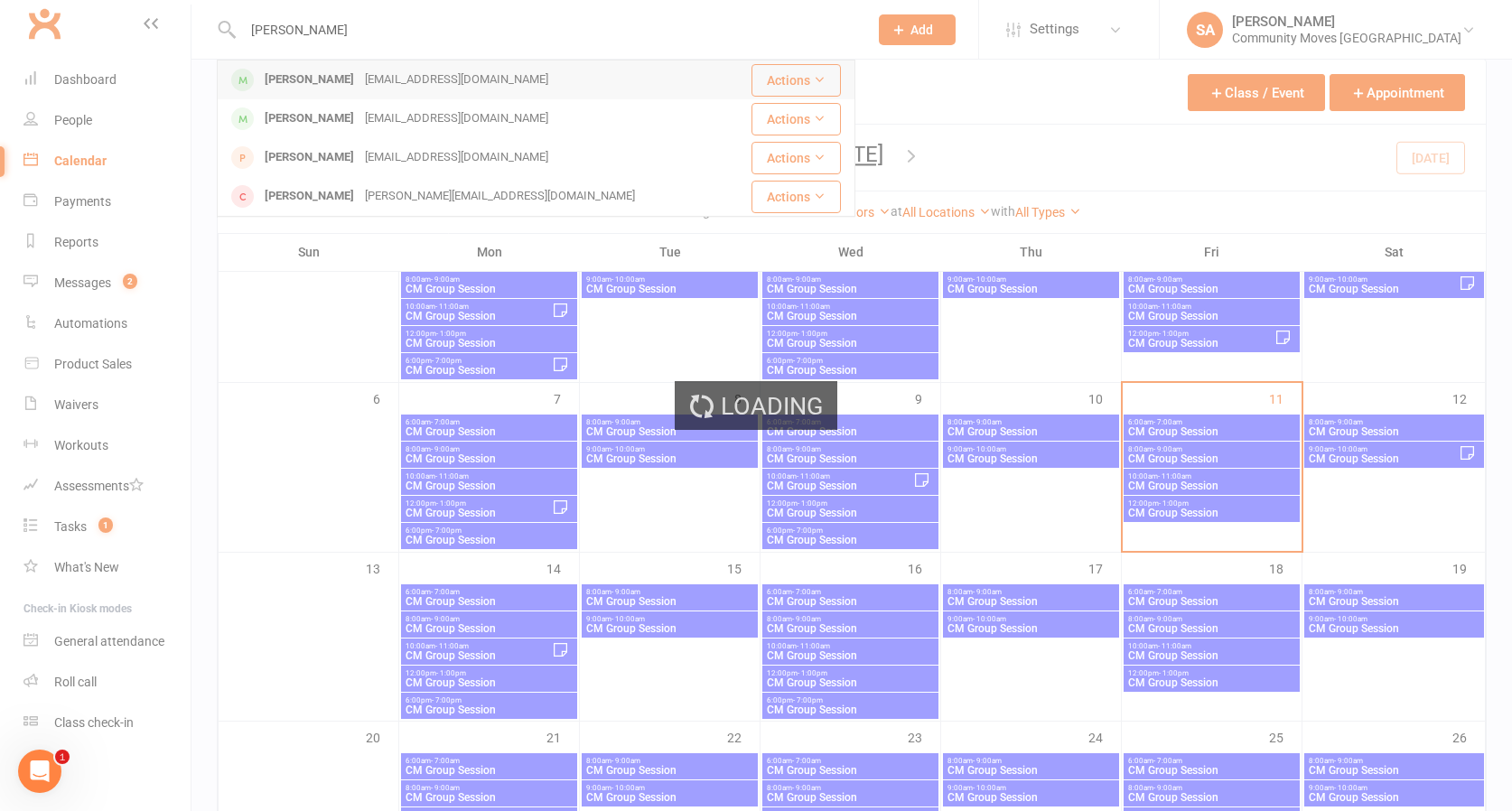 type 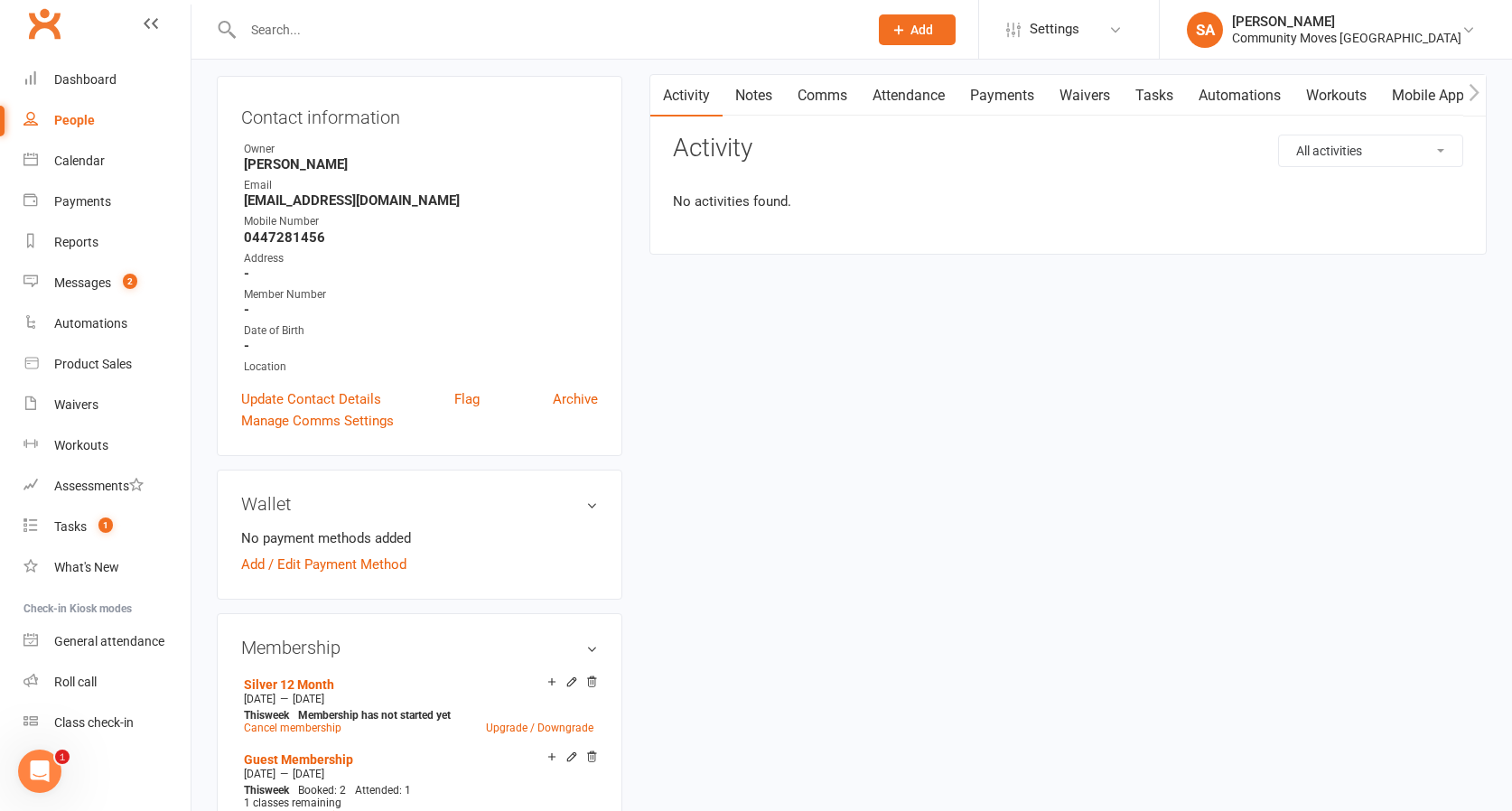 scroll, scrollTop: 0, scrollLeft: 0, axis: both 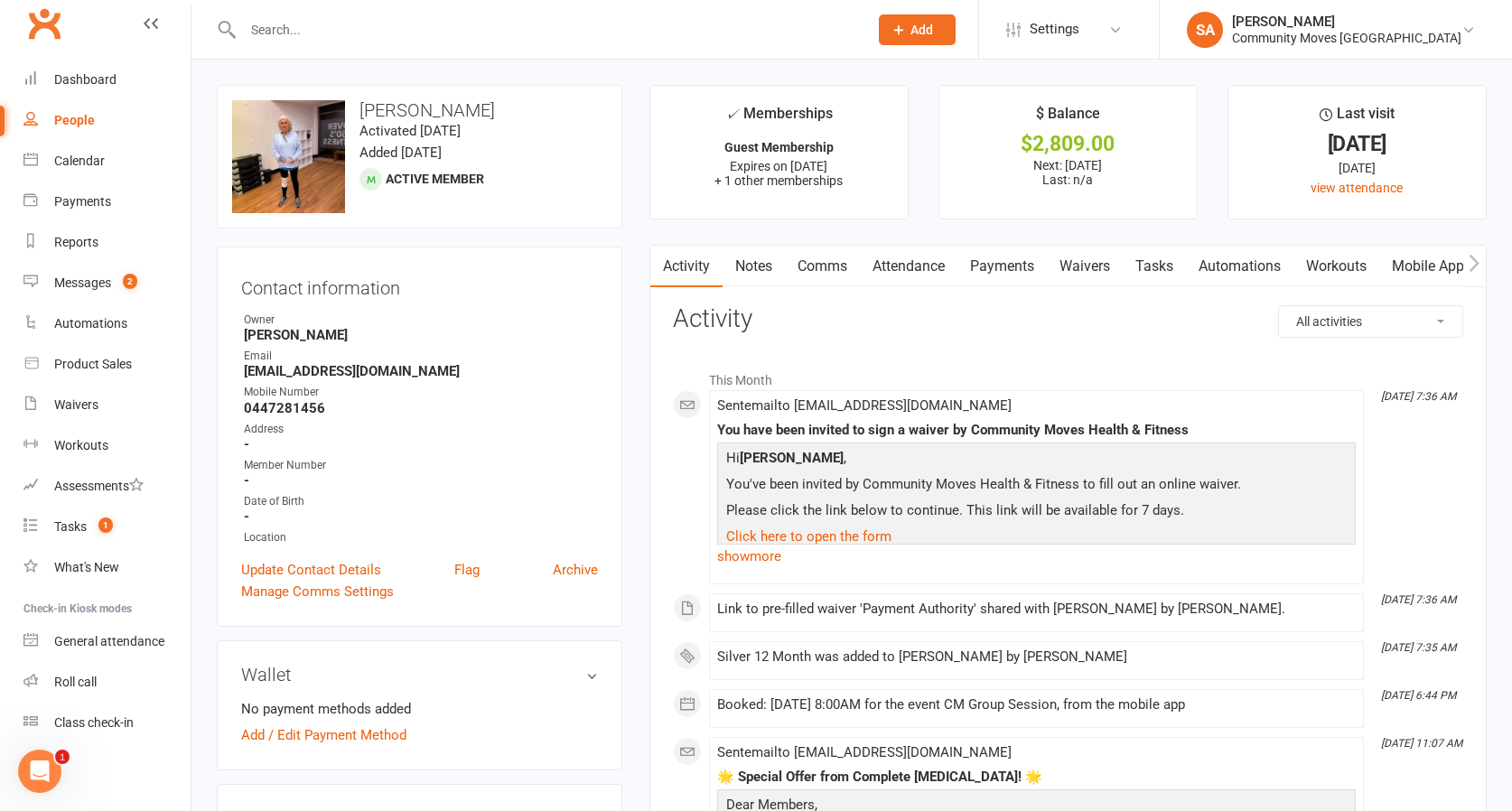 click on "Comms" at bounding box center [822, 266] 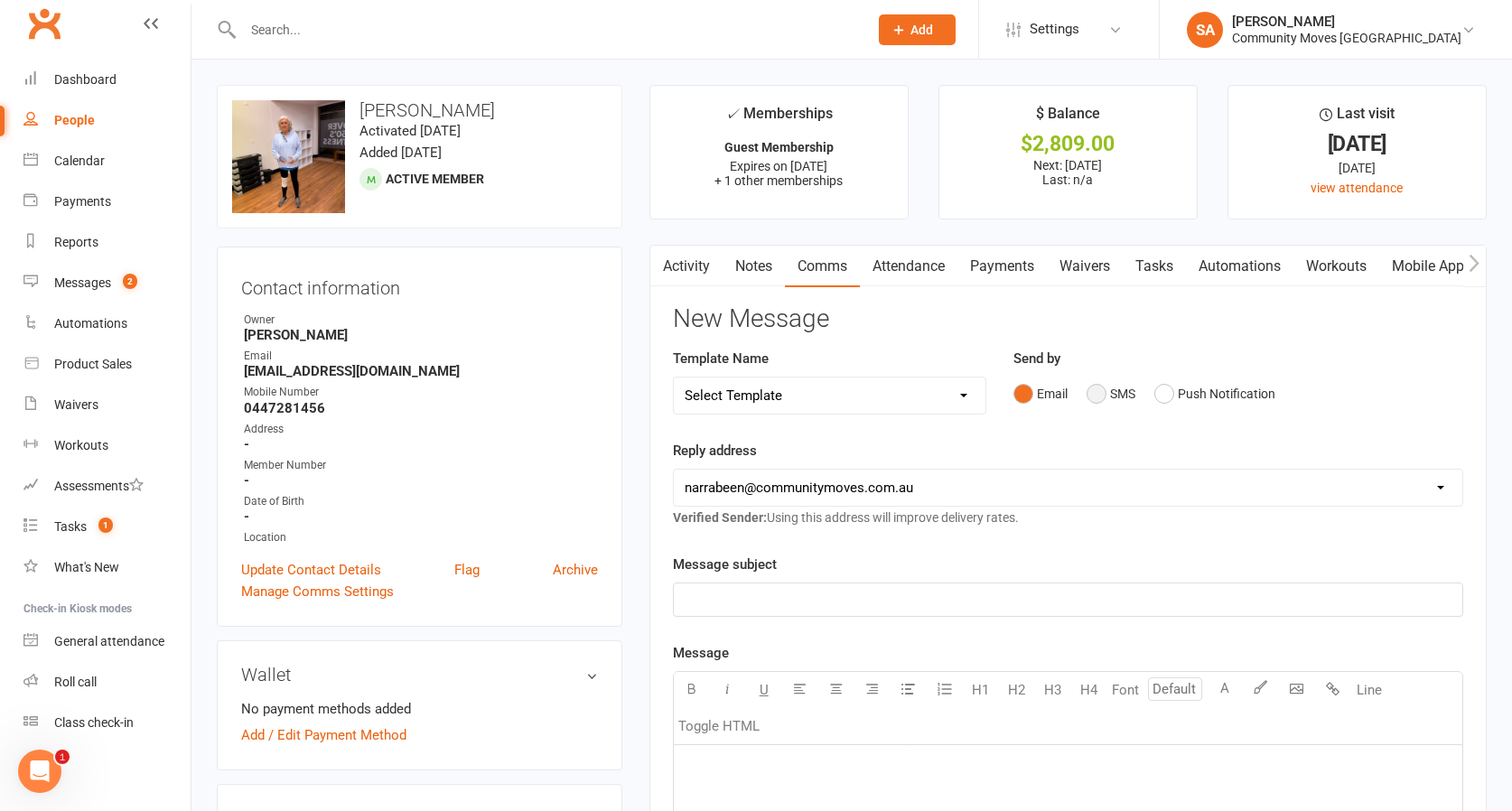 click on "SMS" at bounding box center [1111, 394] 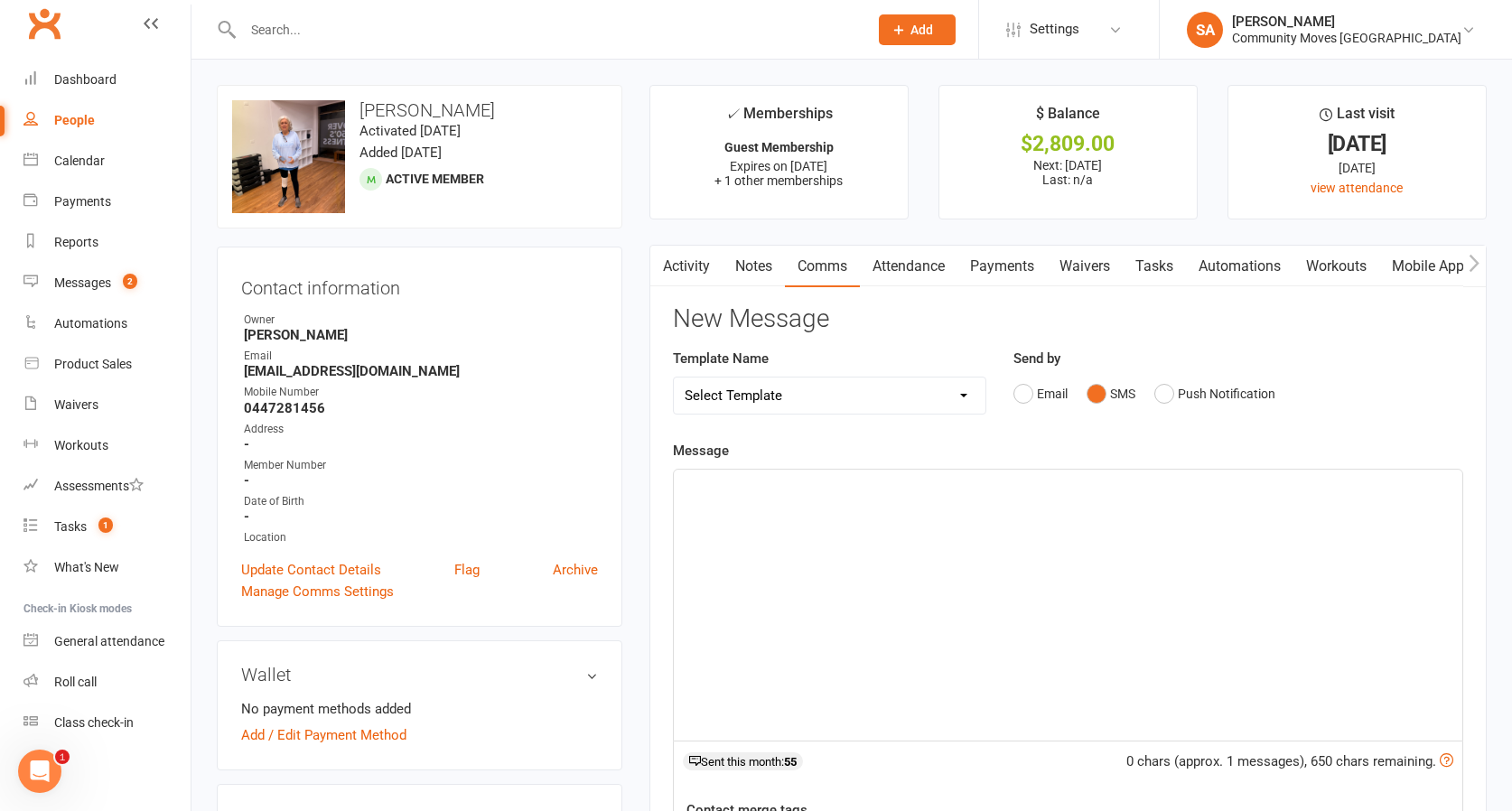 click on "﻿" 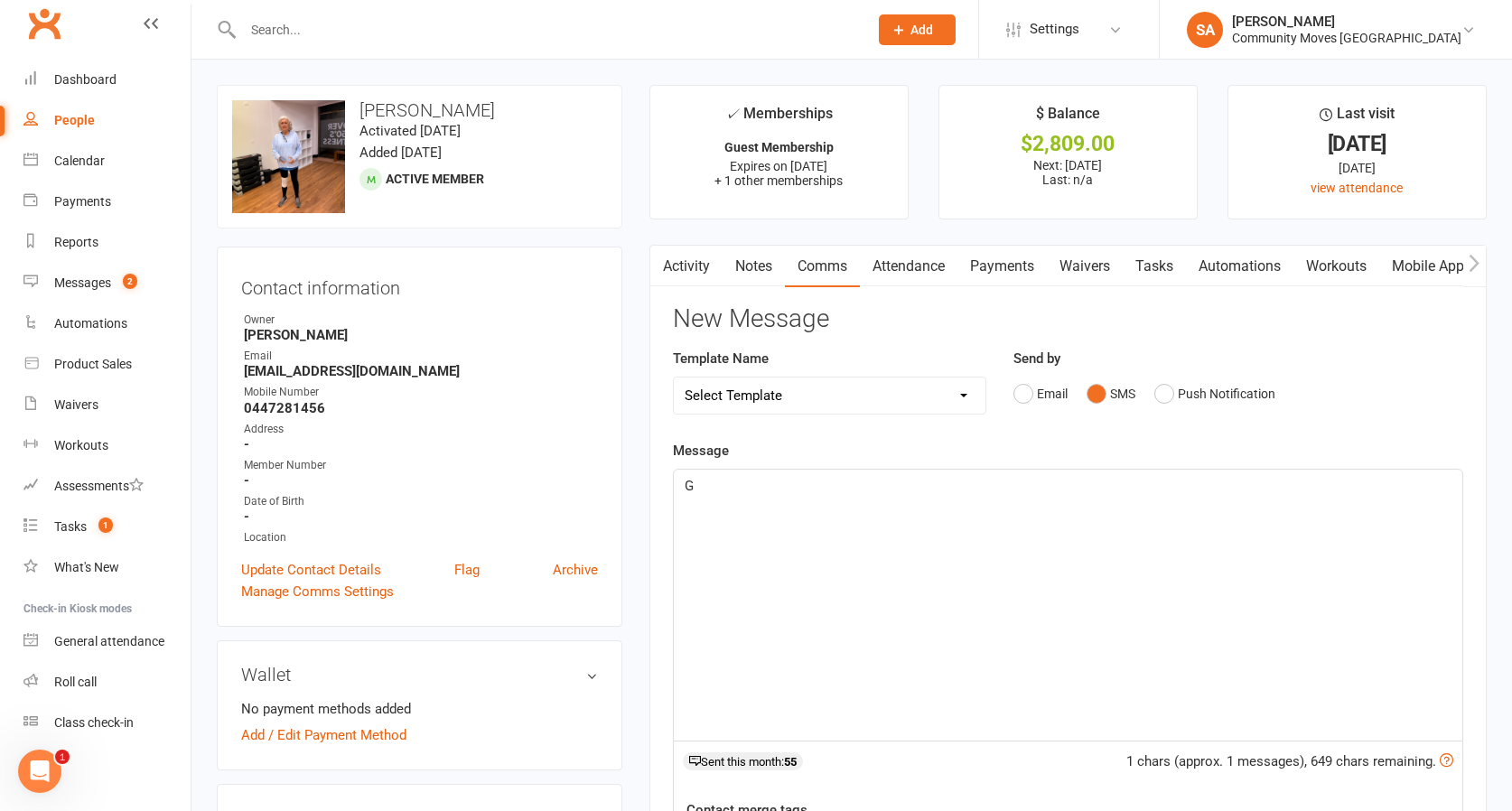 type 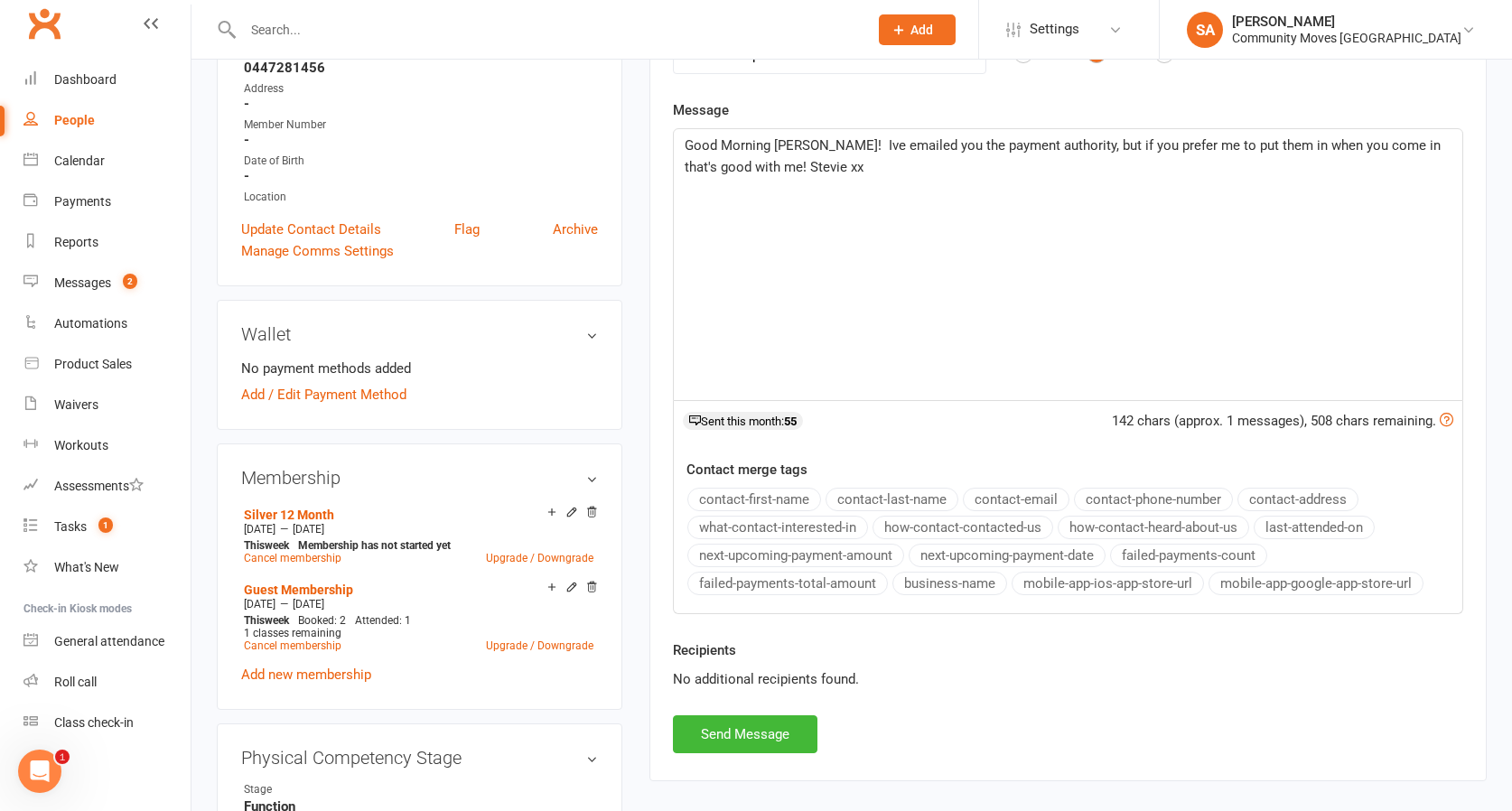 scroll, scrollTop: 370, scrollLeft: 0, axis: vertical 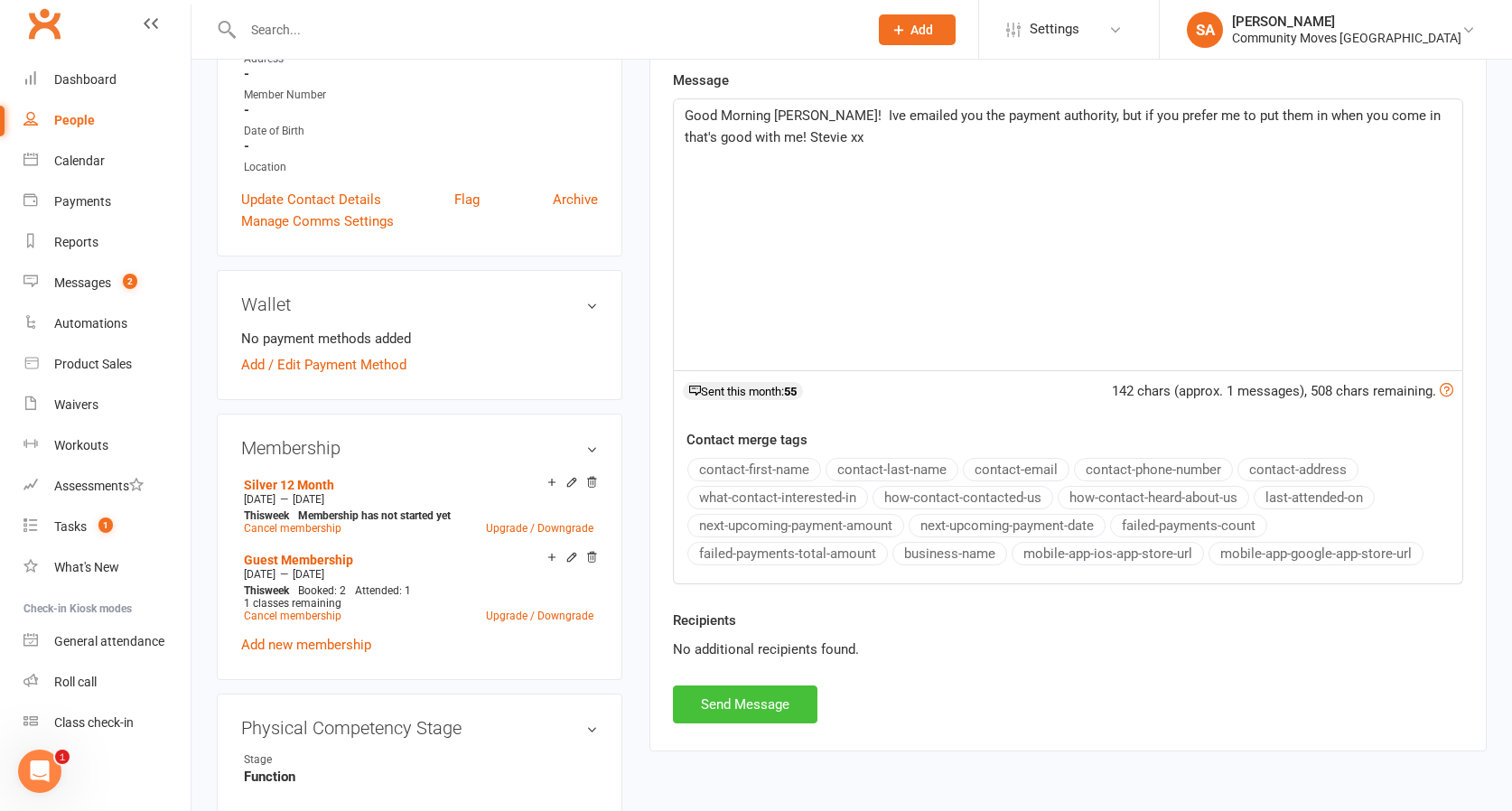 click on "Send Message" at bounding box center (745, 704) 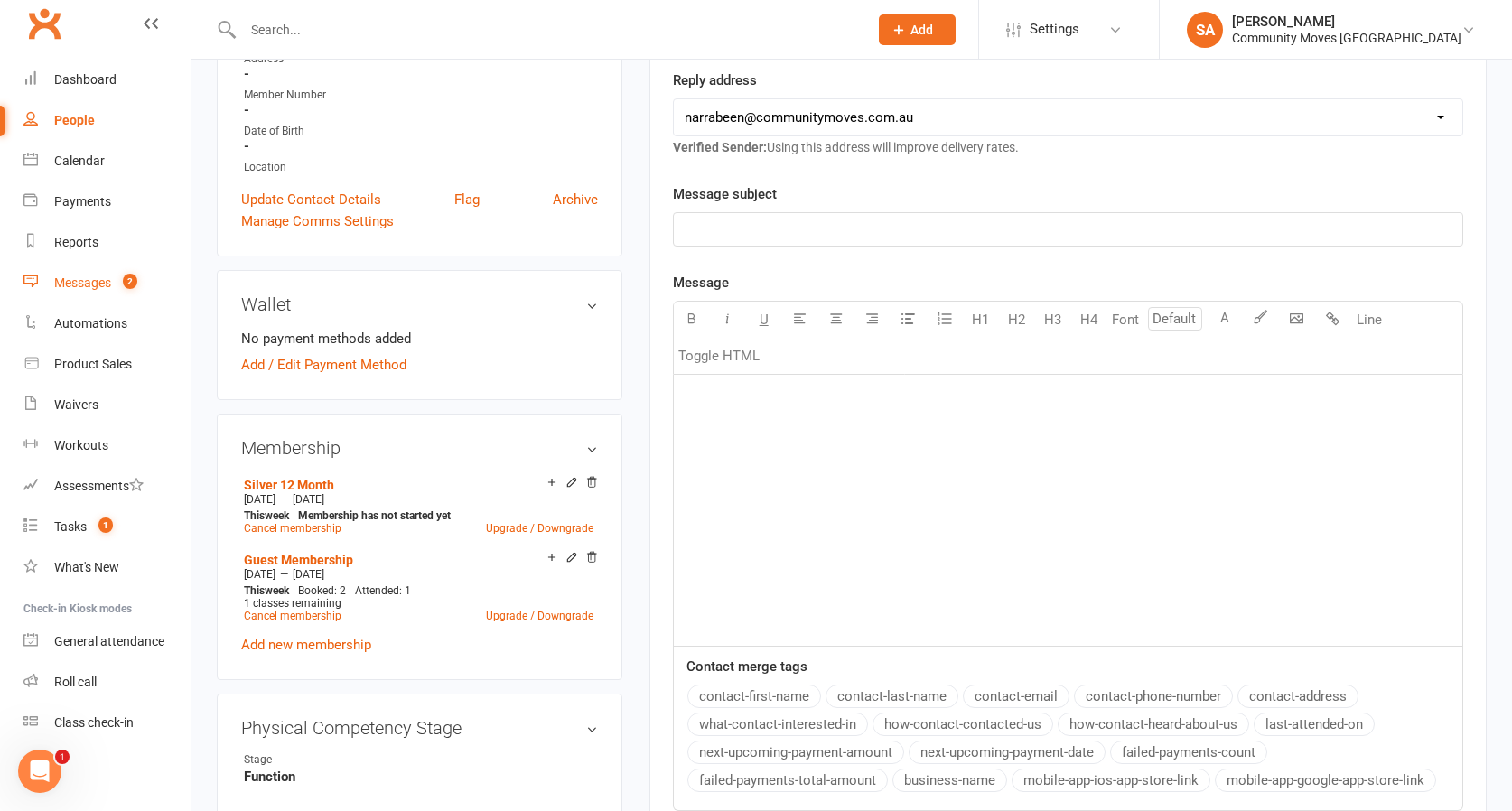 click on "Messages" at bounding box center (82, 283) 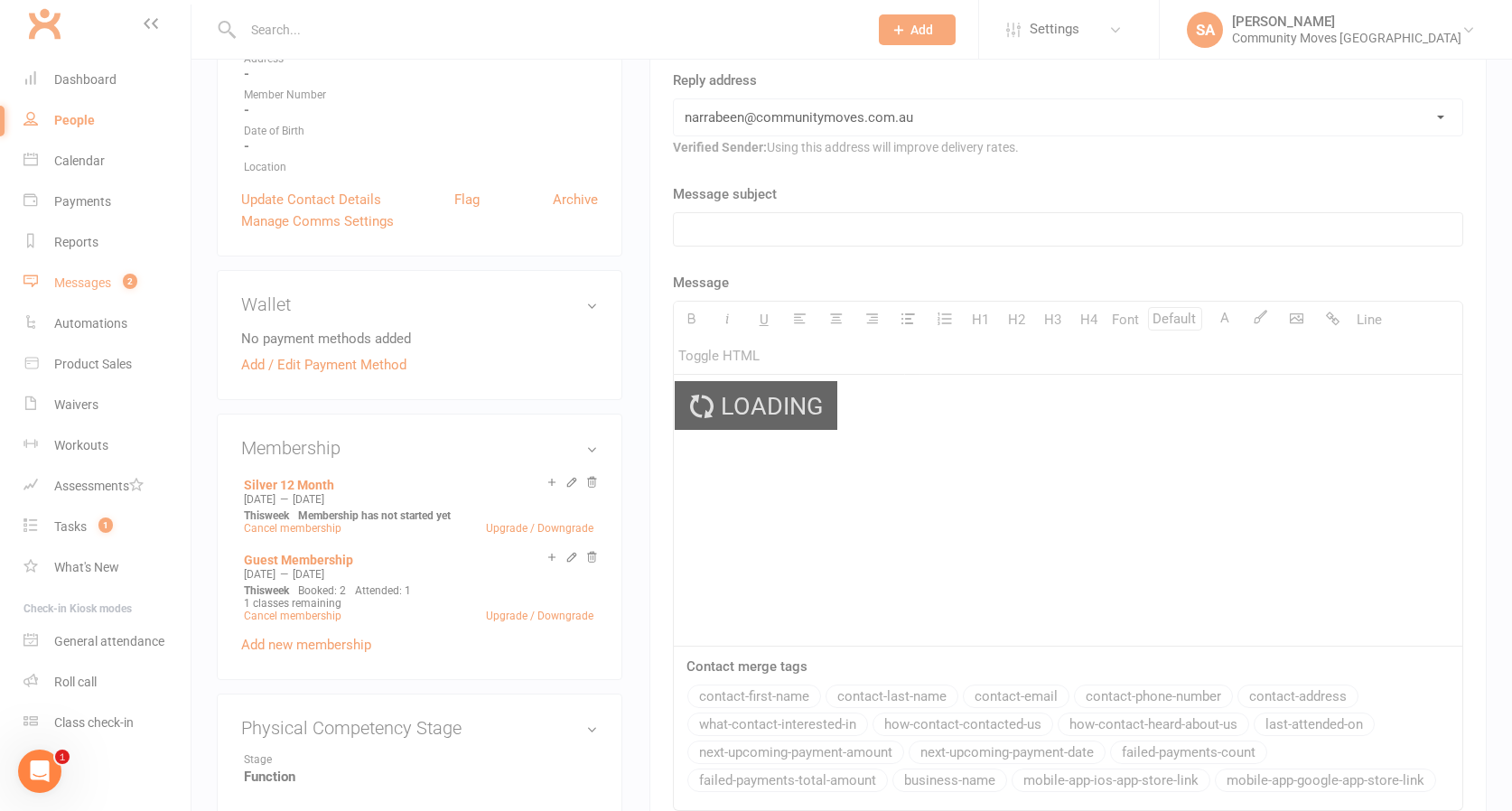 scroll, scrollTop: 0, scrollLeft: 0, axis: both 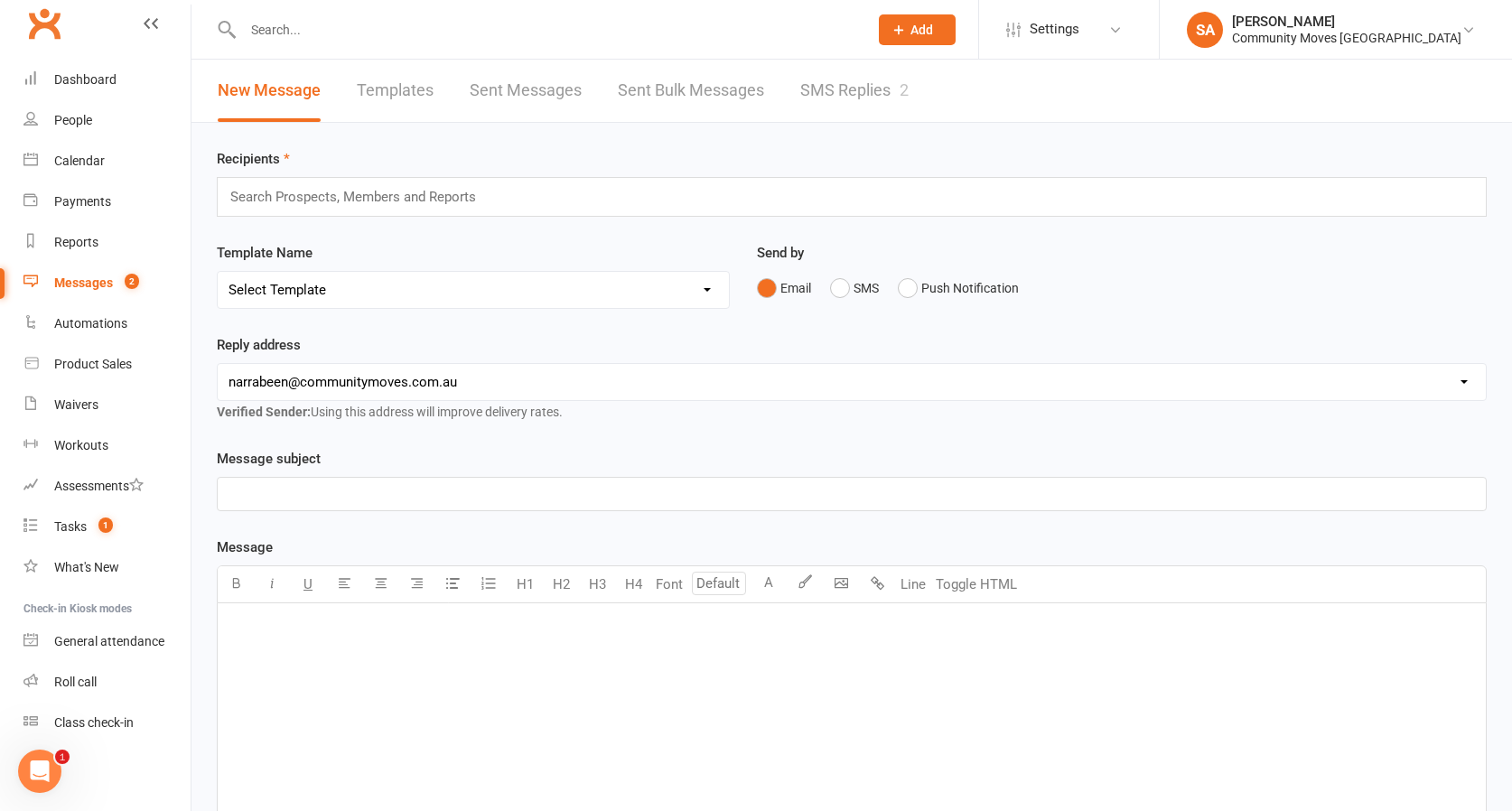 click on "SMS Replies  2" at bounding box center (854, 90) 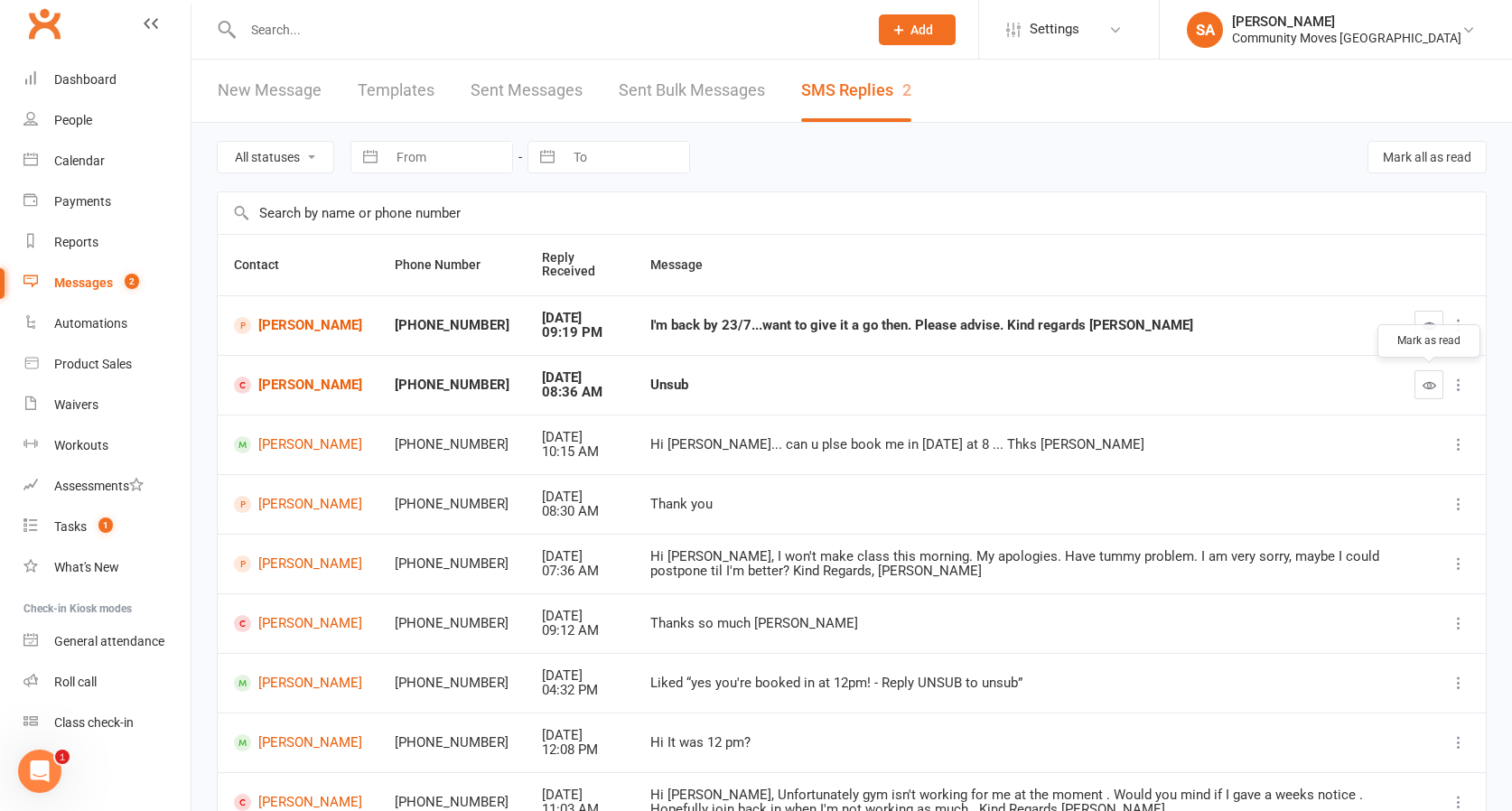 click at bounding box center (1429, 385) 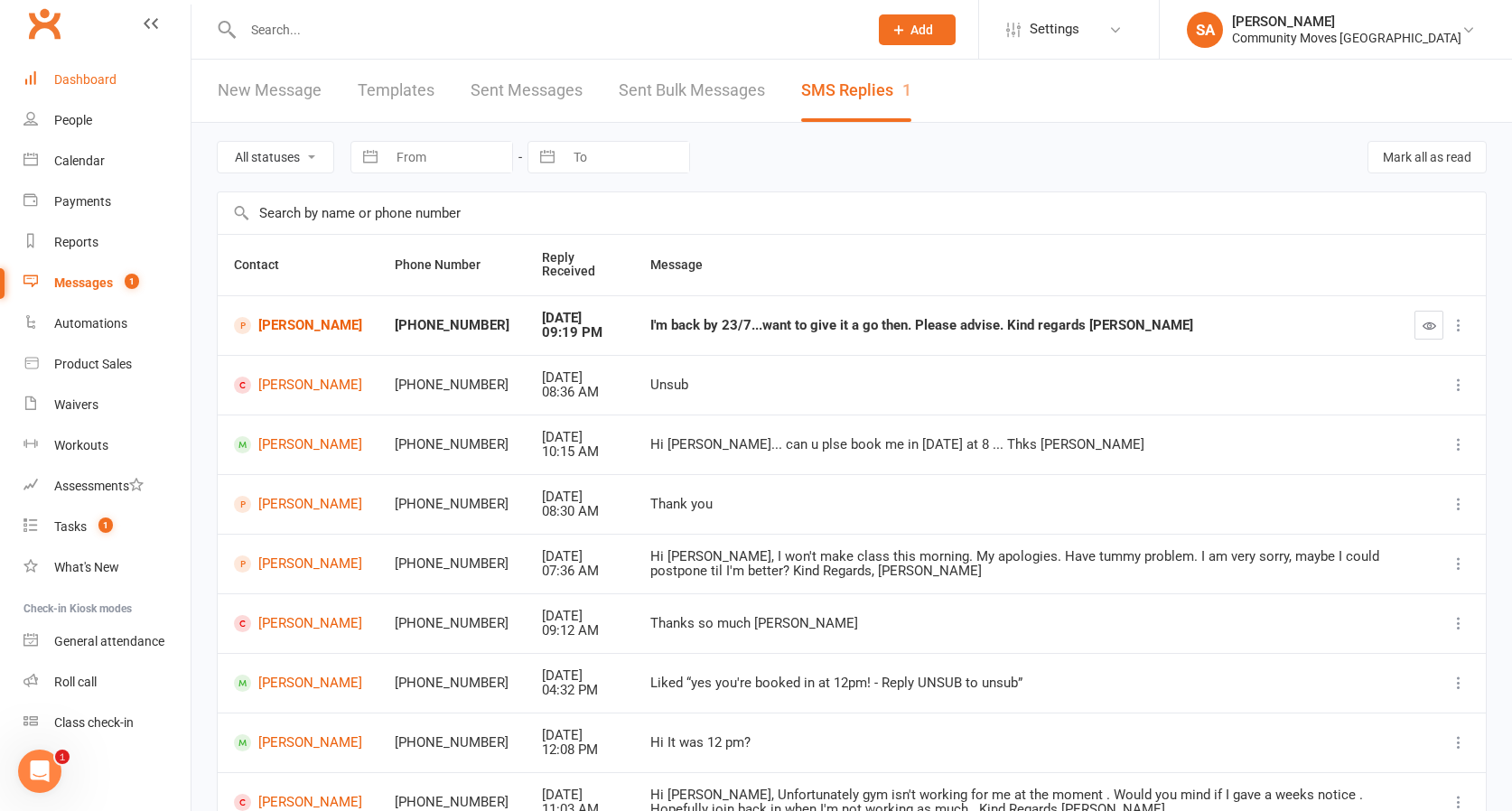scroll, scrollTop: 0, scrollLeft: 0, axis: both 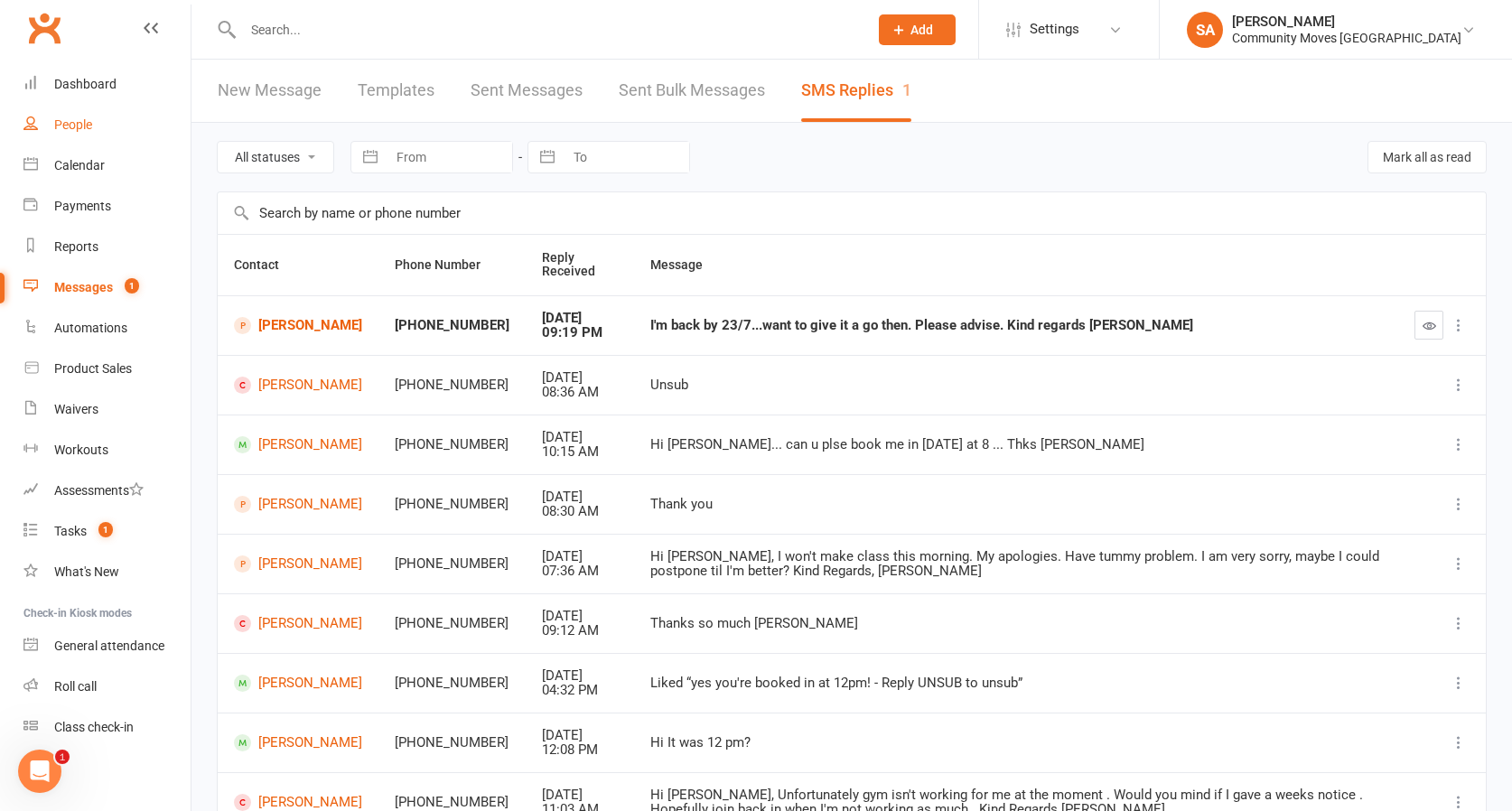 click on "People" at bounding box center (73, 125) 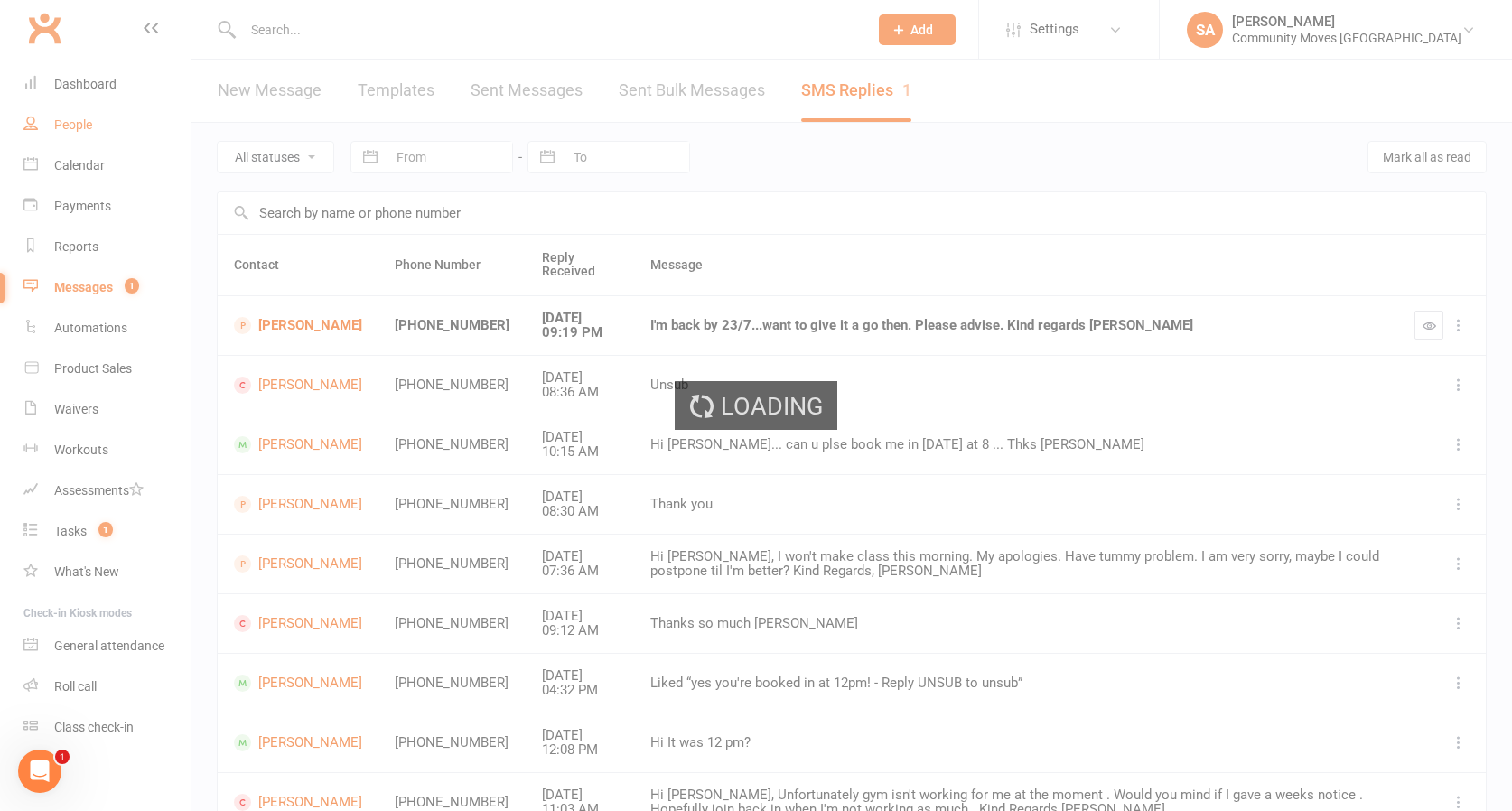 select on "100" 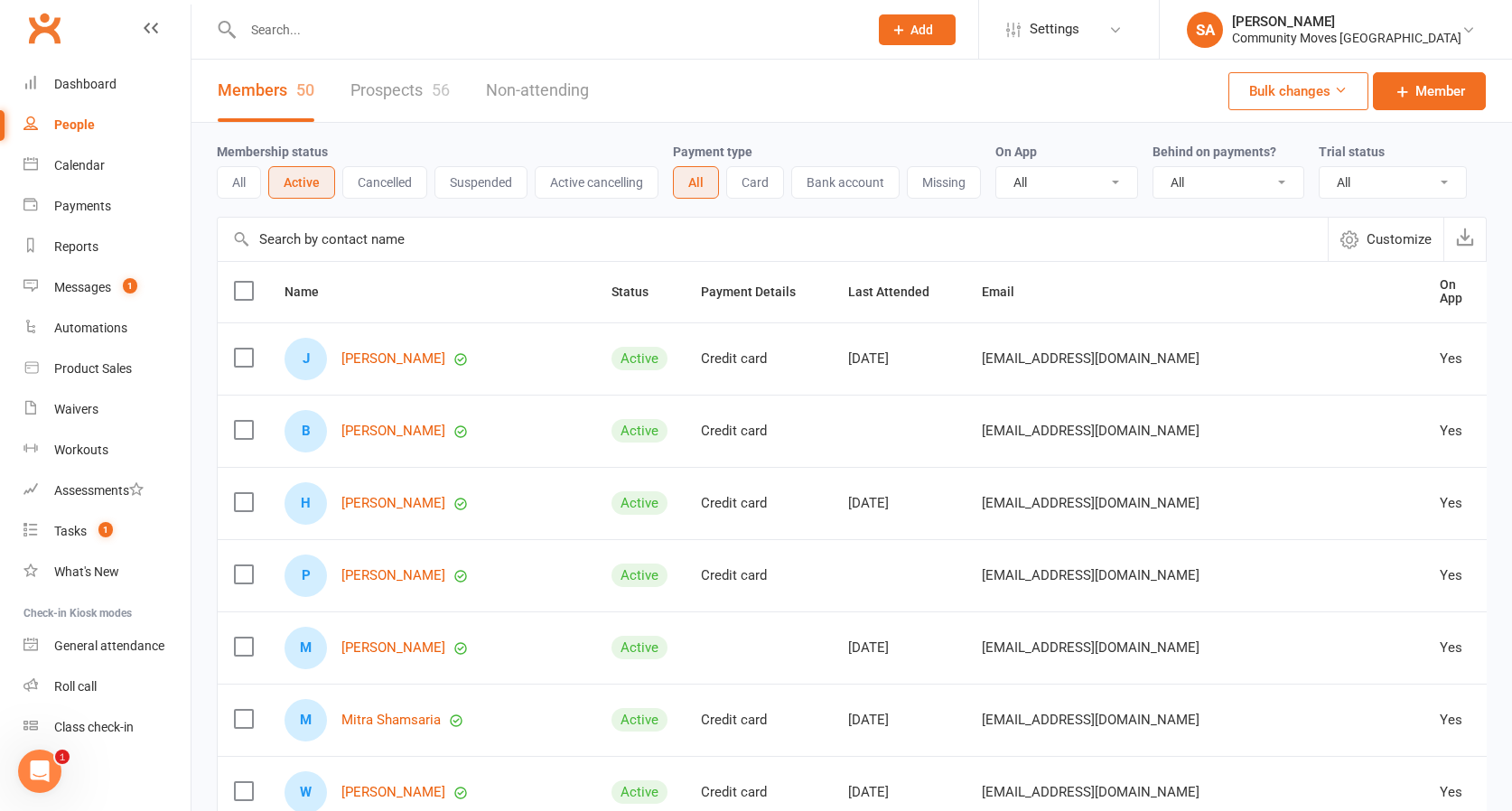 scroll, scrollTop: 0, scrollLeft: 0, axis: both 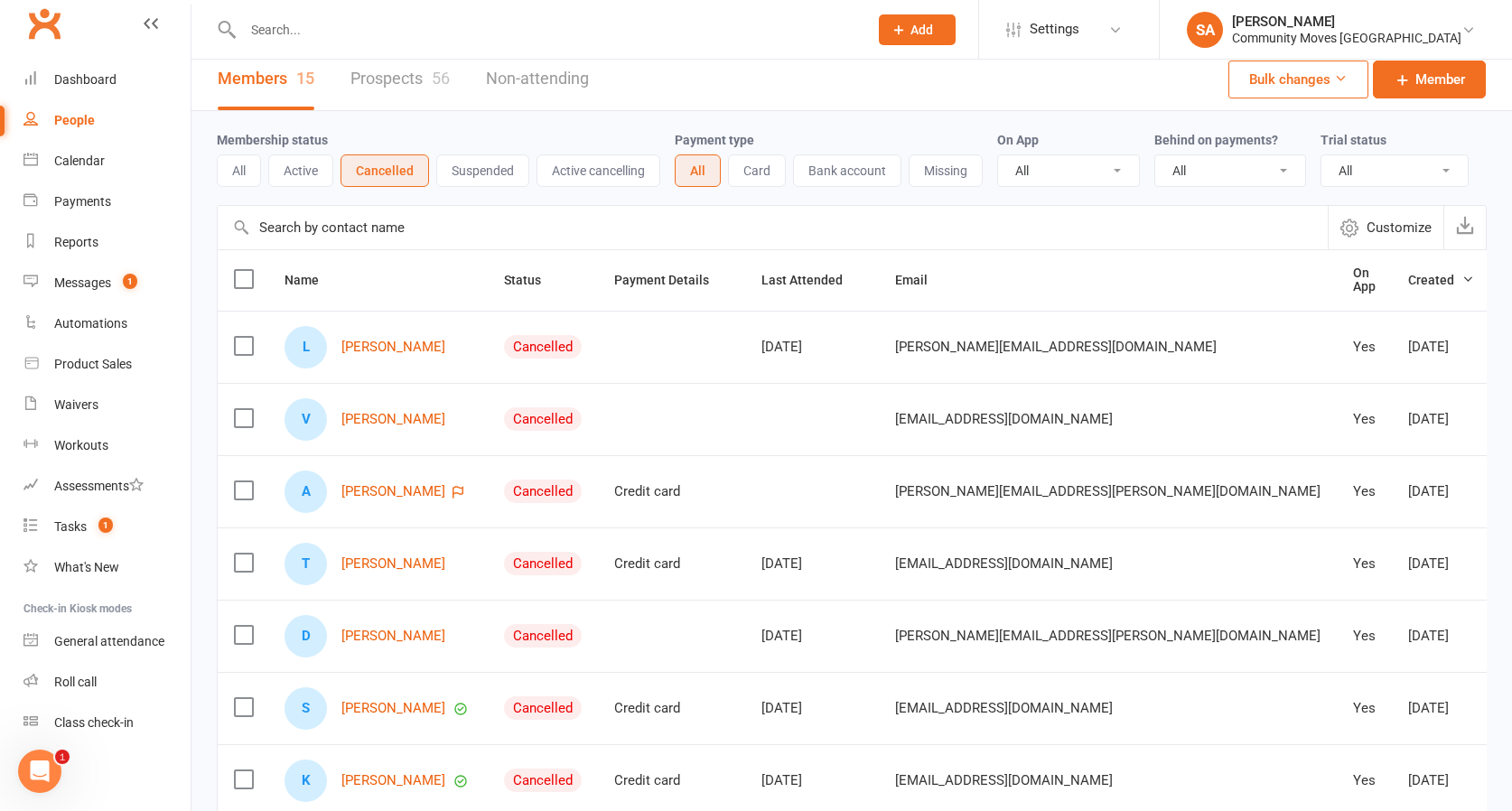 click on "Active" at bounding box center [301, 171] 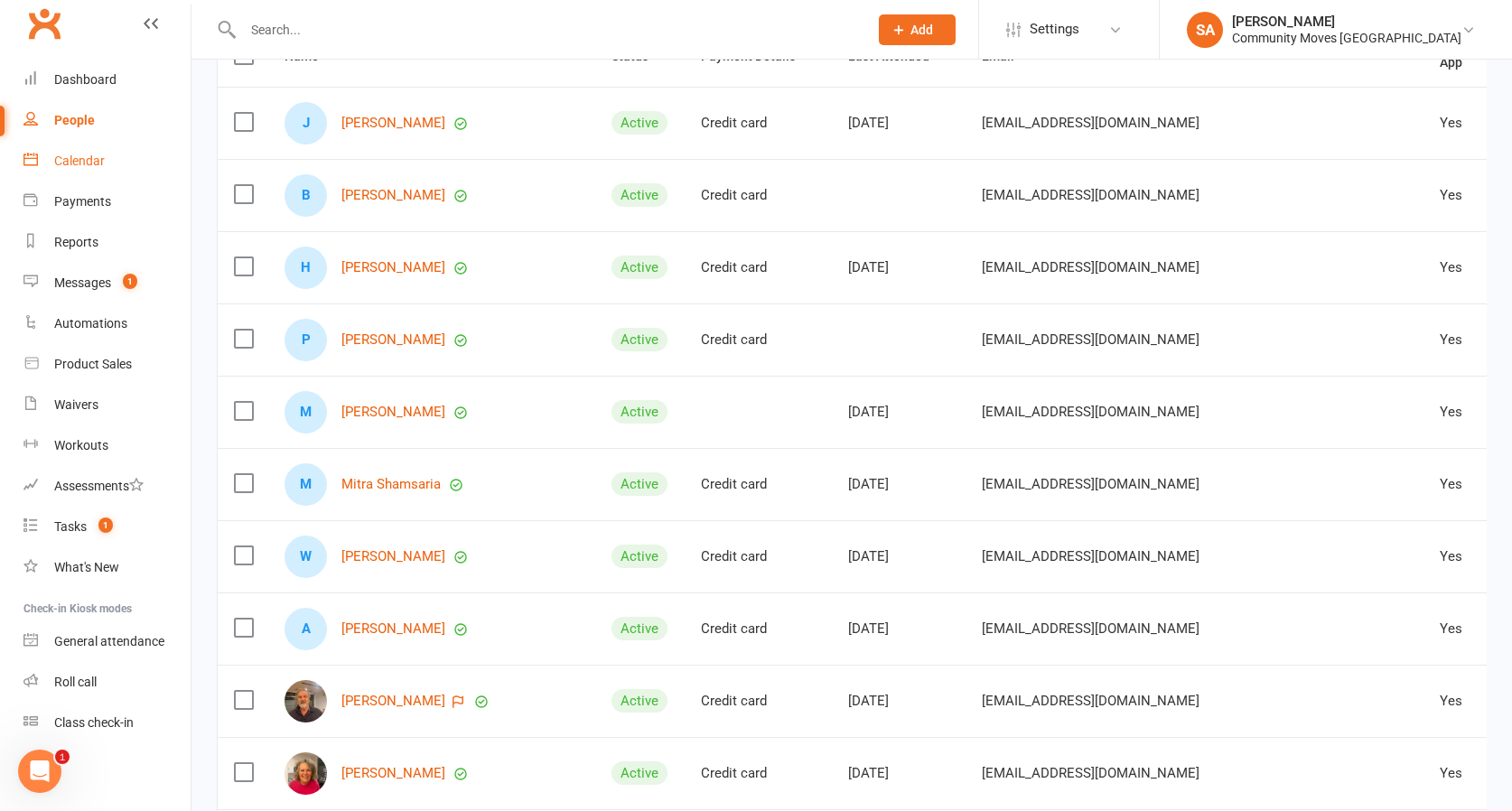 scroll, scrollTop: 233, scrollLeft: 0, axis: vertical 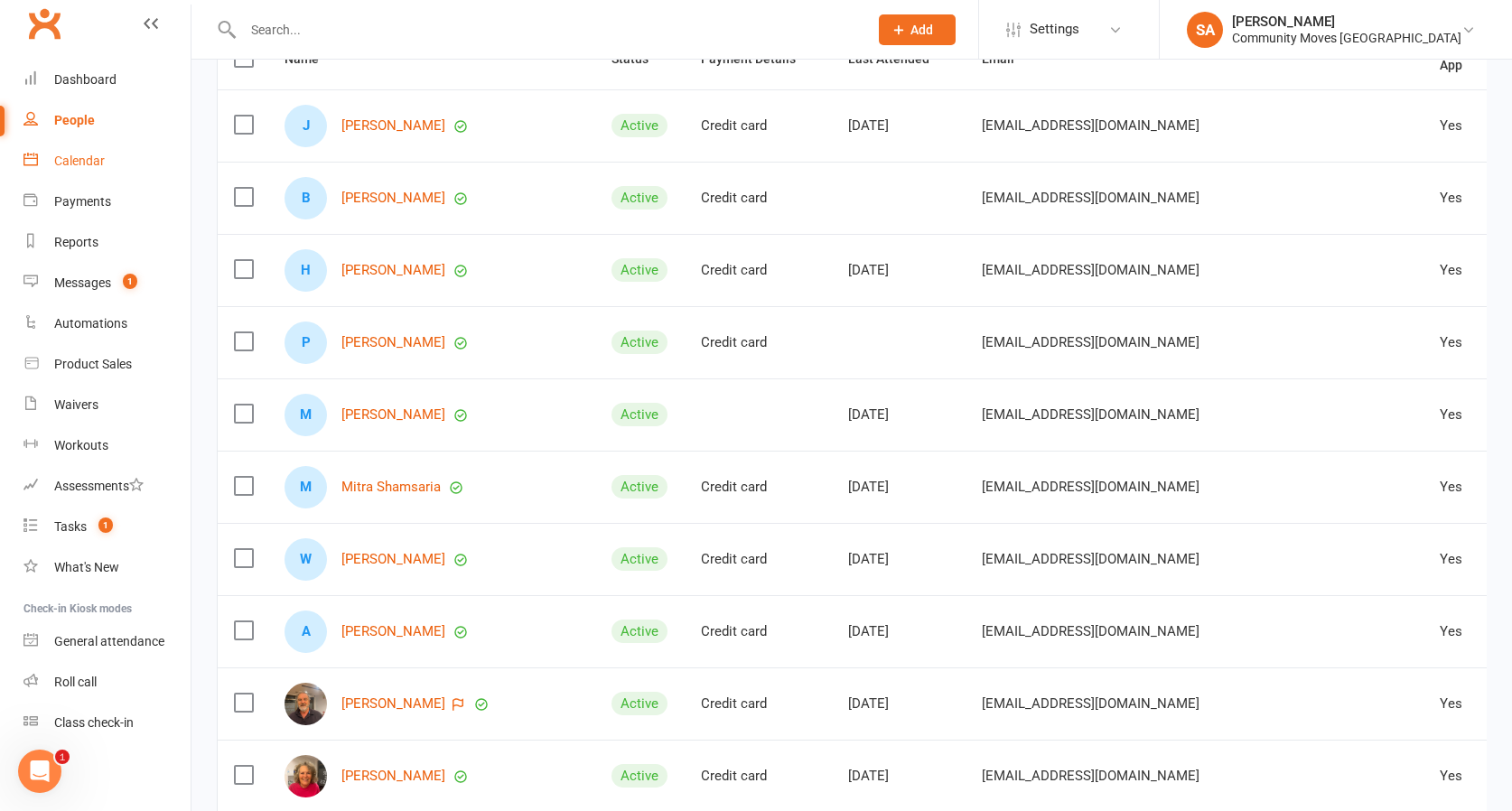 click on "Calendar" at bounding box center [107, 161] 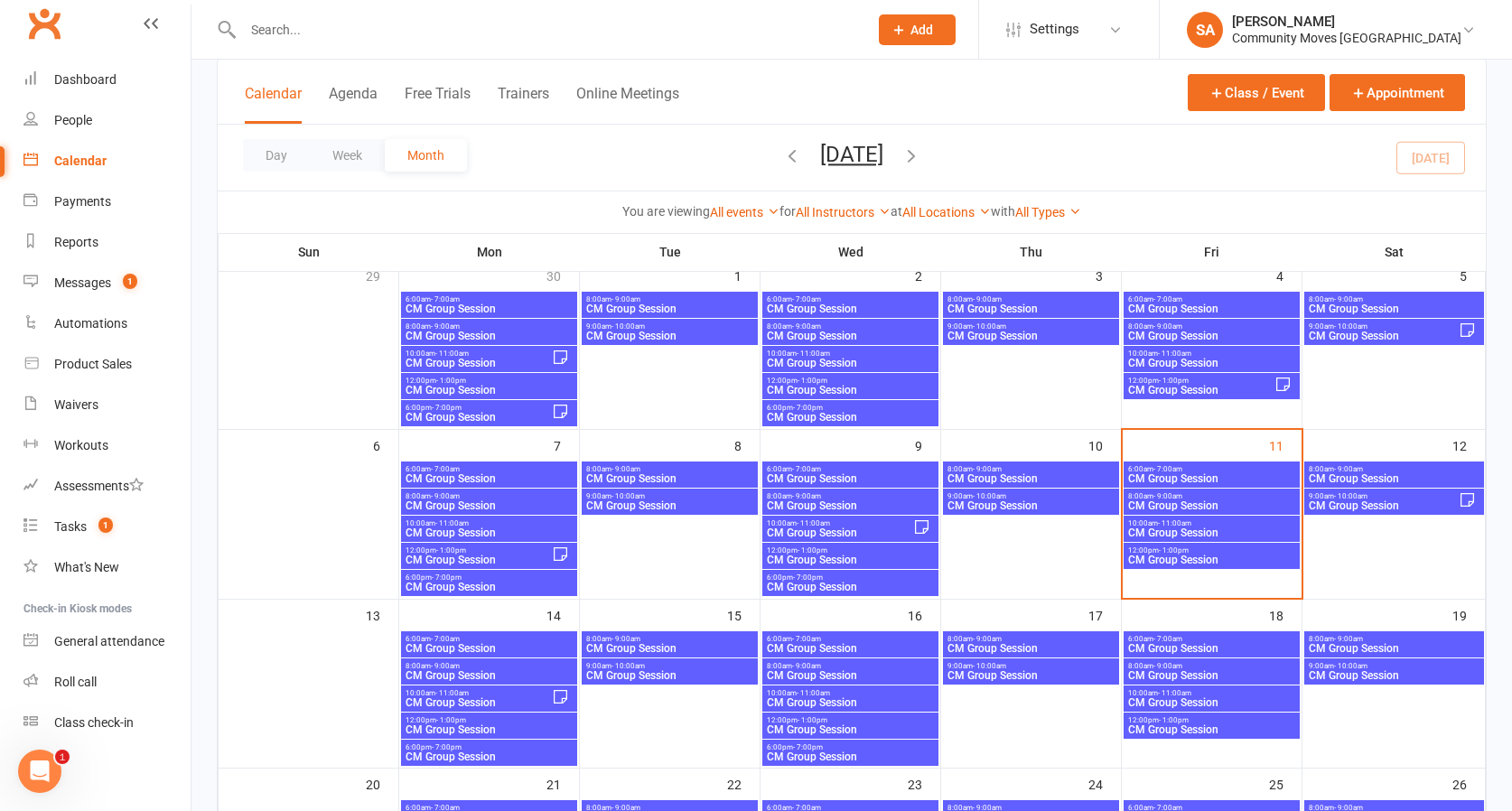 scroll, scrollTop: 126, scrollLeft: 0, axis: vertical 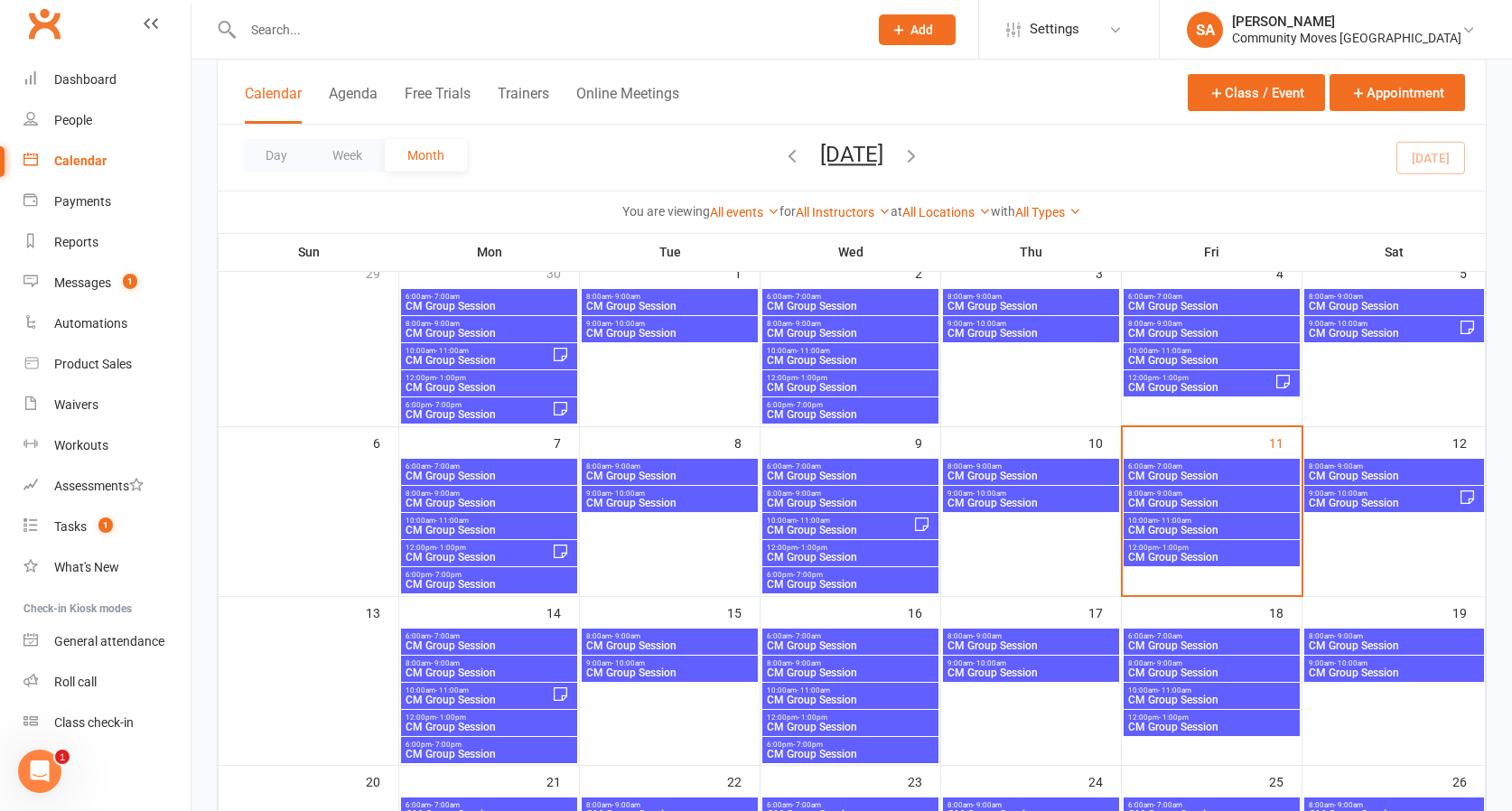 click on "6:00am  - 7:00am" at bounding box center [1211, 466] 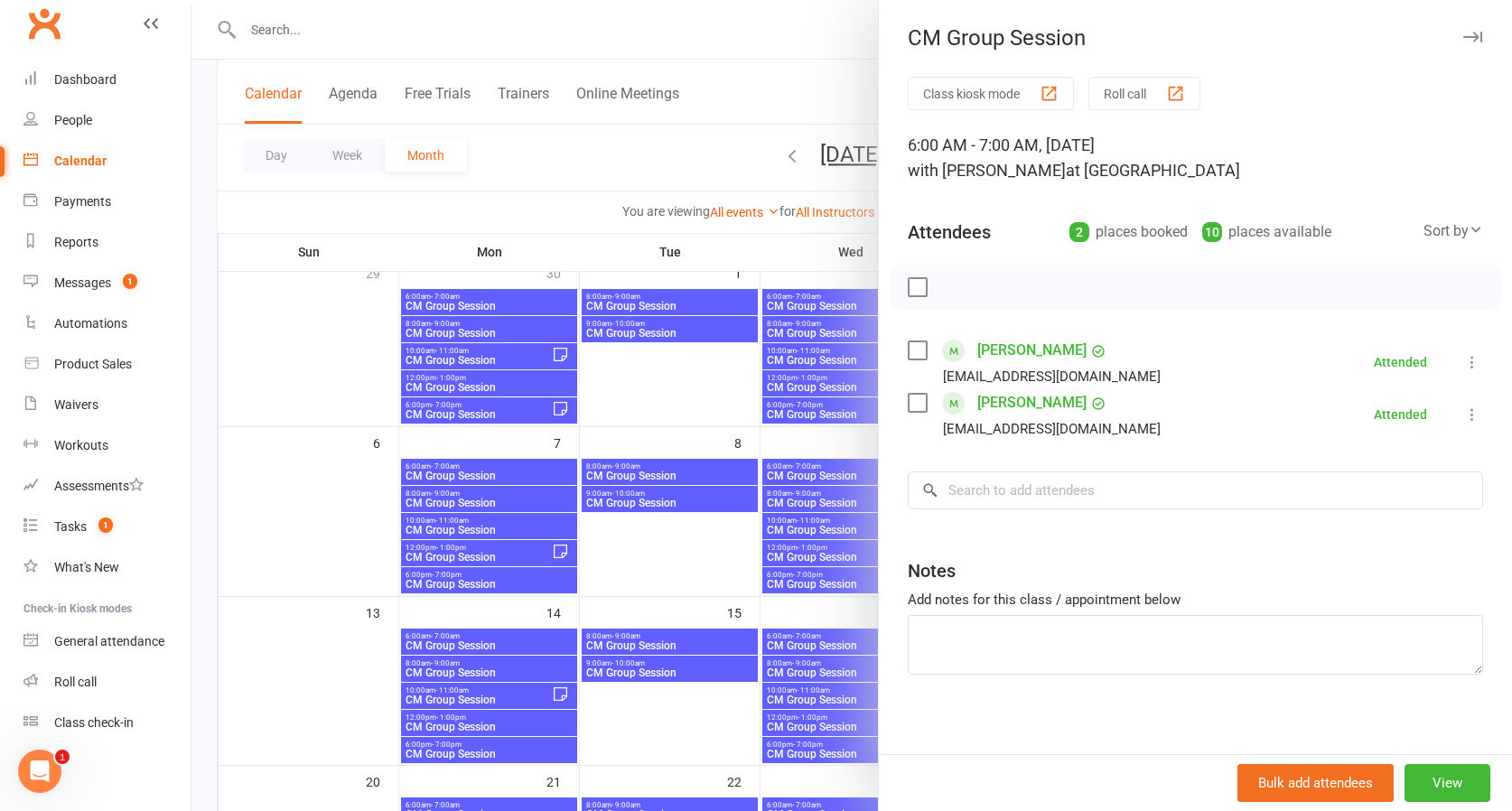 click at bounding box center (852, 406) 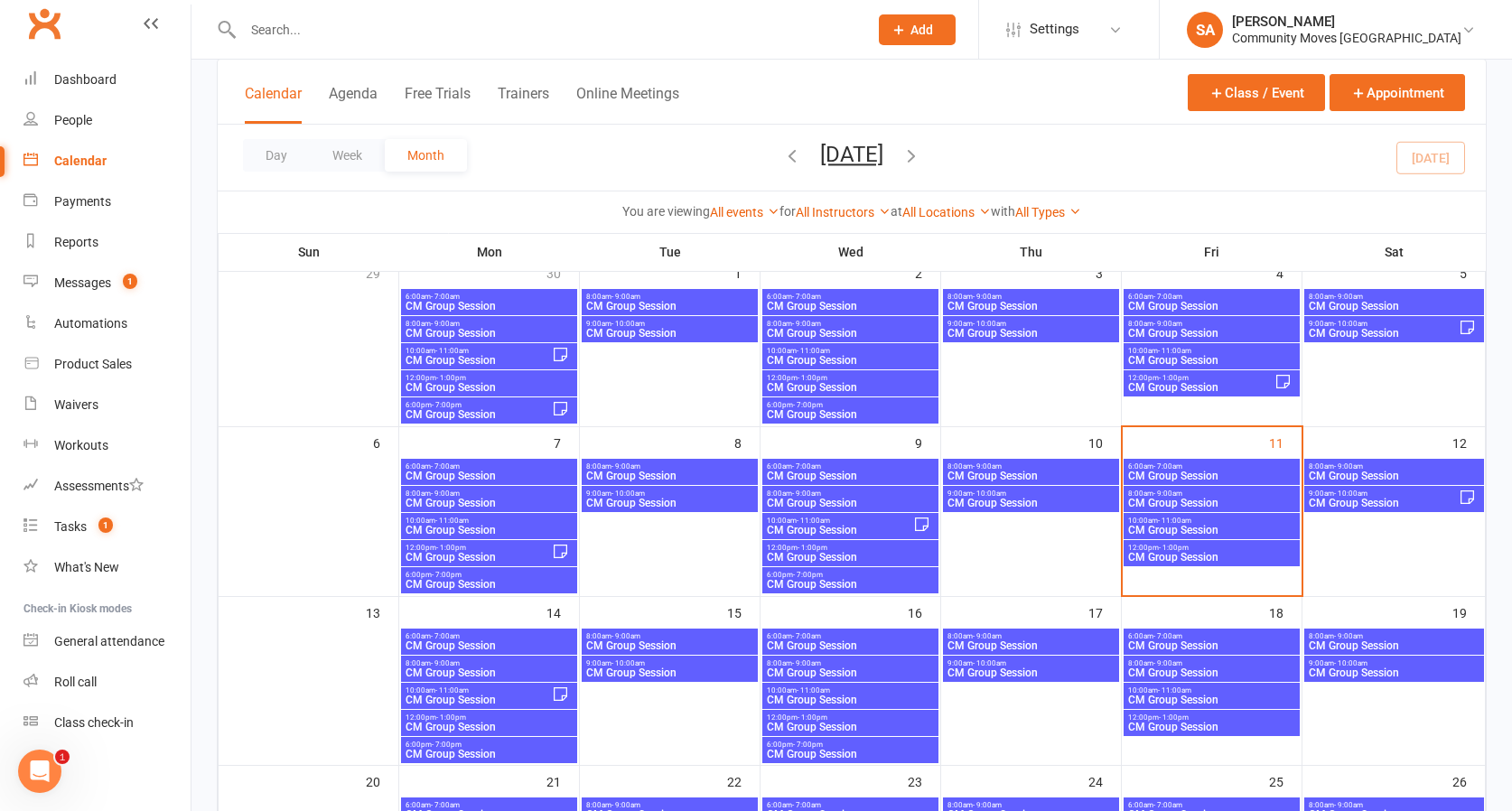 click on "8:00am  - 9:00am" at bounding box center (1211, 493) 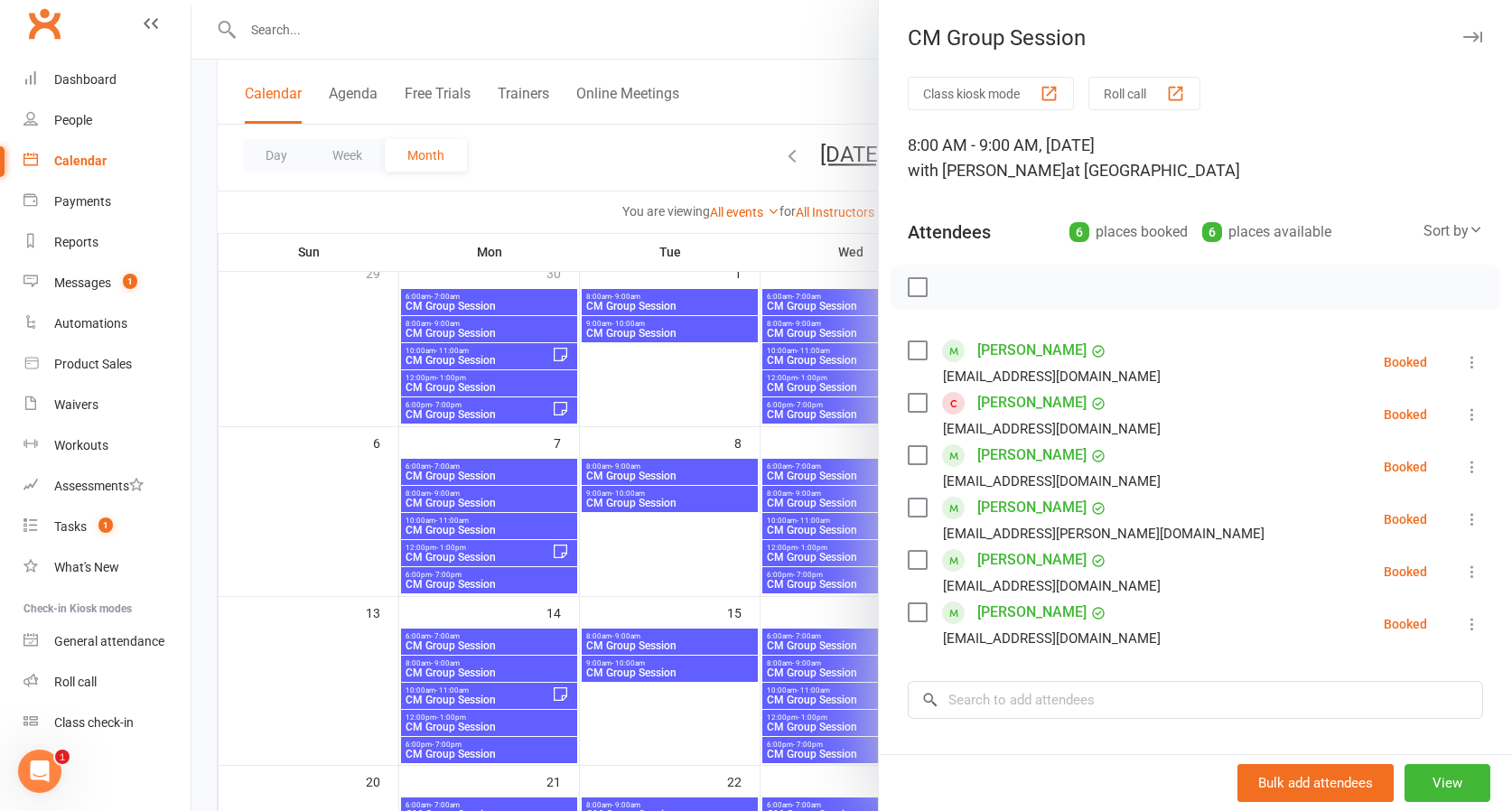 scroll, scrollTop: 126, scrollLeft: 0, axis: vertical 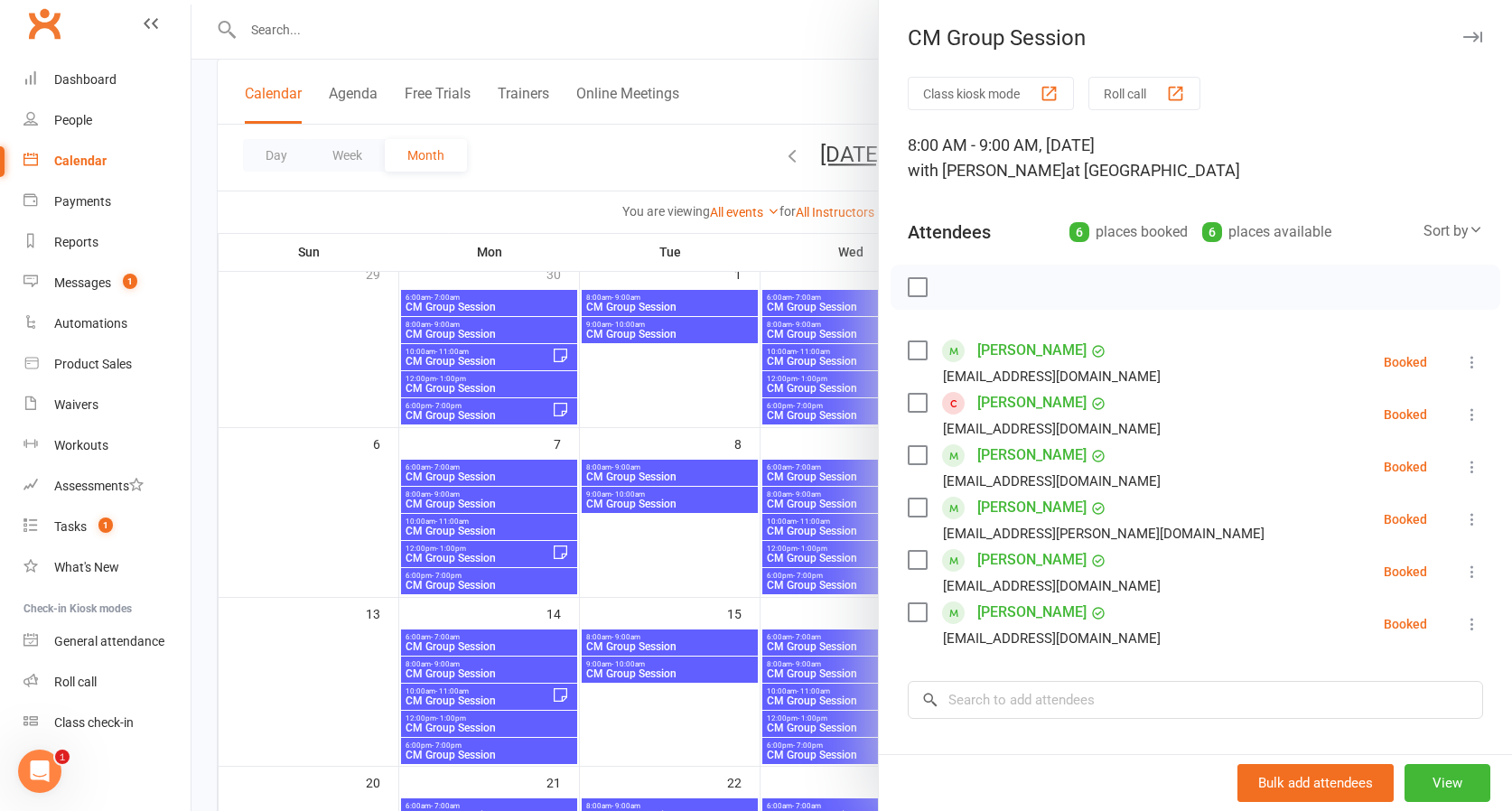 click on "[PERSON_NAME]" at bounding box center [1031, 403] 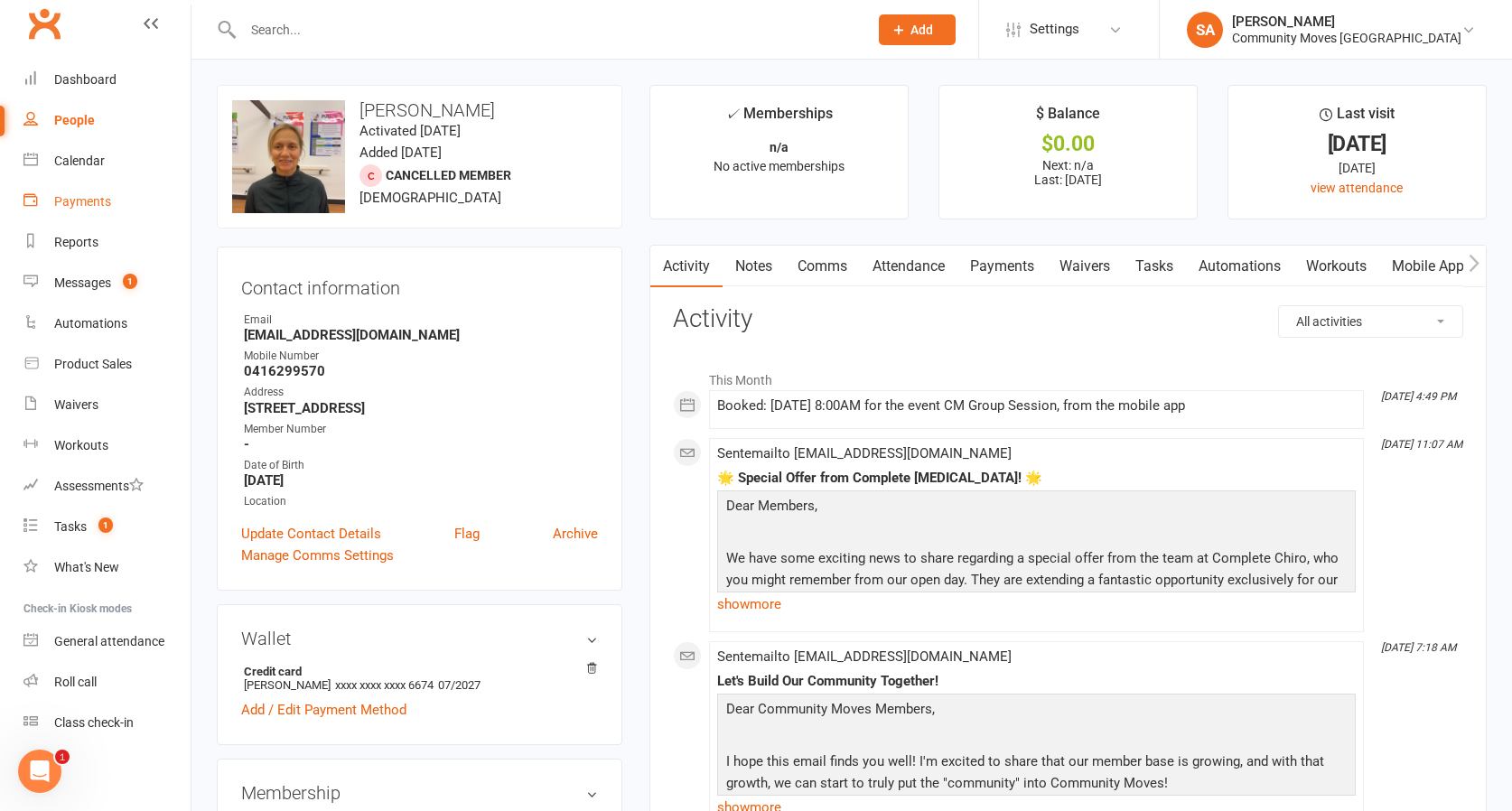 scroll, scrollTop: 0, scrollLeft: 0, axis: both 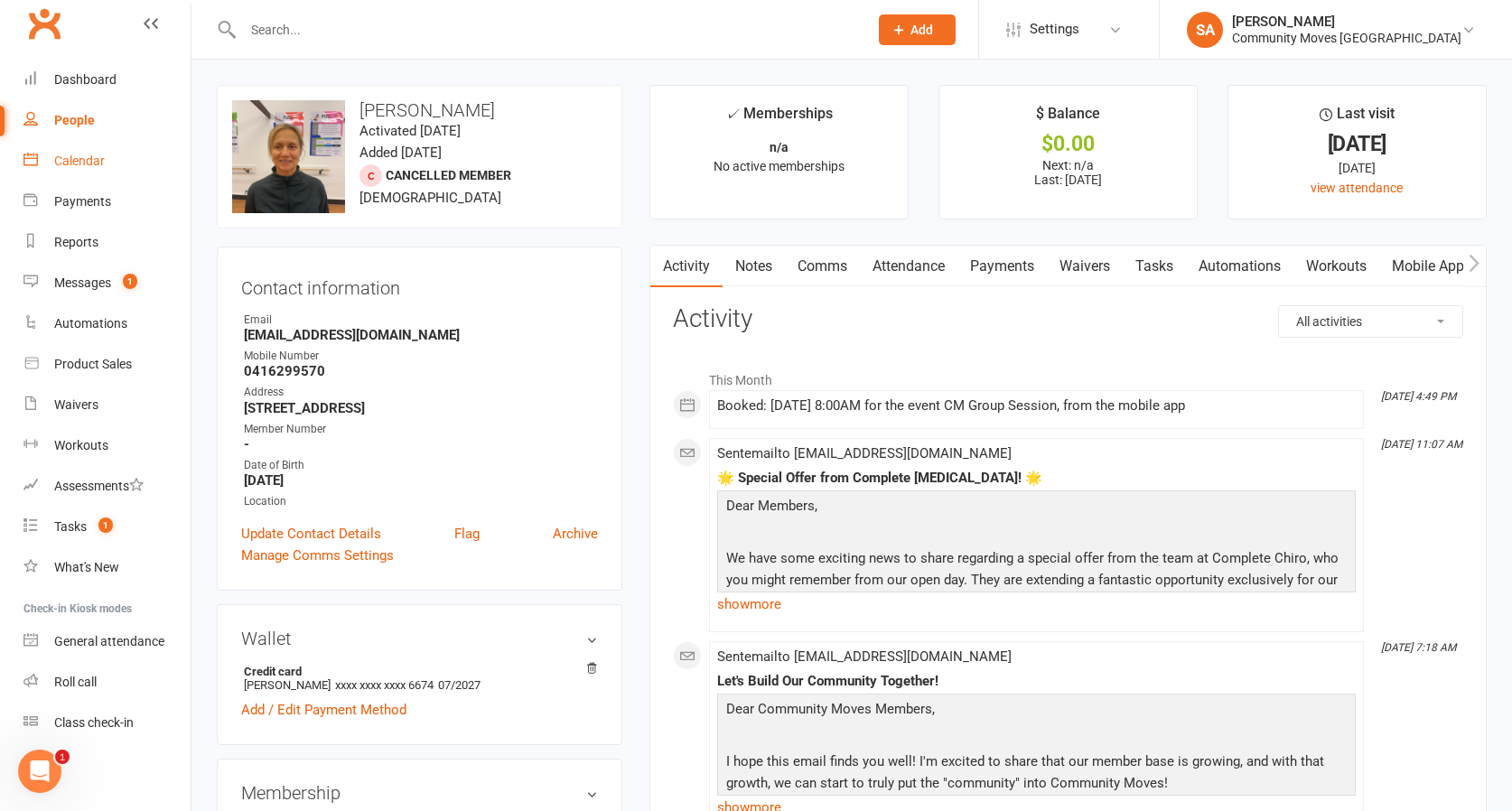 click on "Calendar" at bounding box center (79, 161) 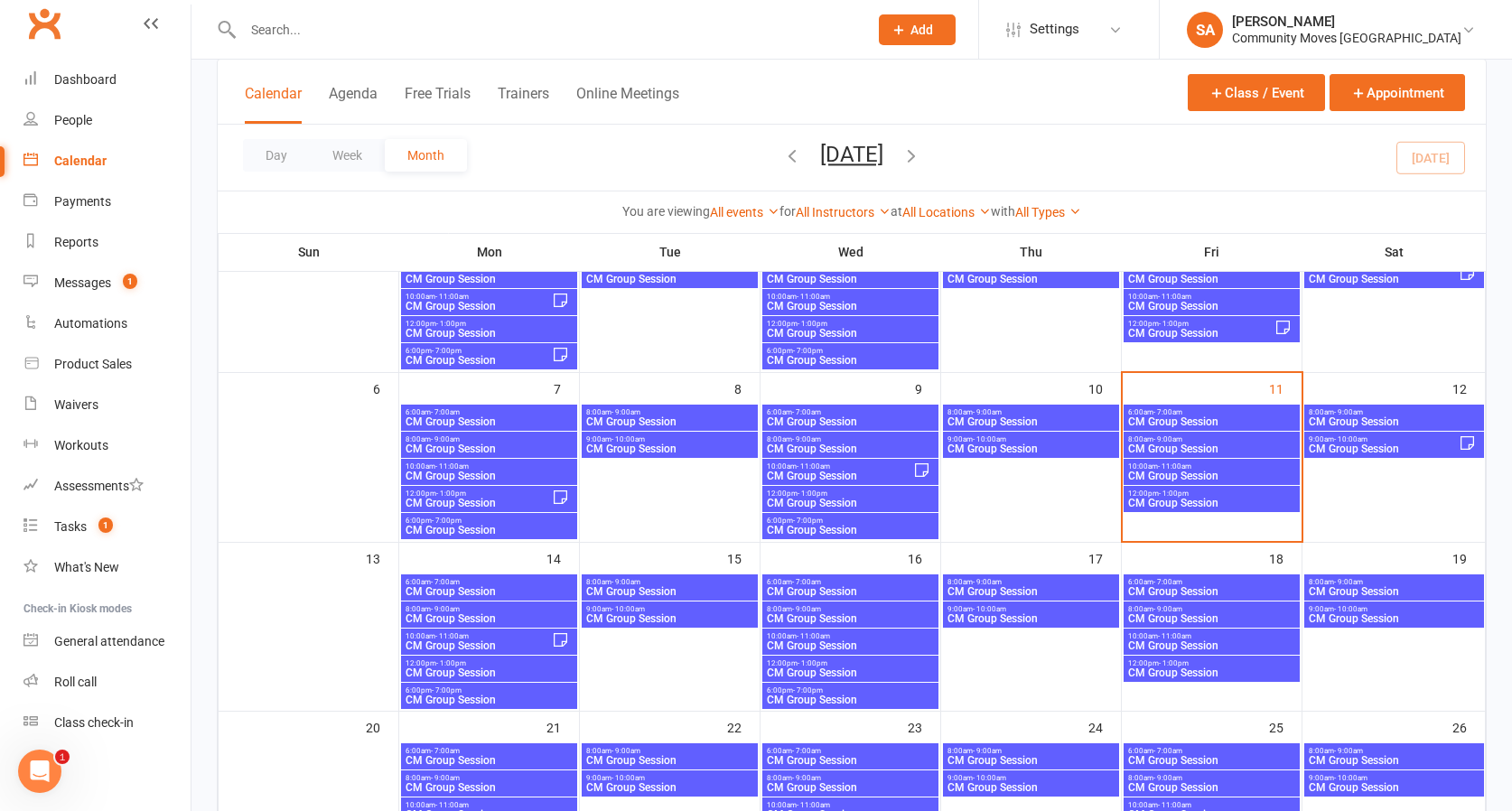 scroll, scrollTop: 182, scrollLeft: 0, axis: vertical 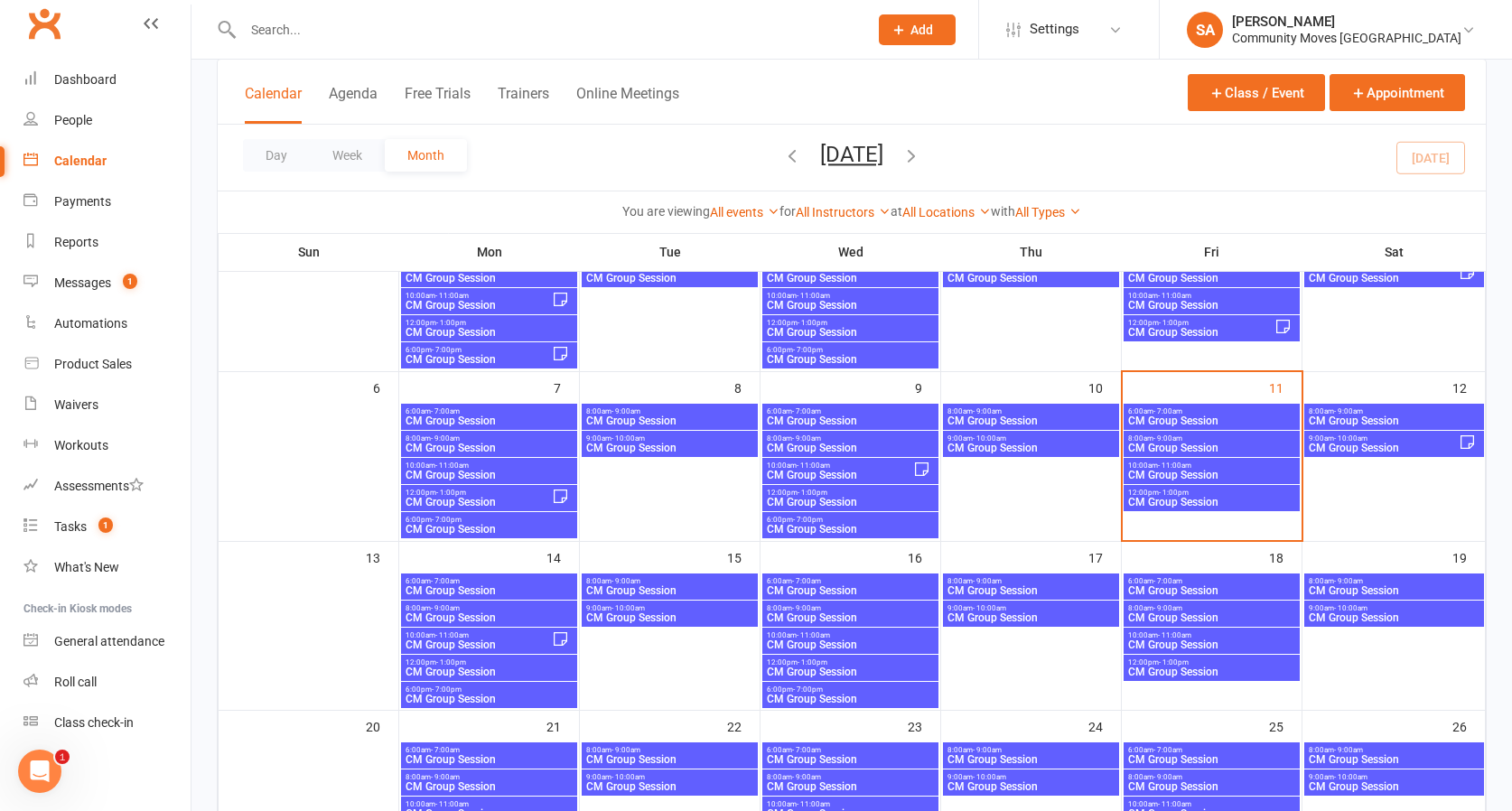 click on "8:00am  - 9:00am CM Group Session" at bounding box center [1211, 443] 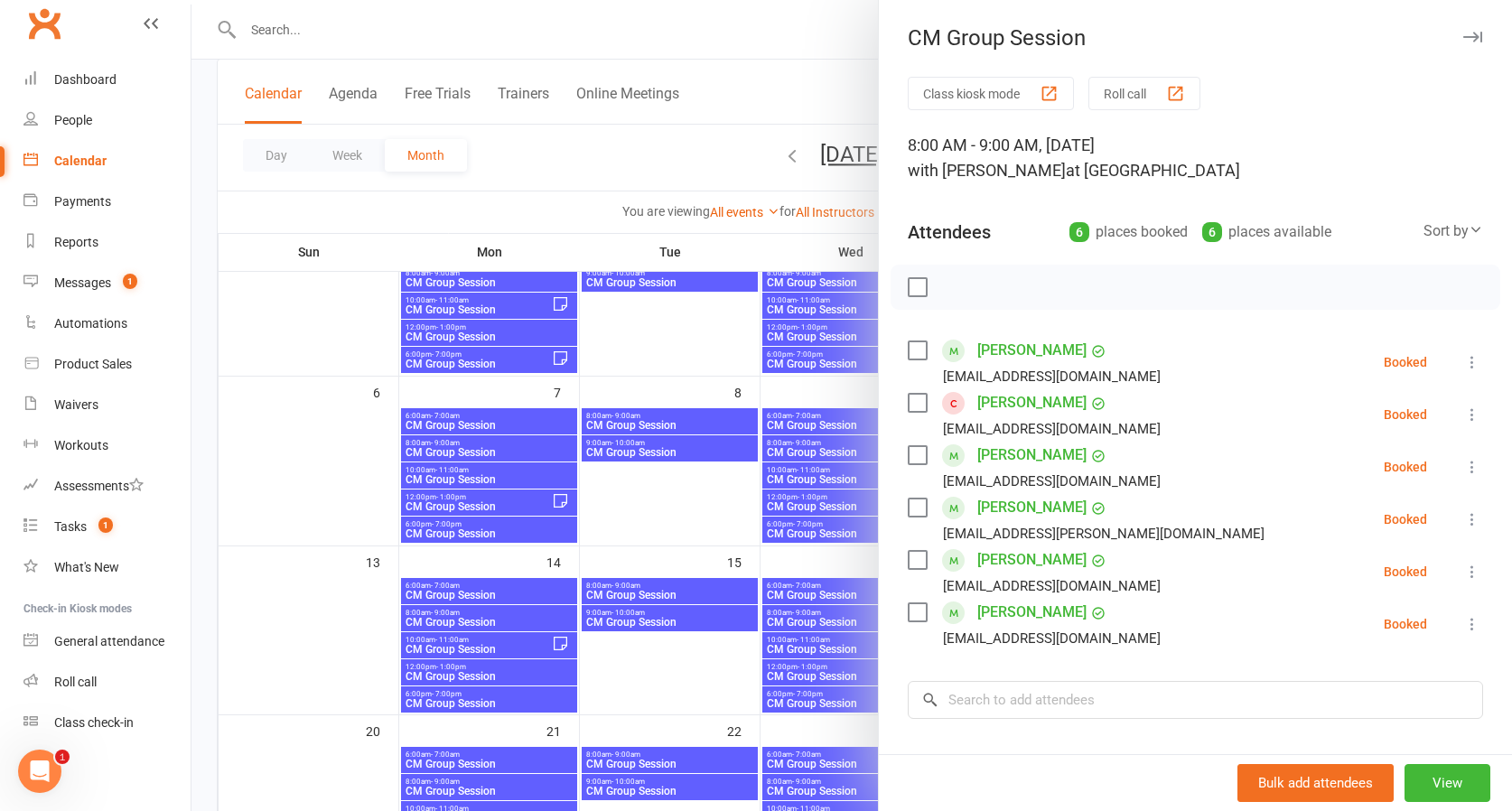 scroll, scrollTop: 177, scrollLeft: 0, axis: vertical 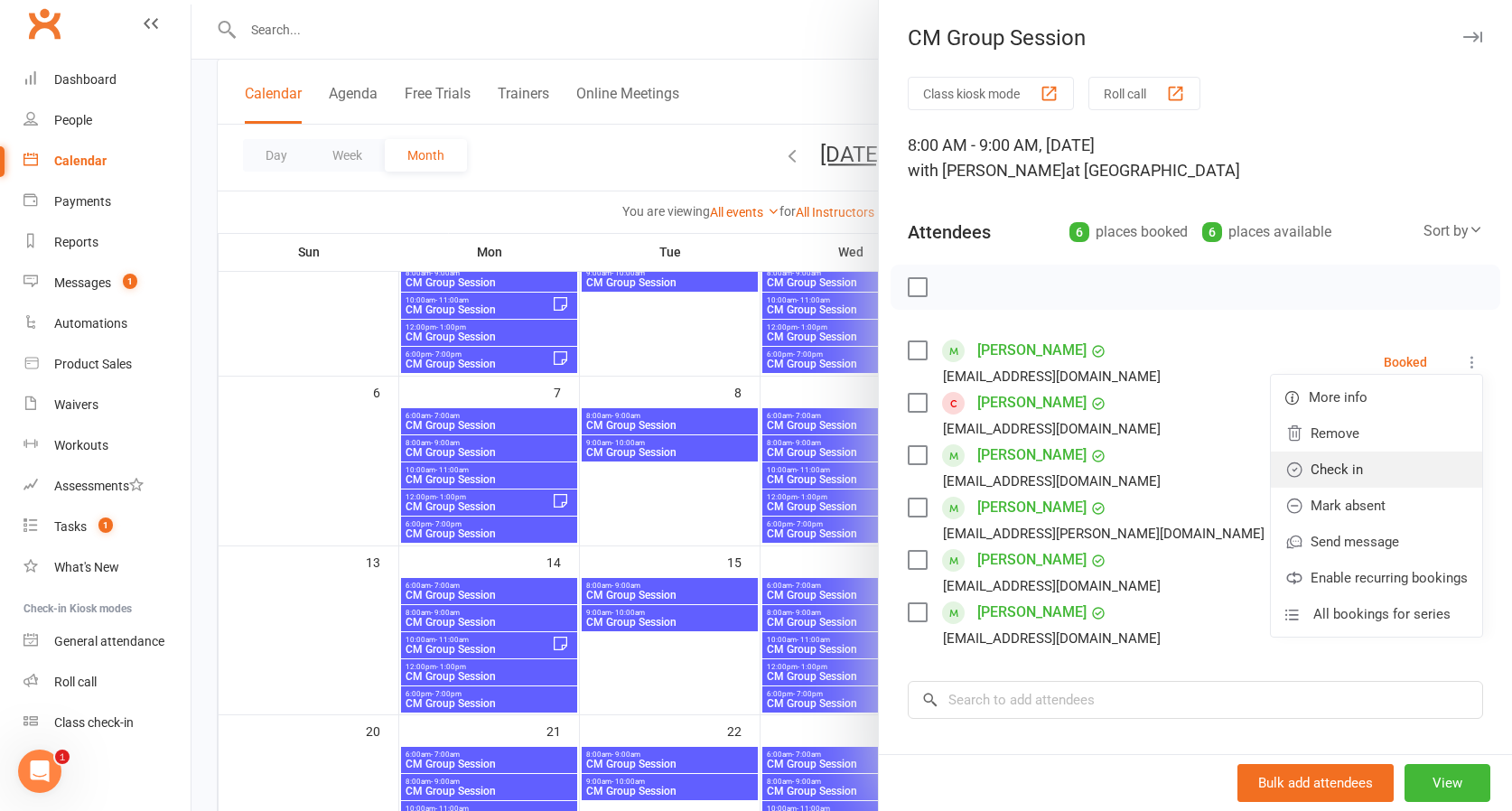 click on "Check in" at bounding box center (1377, 470) 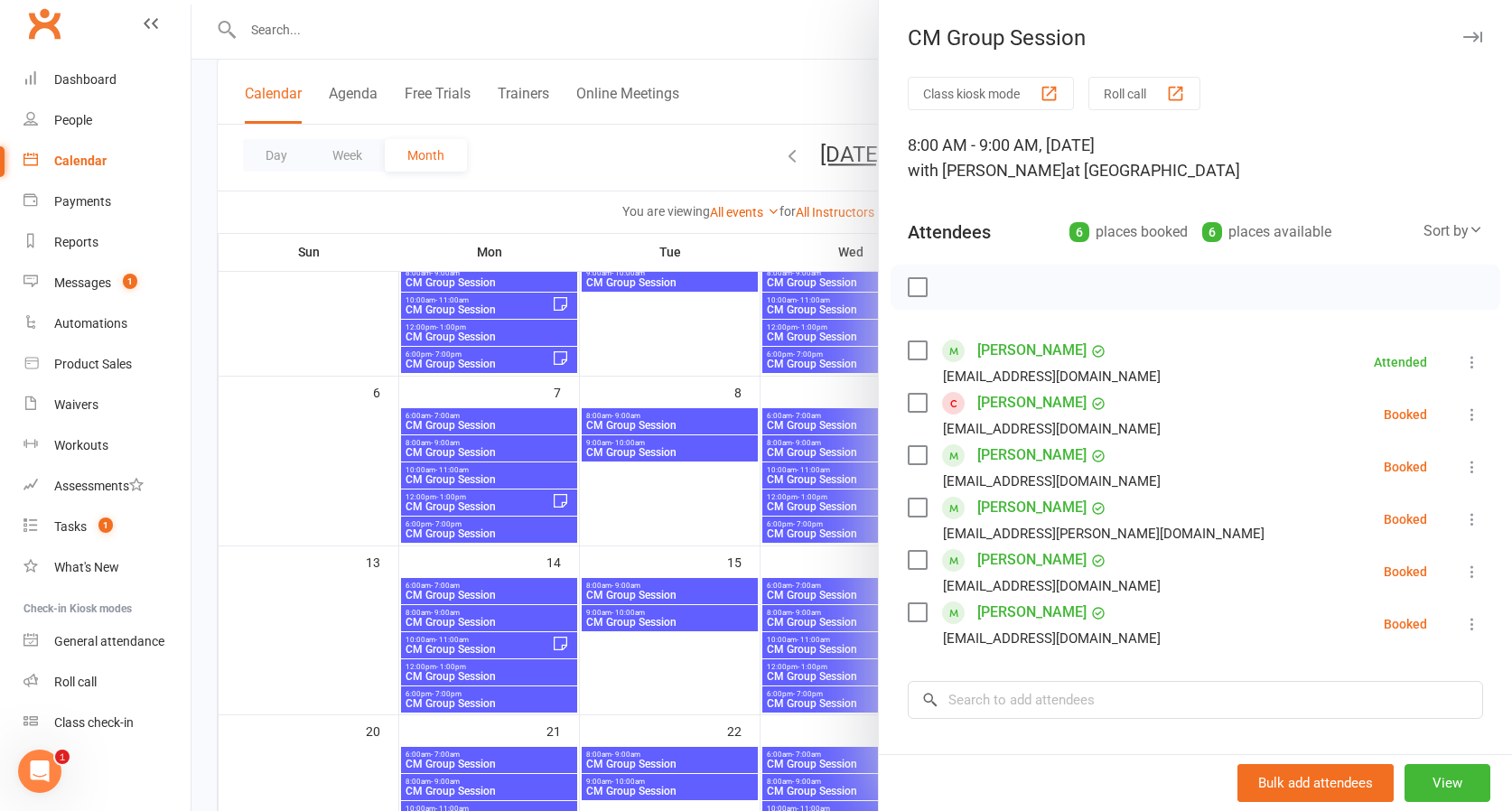 scroll, scrollTop: 5, scrollLeft: 0, axis: vertical 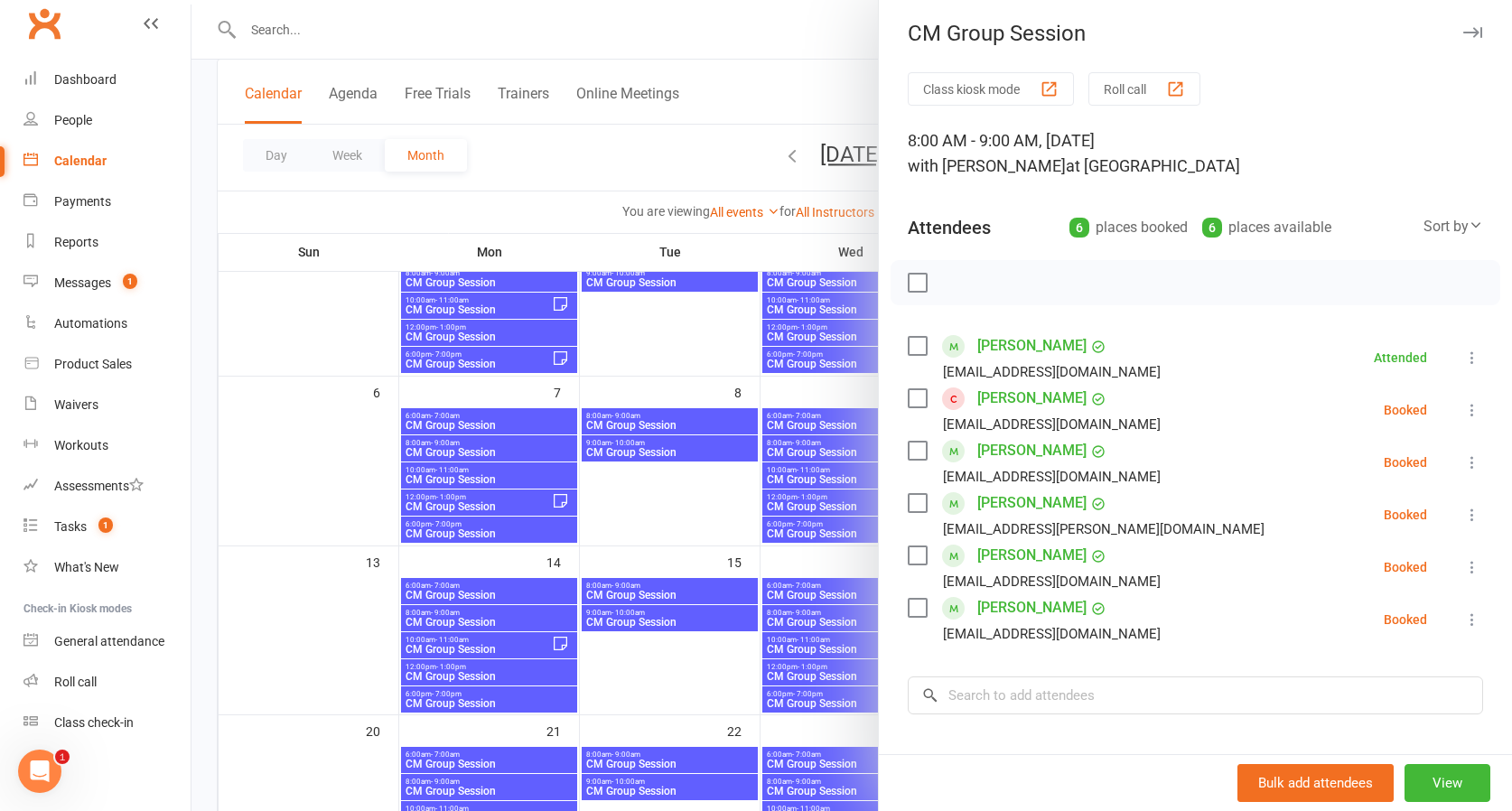 click at bounding box center (1472, 567) 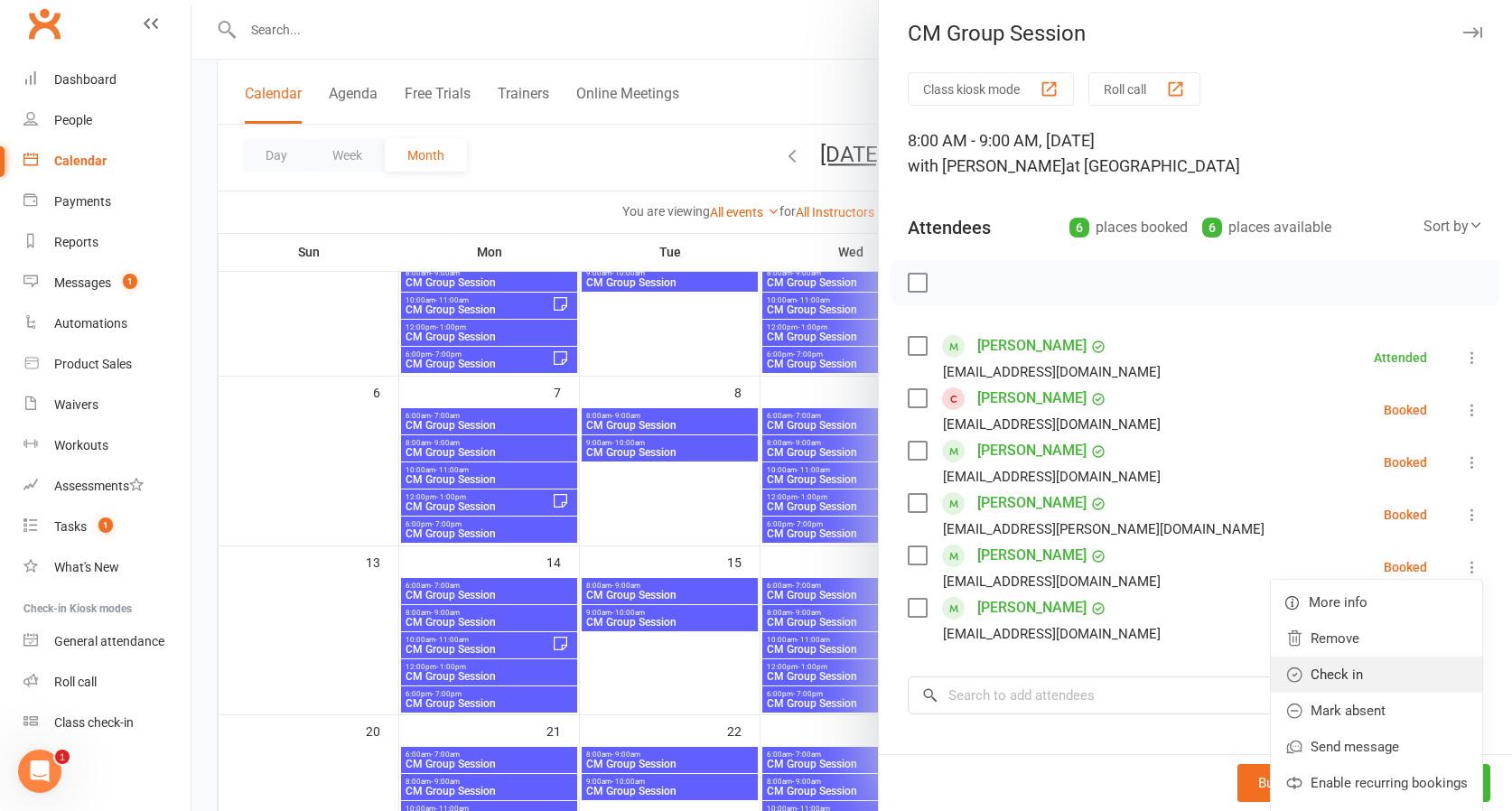 click on "Check in" at bounding box center (1377, 675) 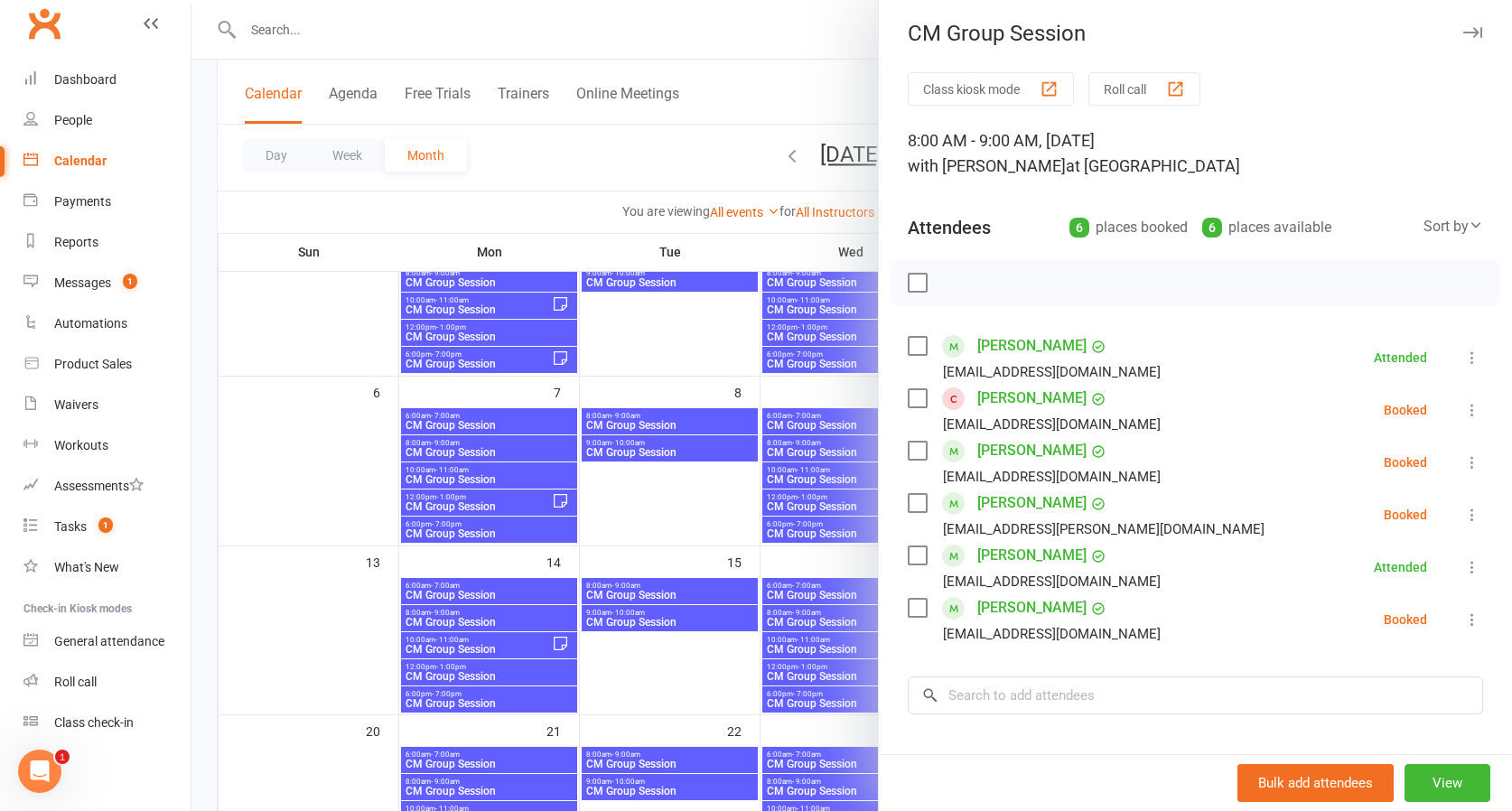 click at bounding box center [1472, 462] 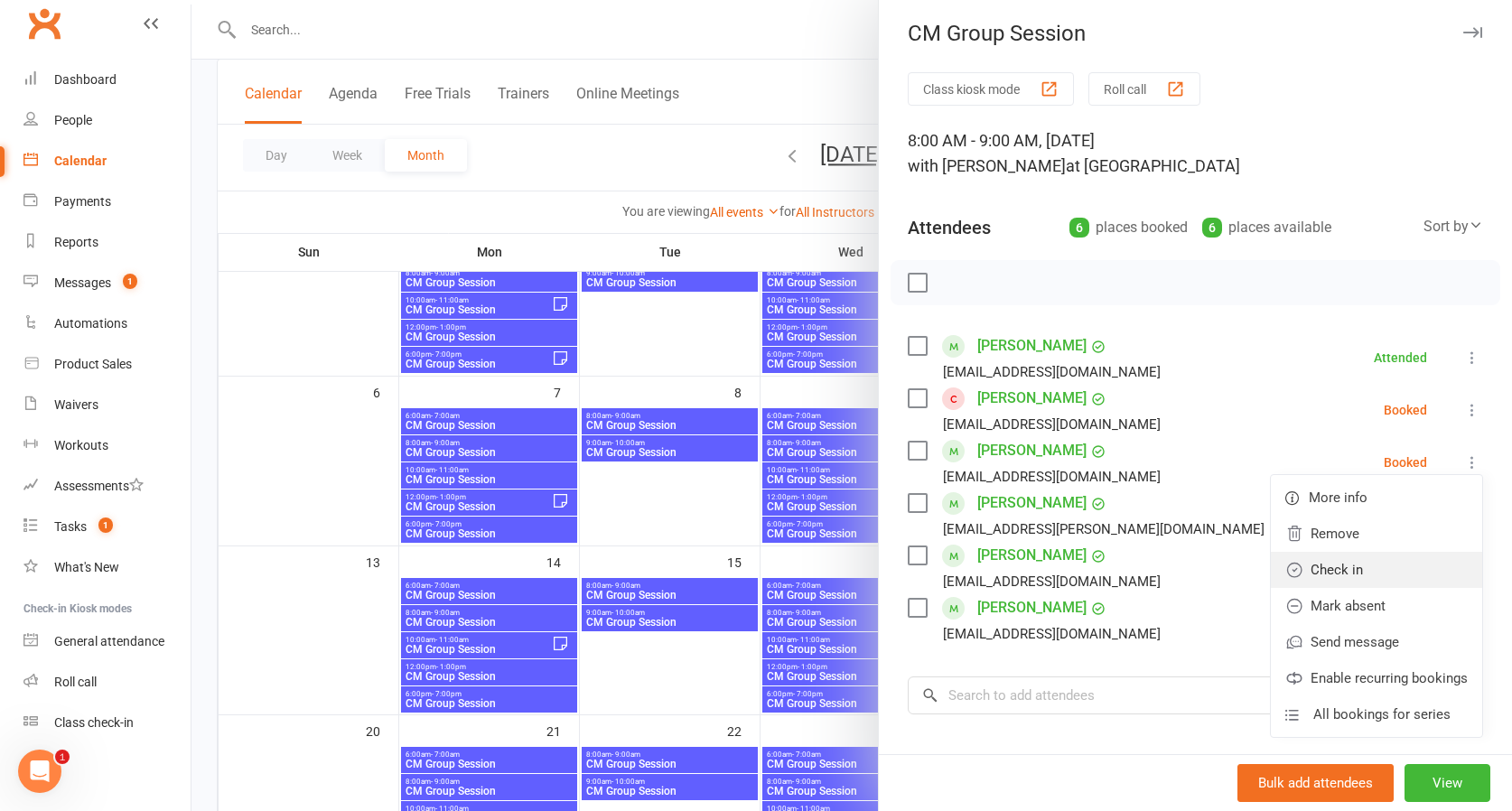 click on "Check in" at bounding box center [1377, 570] 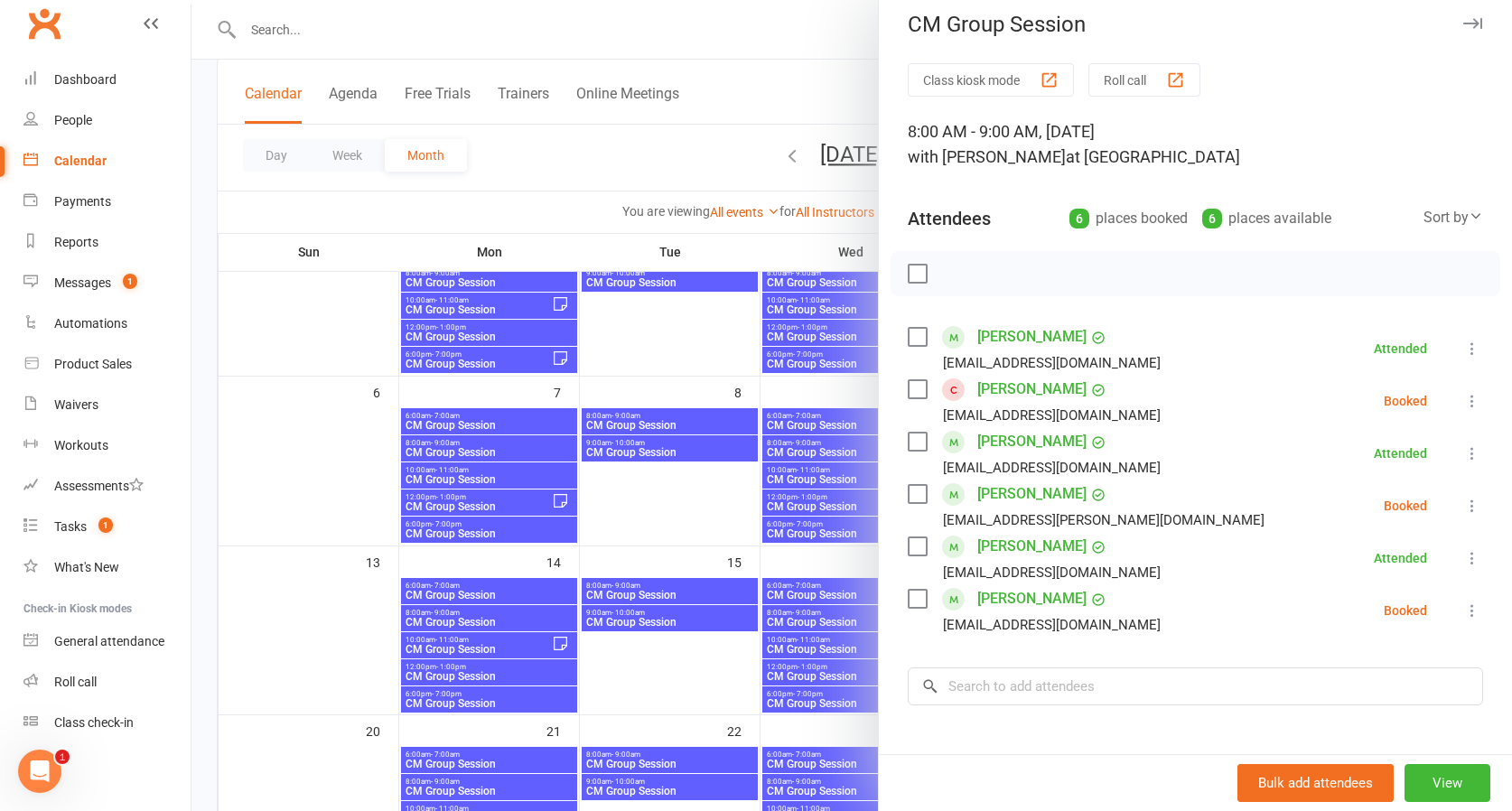 scroll, scrollTop: 15, scrollLeft: 0, axis: vertical 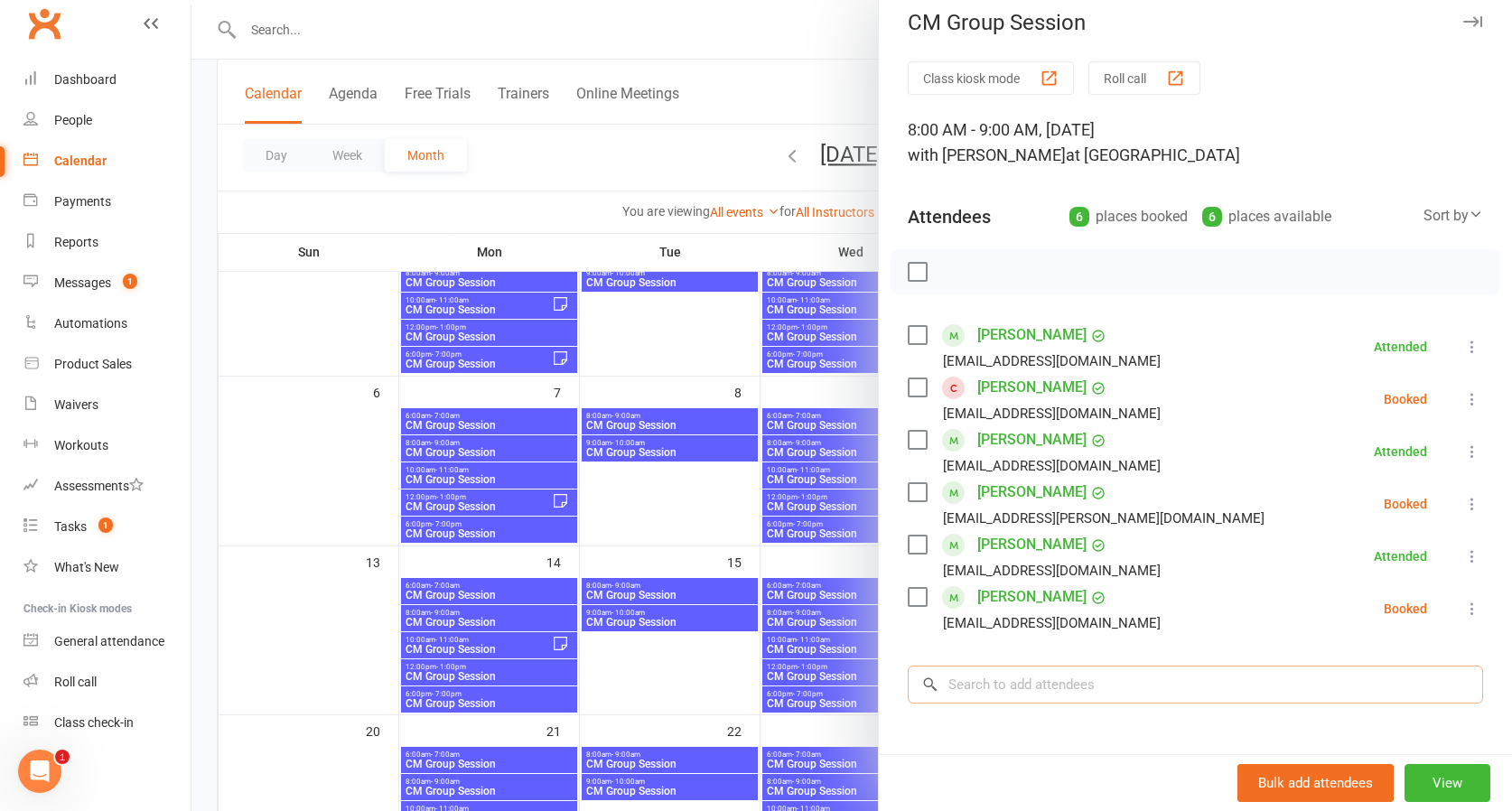 click at bounding box center (1195, 685) 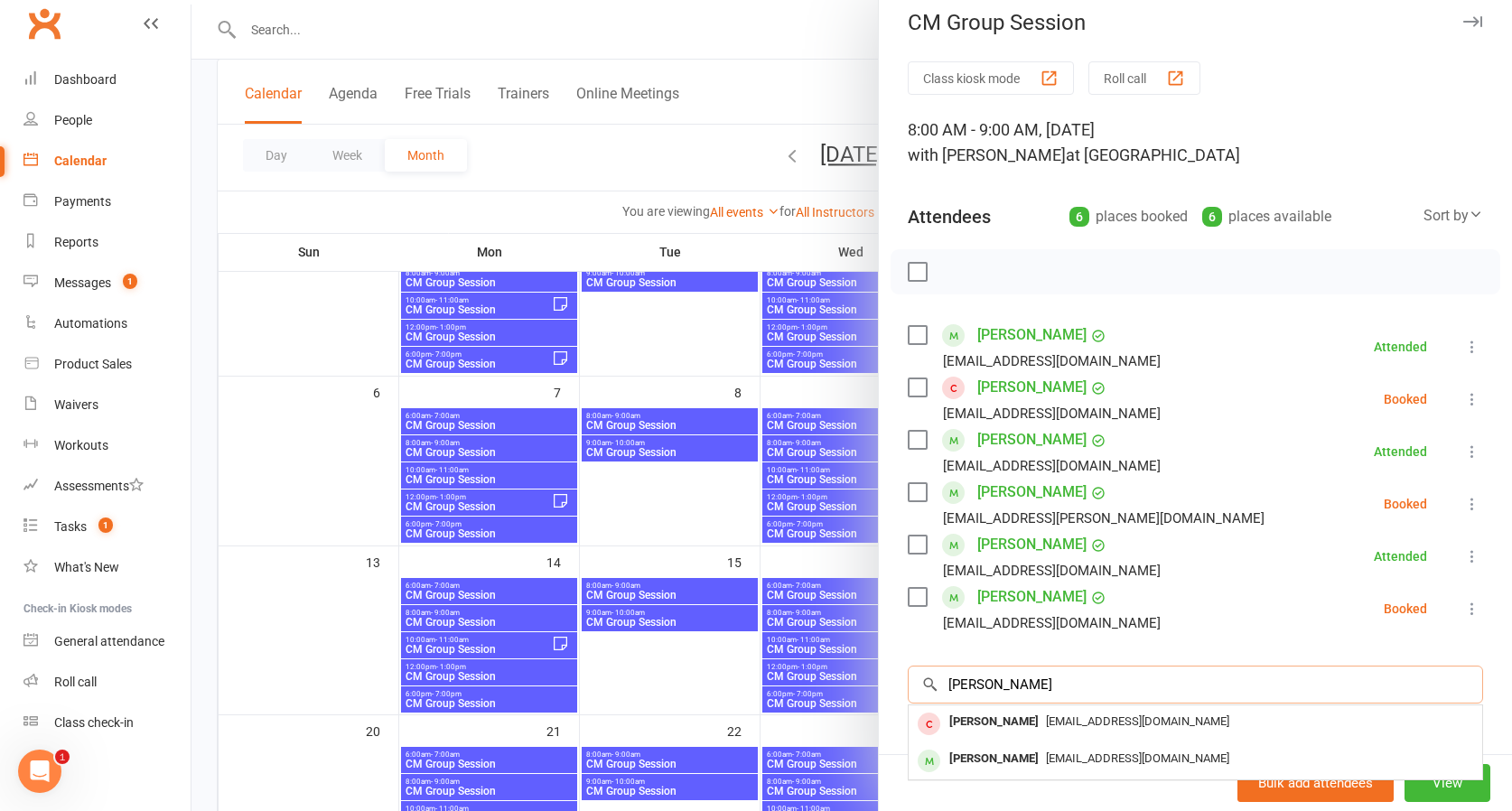 scroll, scrollTop: 177, scrollLeft: 1, axis: both 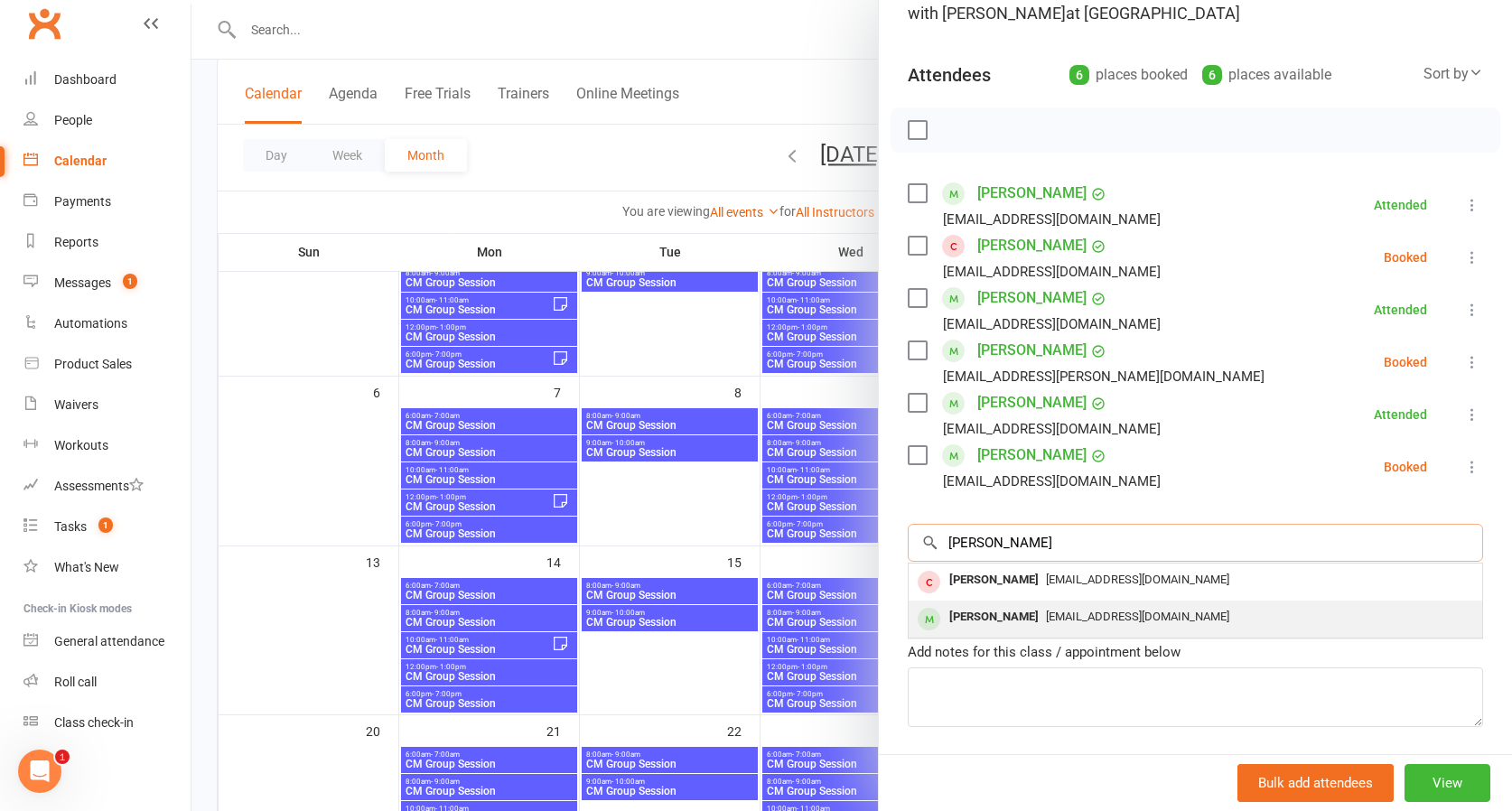 type on "[PERSON_NAME]" 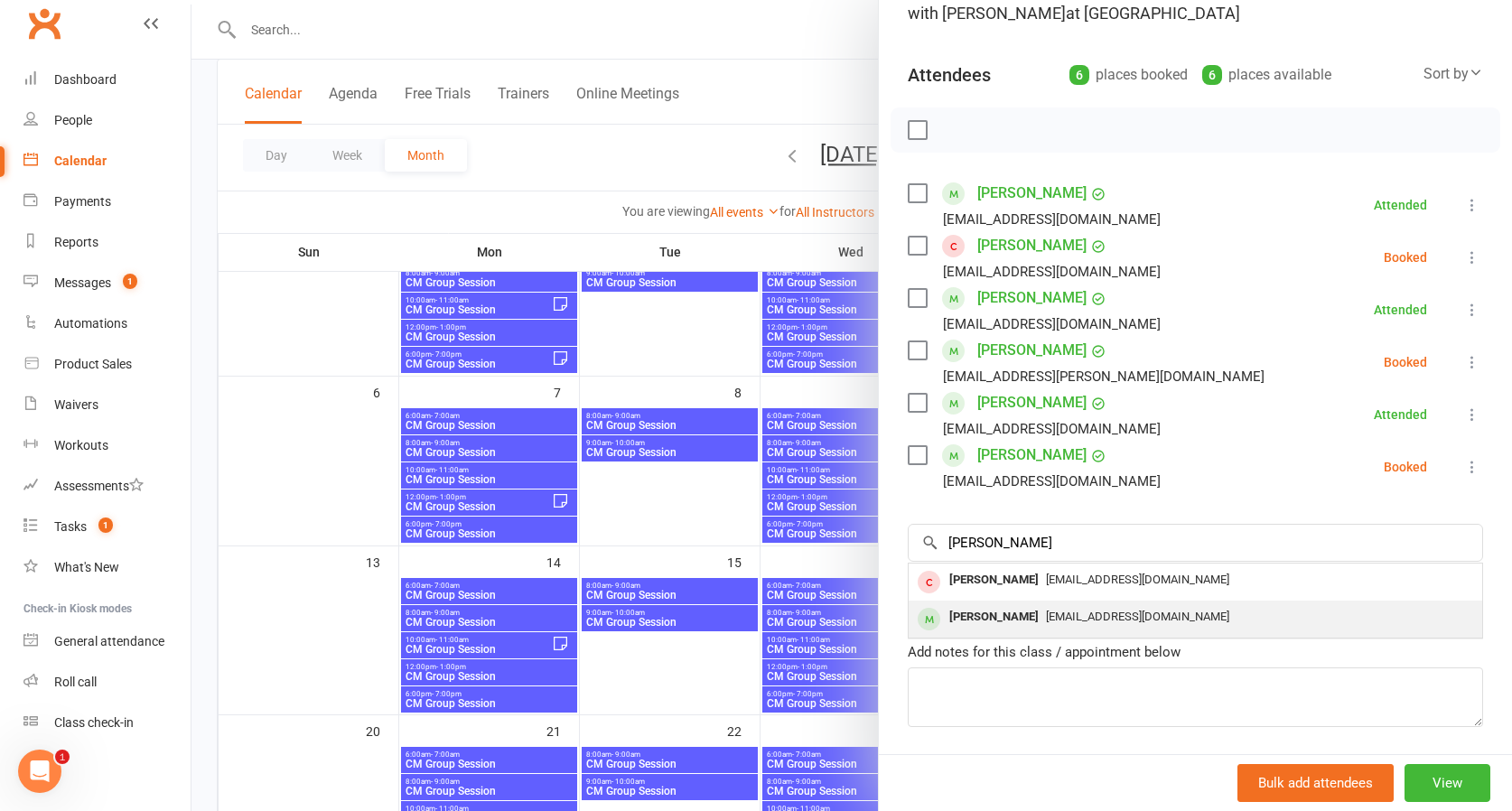 click on "[PERSON_NAME]" at bounding box center [994, 617] 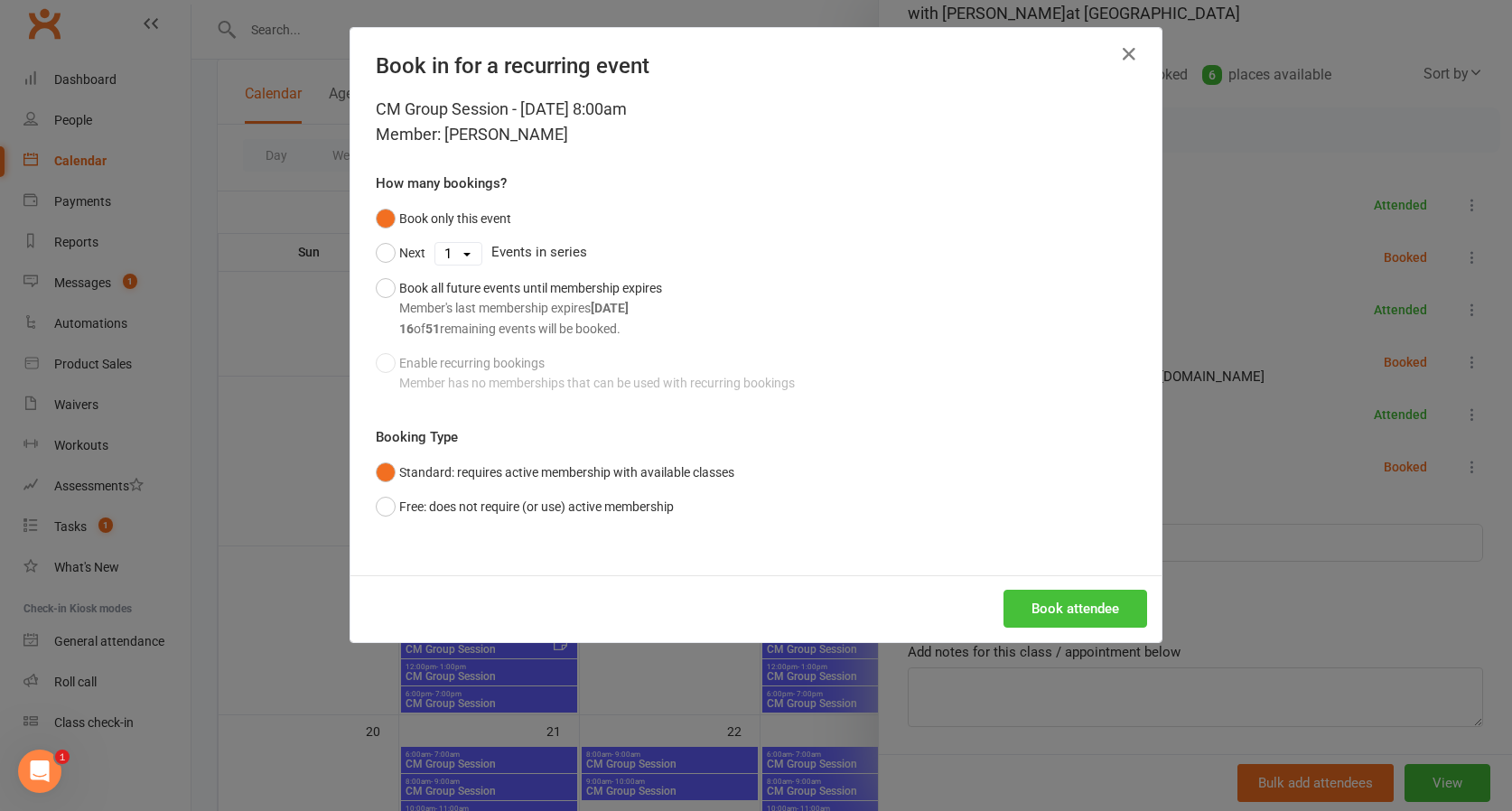 click on "Book attendee" at bounding box center [1075, 609] 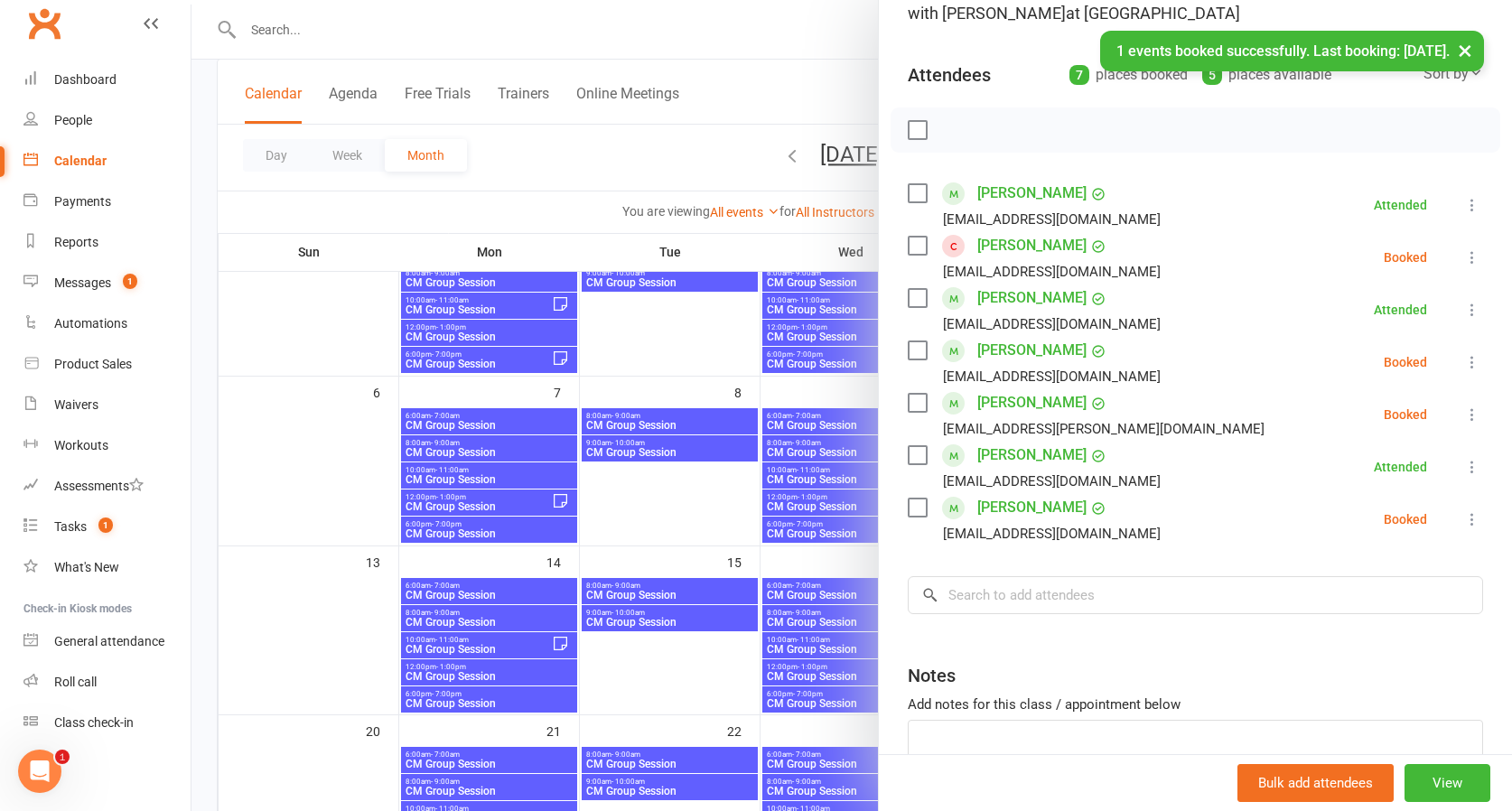click at bounding box center (1472, 362) 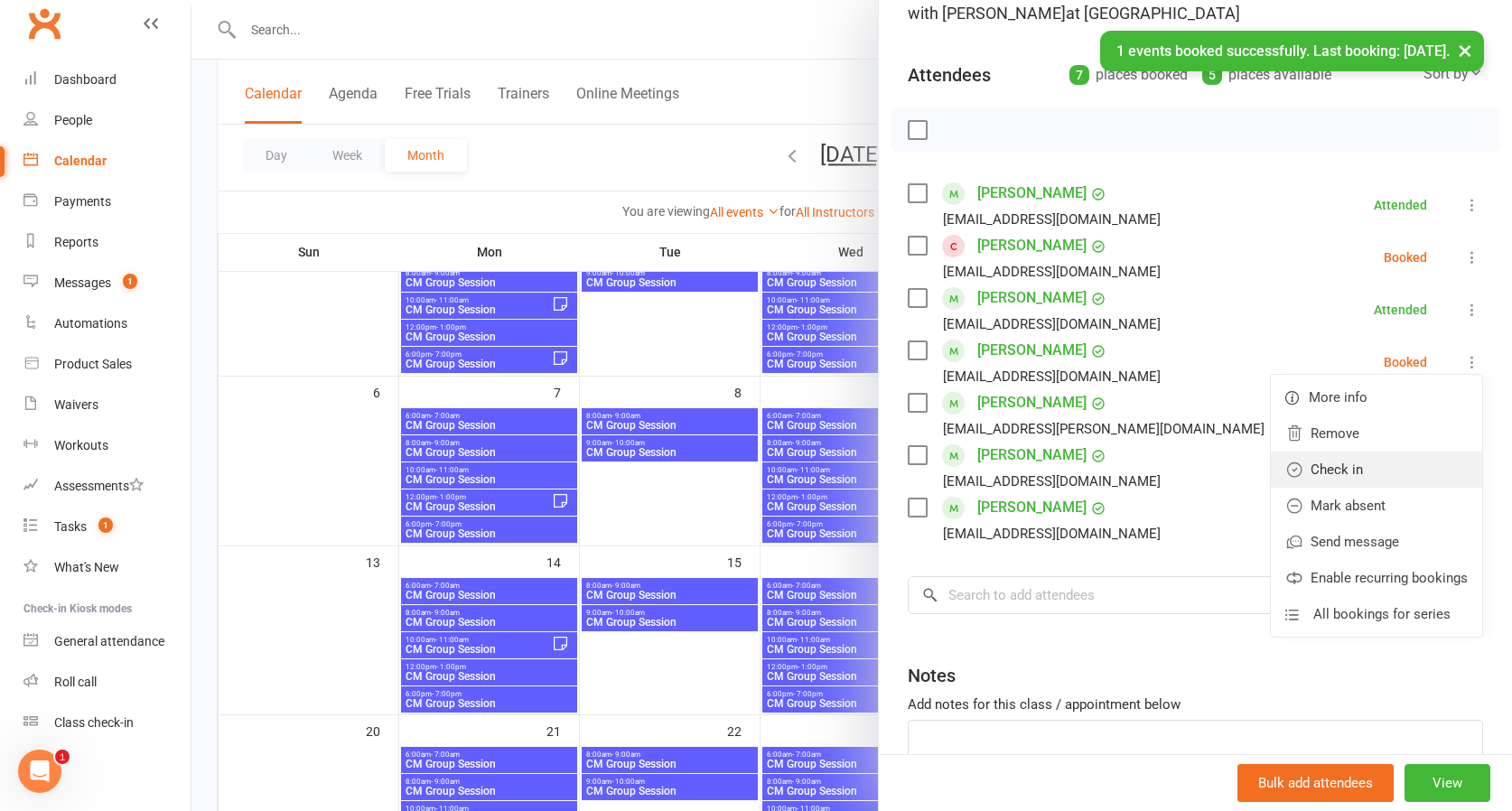 click on "Check in" at bounding box center [1377, 470] 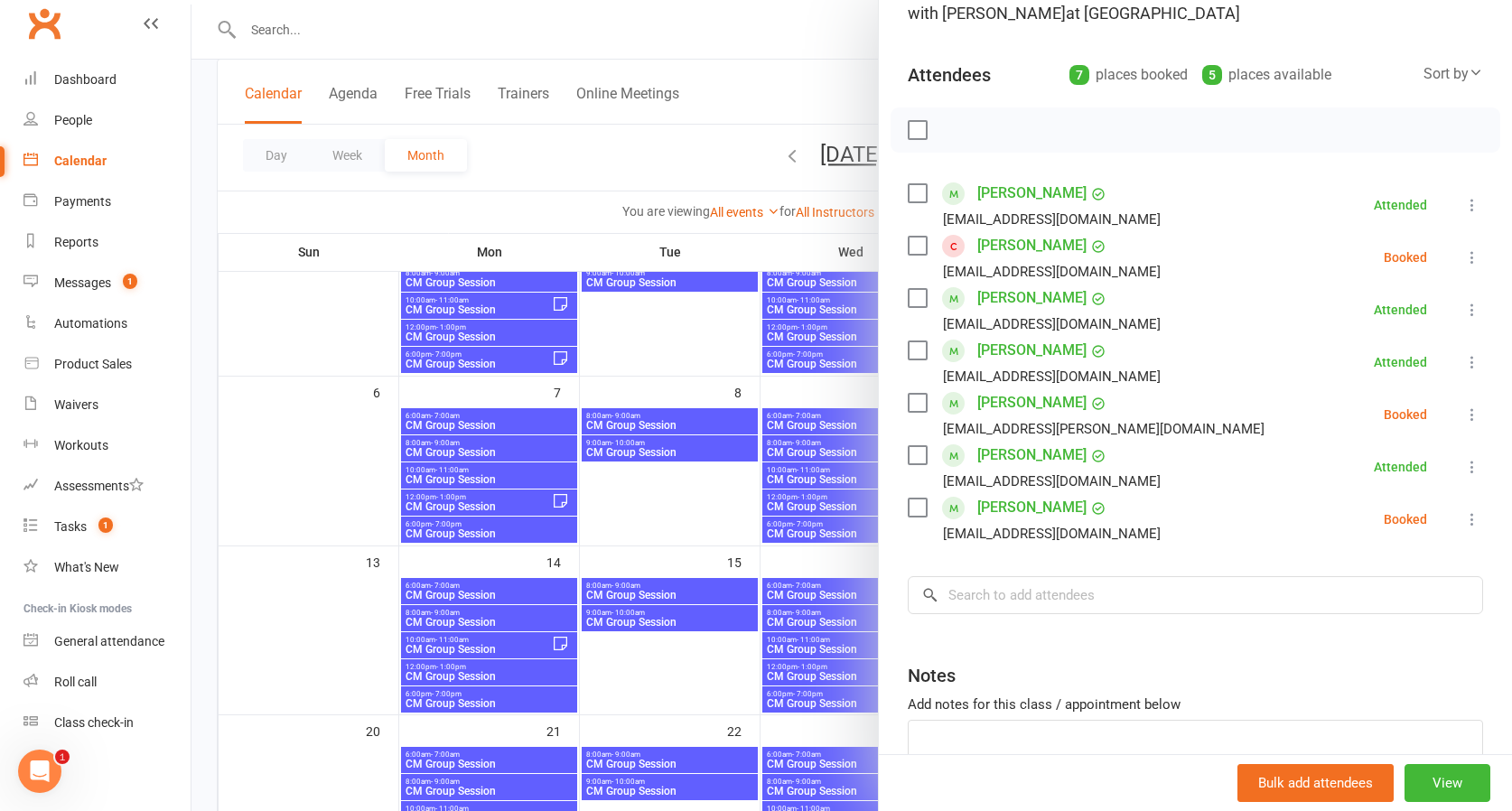 click at bounding box center (1472, 519) 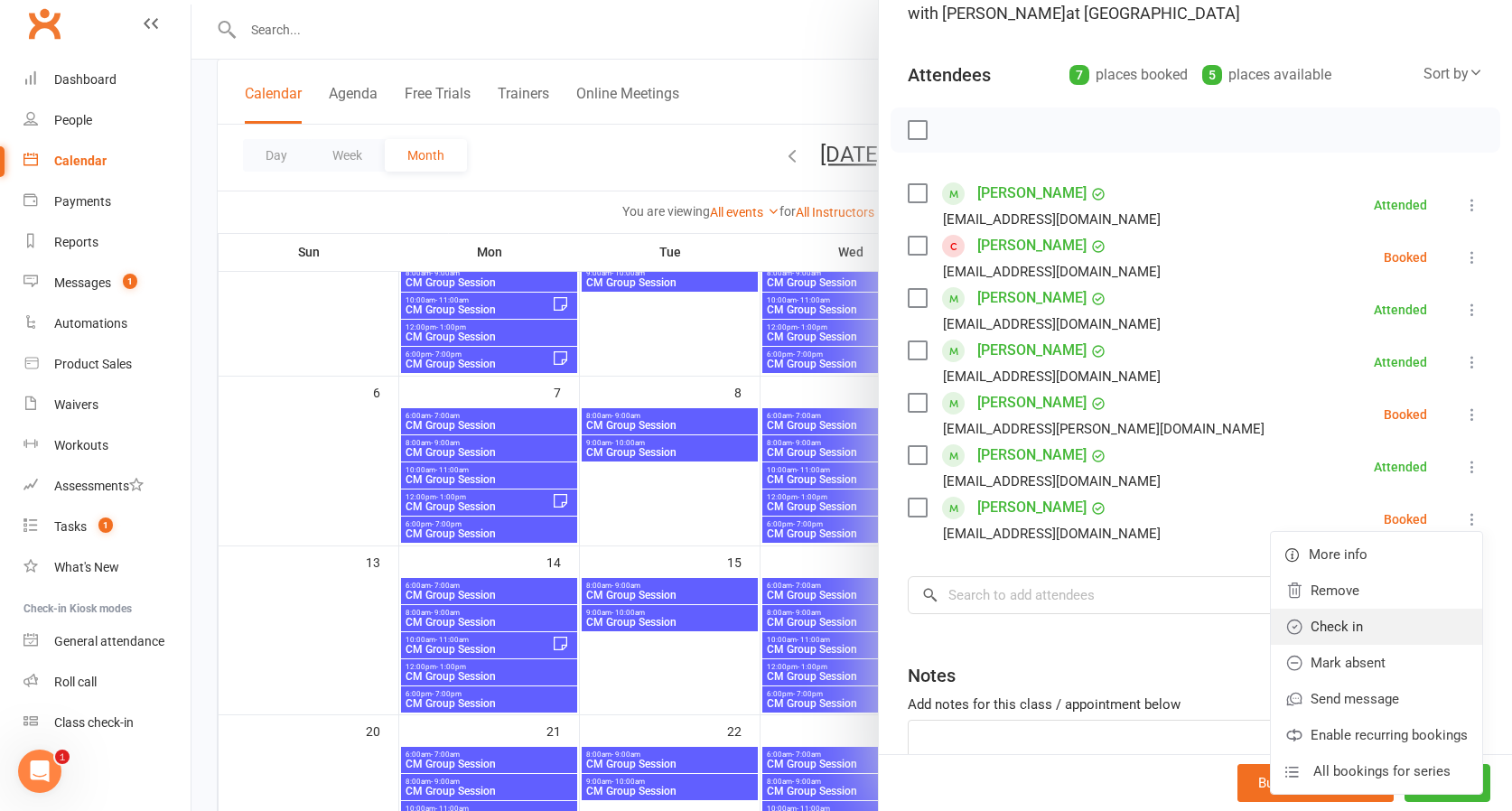 click on "Check in" at bounding box center (1377, 627) 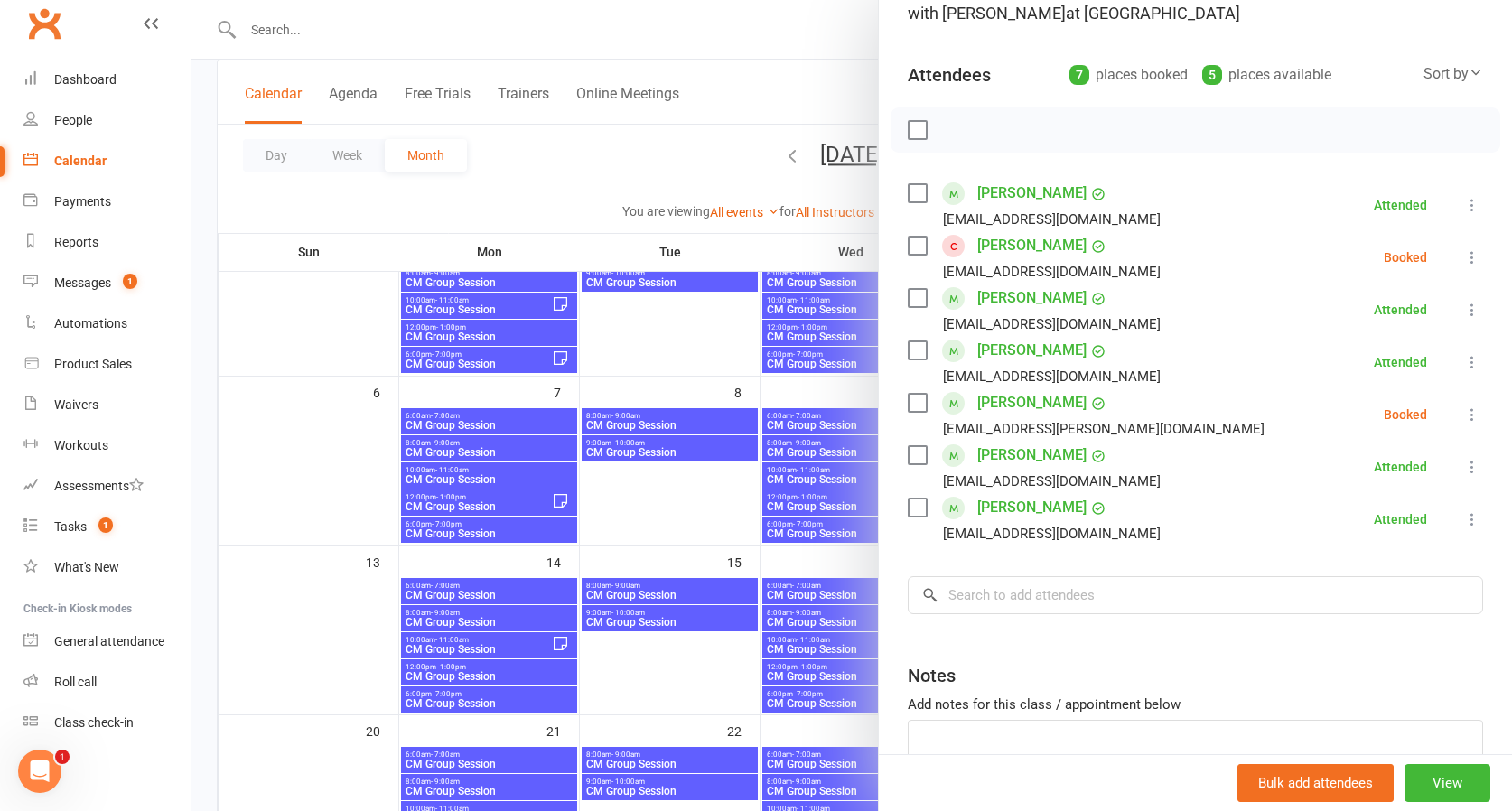 scroll, scrollTop: 236, scrollLeft: 0, axis: vertical 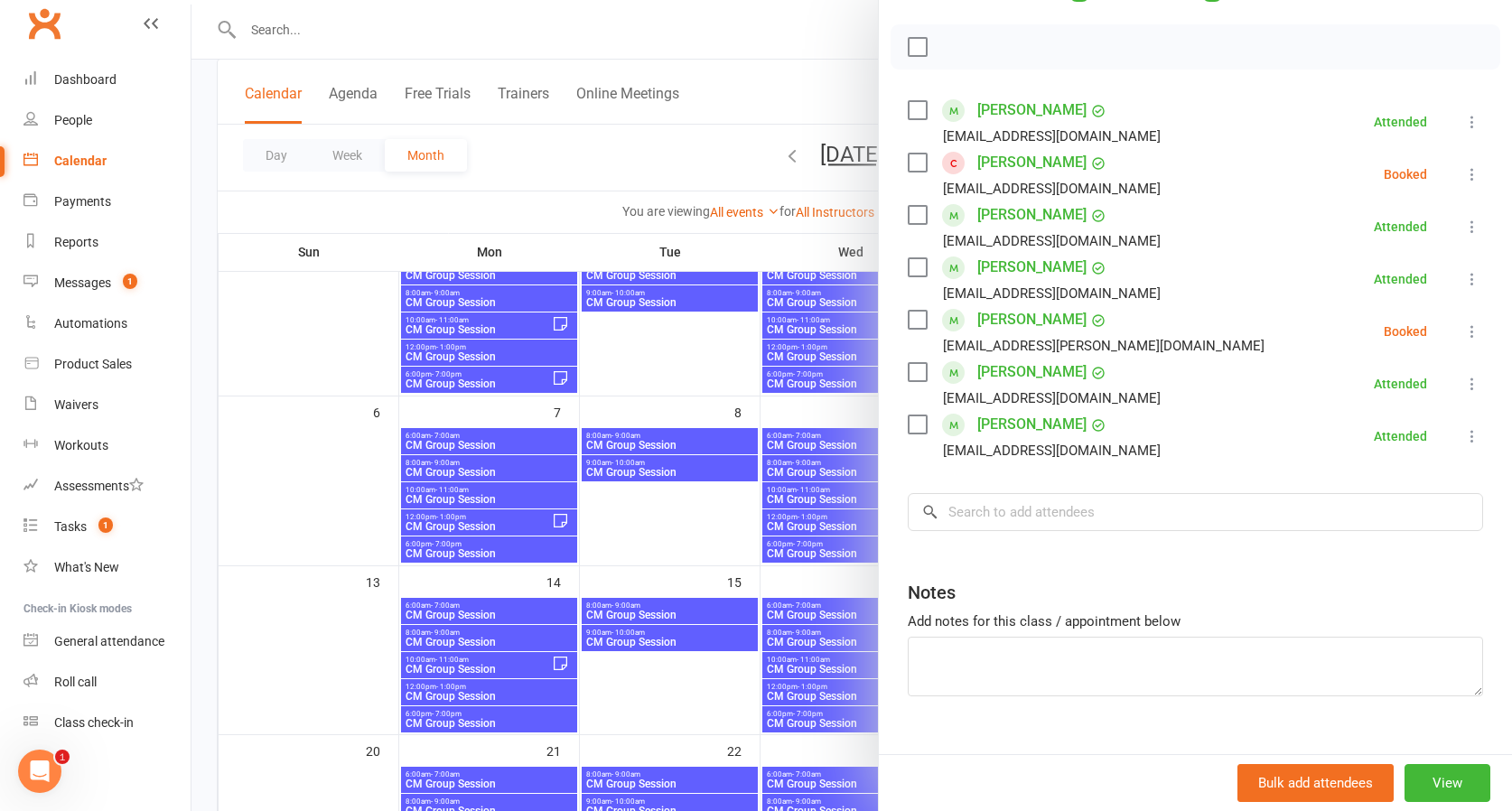 click at bounding box center (1472, 331) 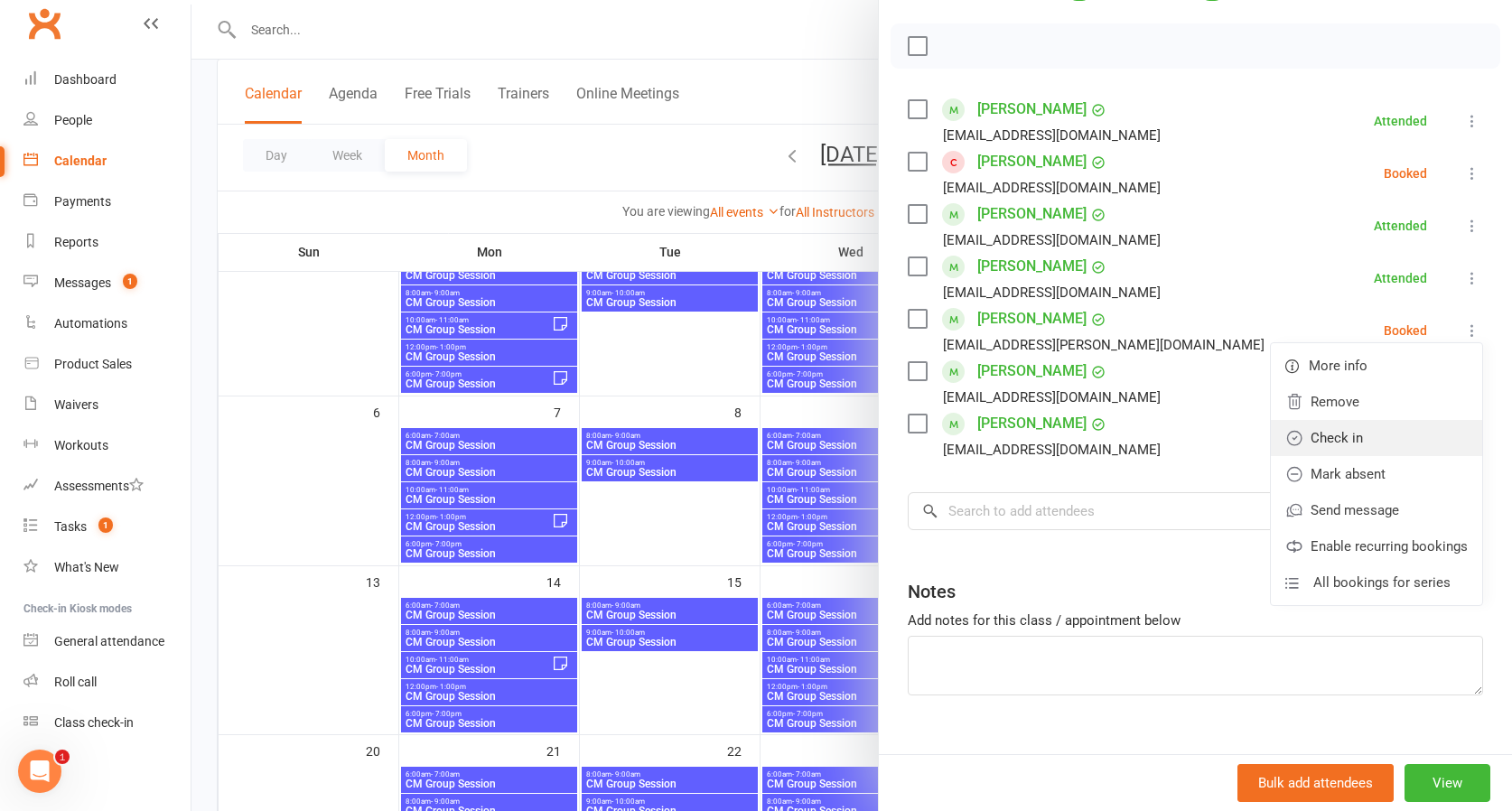 click on "Check in" at bounding box center [1377, 438] 